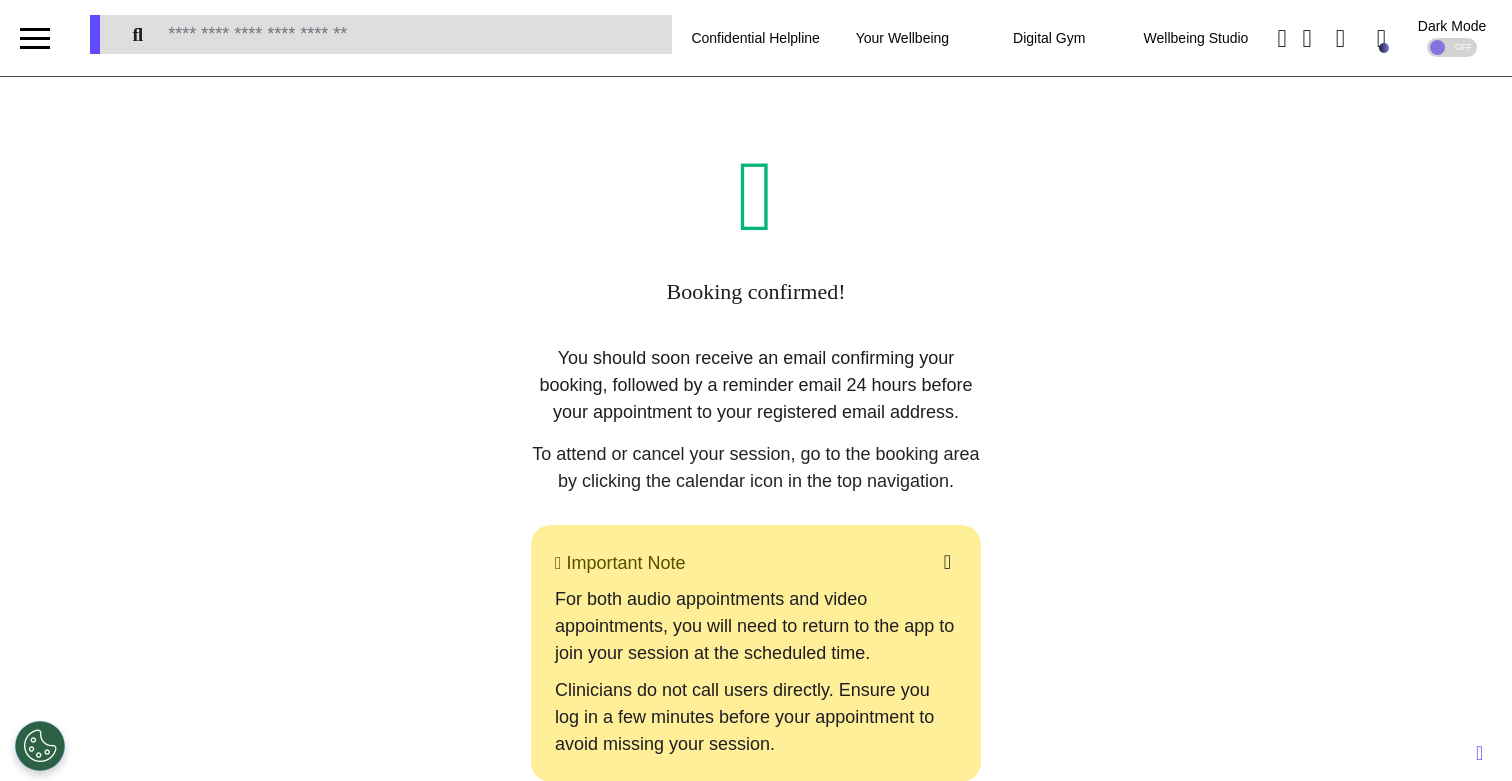 scroll, scrollTop: 0, scrollLeft: 0, axis: both 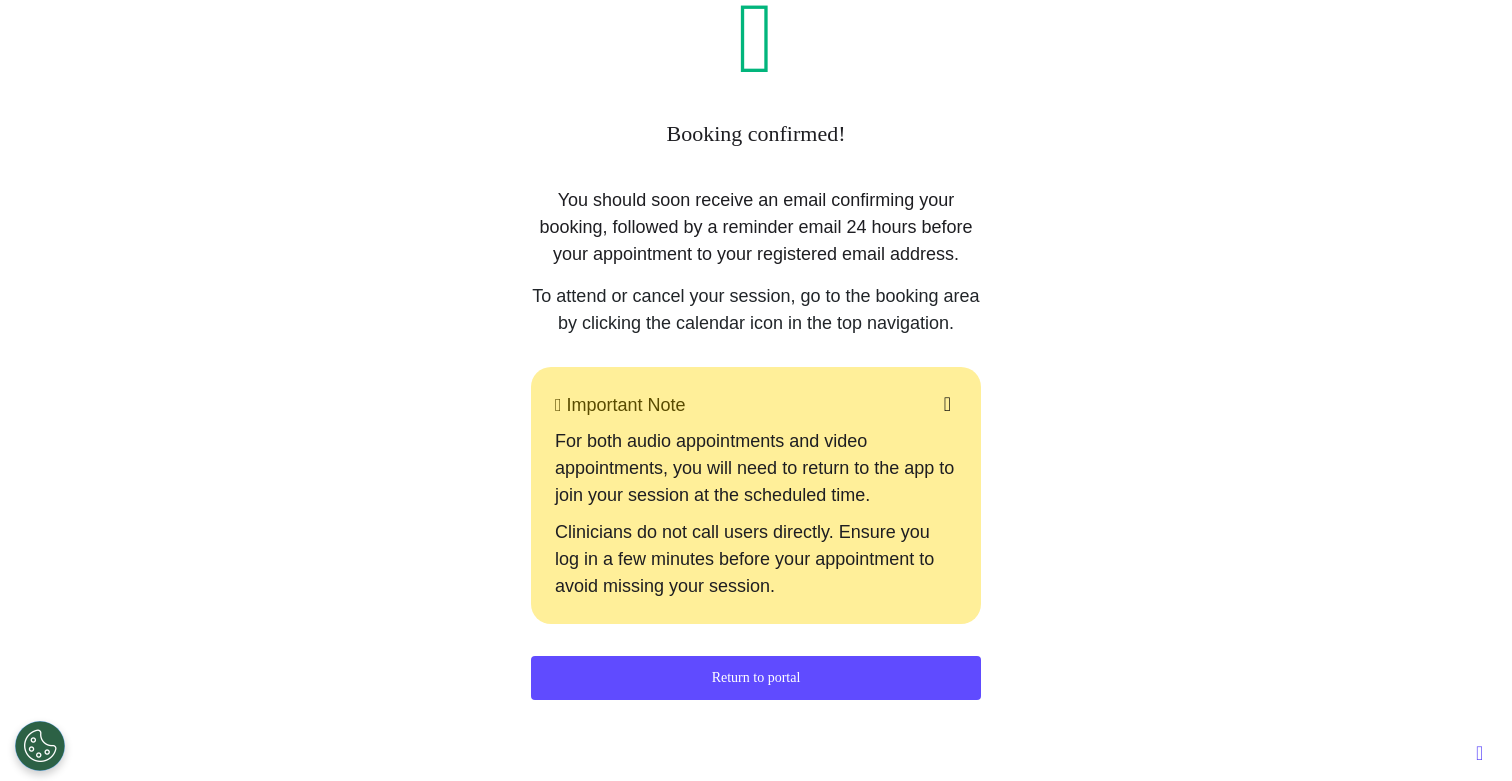 click on "Return to portal" at bounding box center (756, 678) 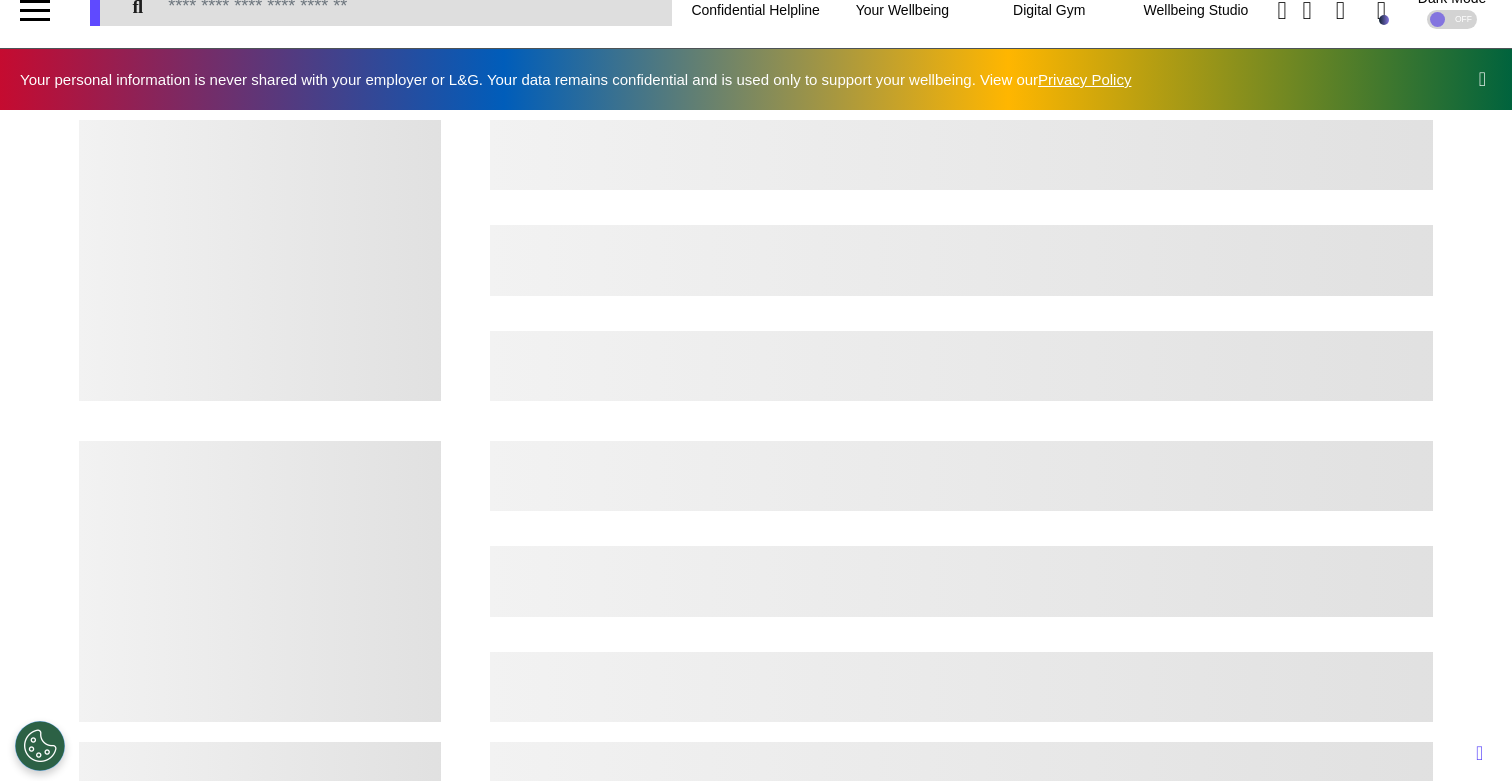 scroll, scrollTop: 0, scrollLeft: 0, axis: both 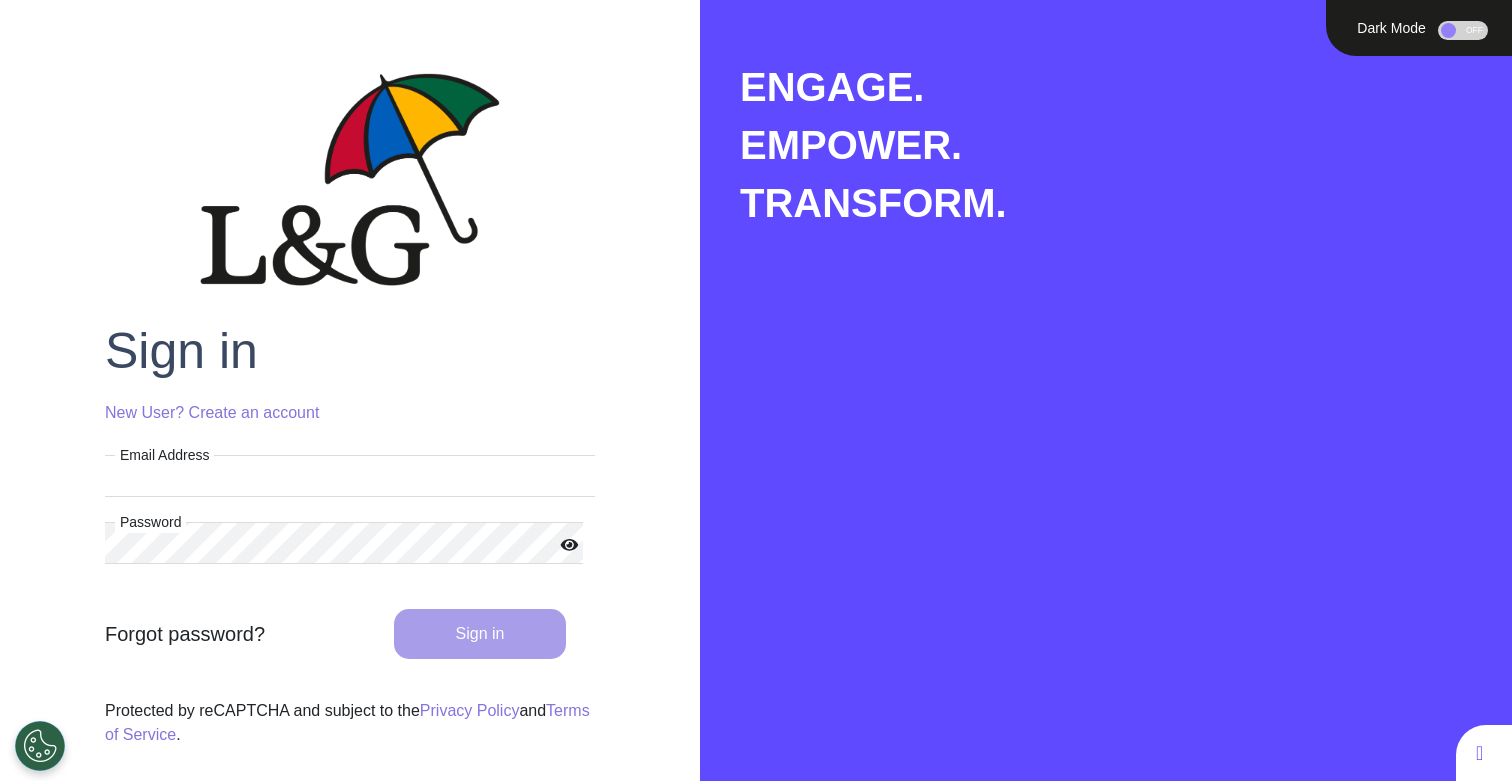 click on "Email Address" at bounding box center [350, 476] 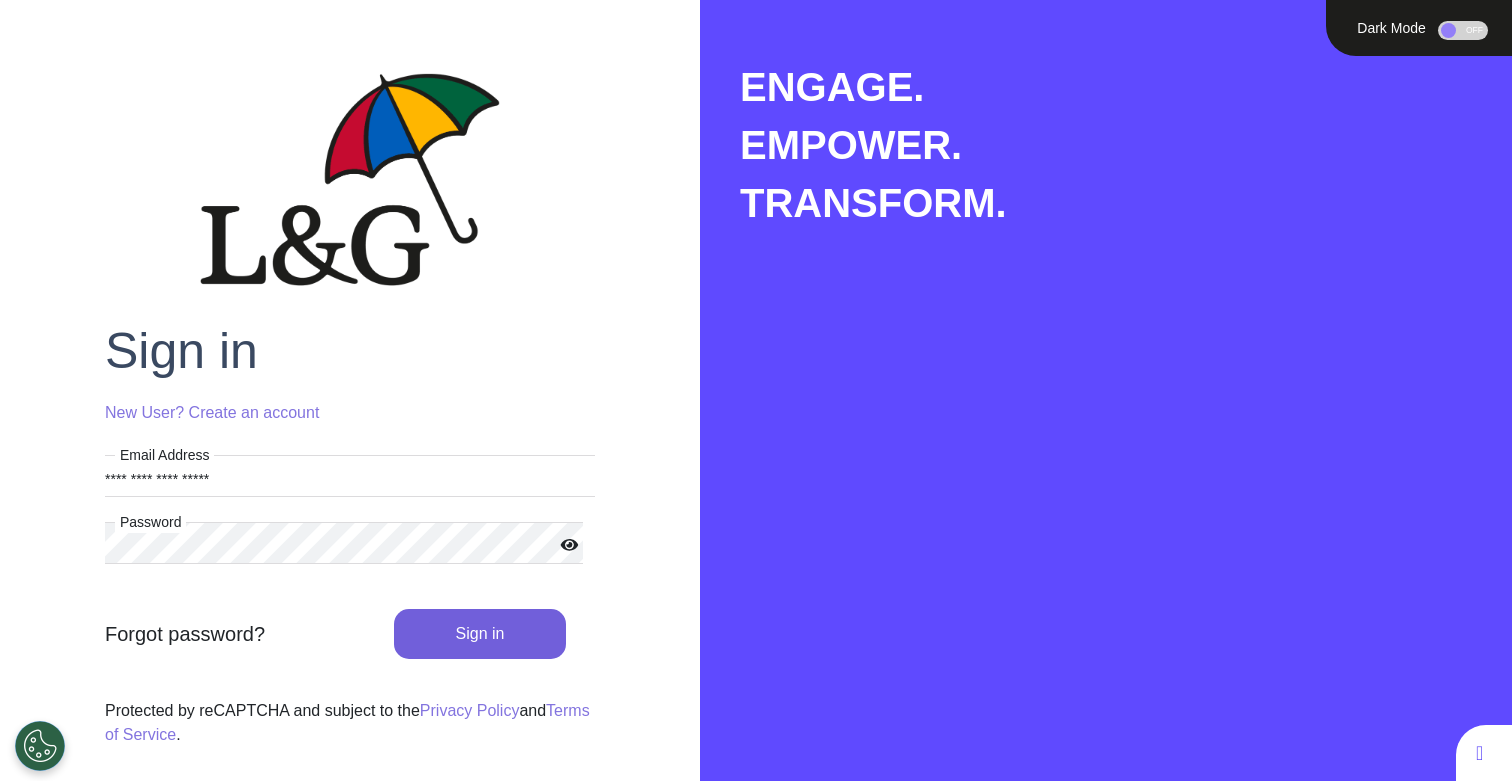 click on "Sign in" at bounding box center [480, 634] 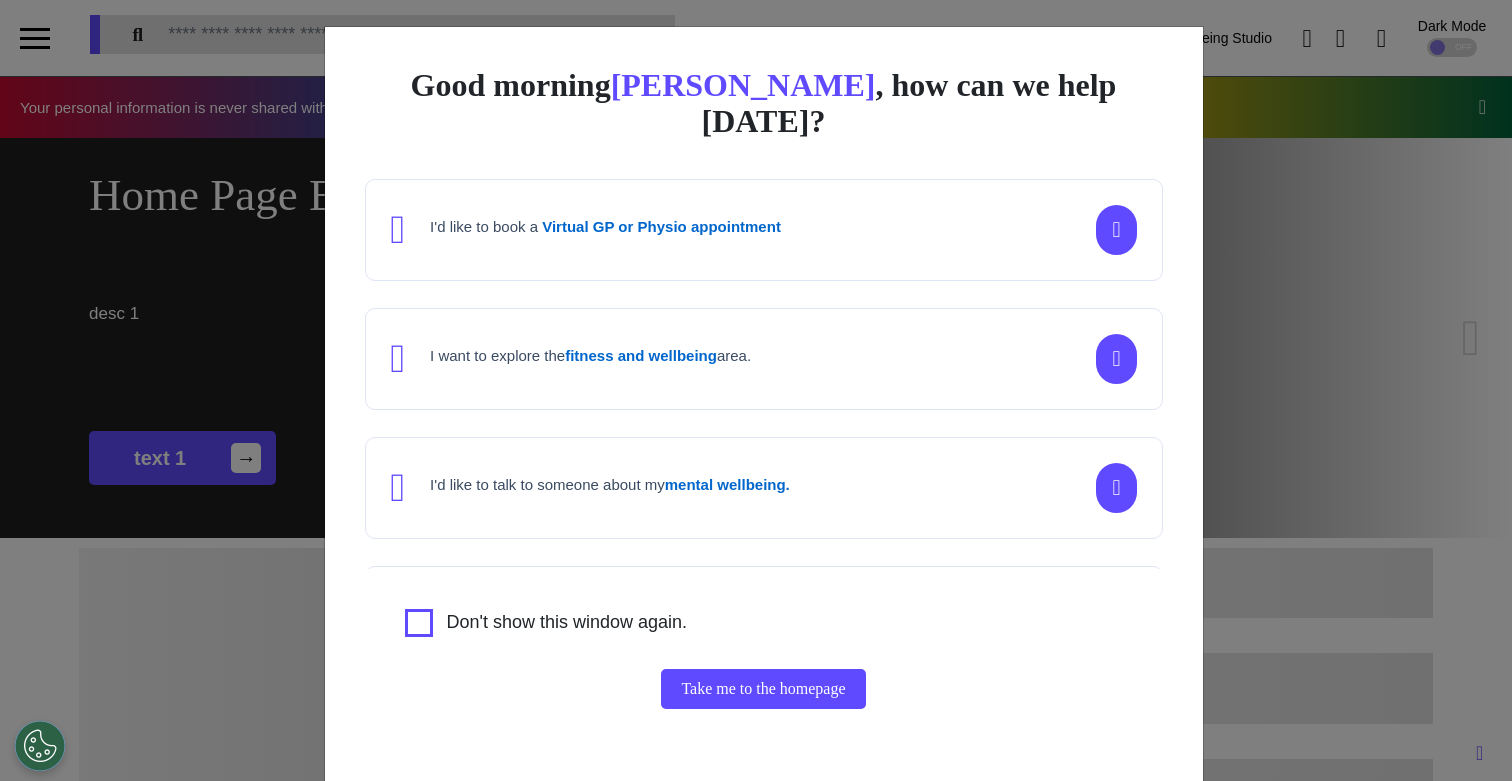 scroll, scrollTop: 0, scrollLeft: 755, axis: horizontal 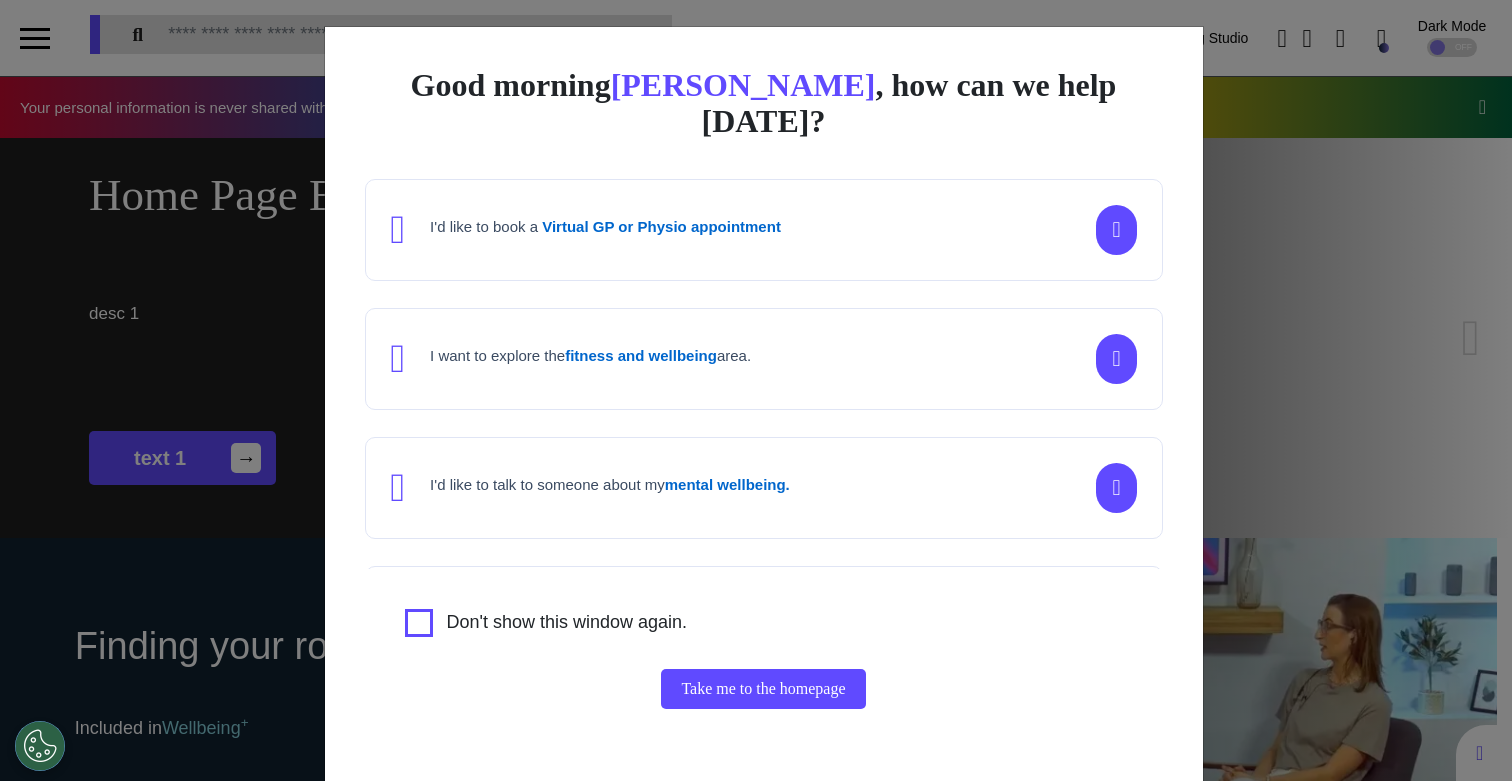 click on "Good morning  [PERSON_NAME] , how can we help [DATE]? I'd like to book a   Virtual GP or Physio appointment I want to explore the  fitness and wellbeing  area. I'd like to talk to someone about my  mental wellbeing. I'd like to understand my  [MEDICAL_DATA] risk or speak to a [MEDICAL_DATA] nurse  about my symptoms or diagnosis. I am just  browsing.  Don't show this window again.   Take me to the homepage" at bounding box center [756, 390] 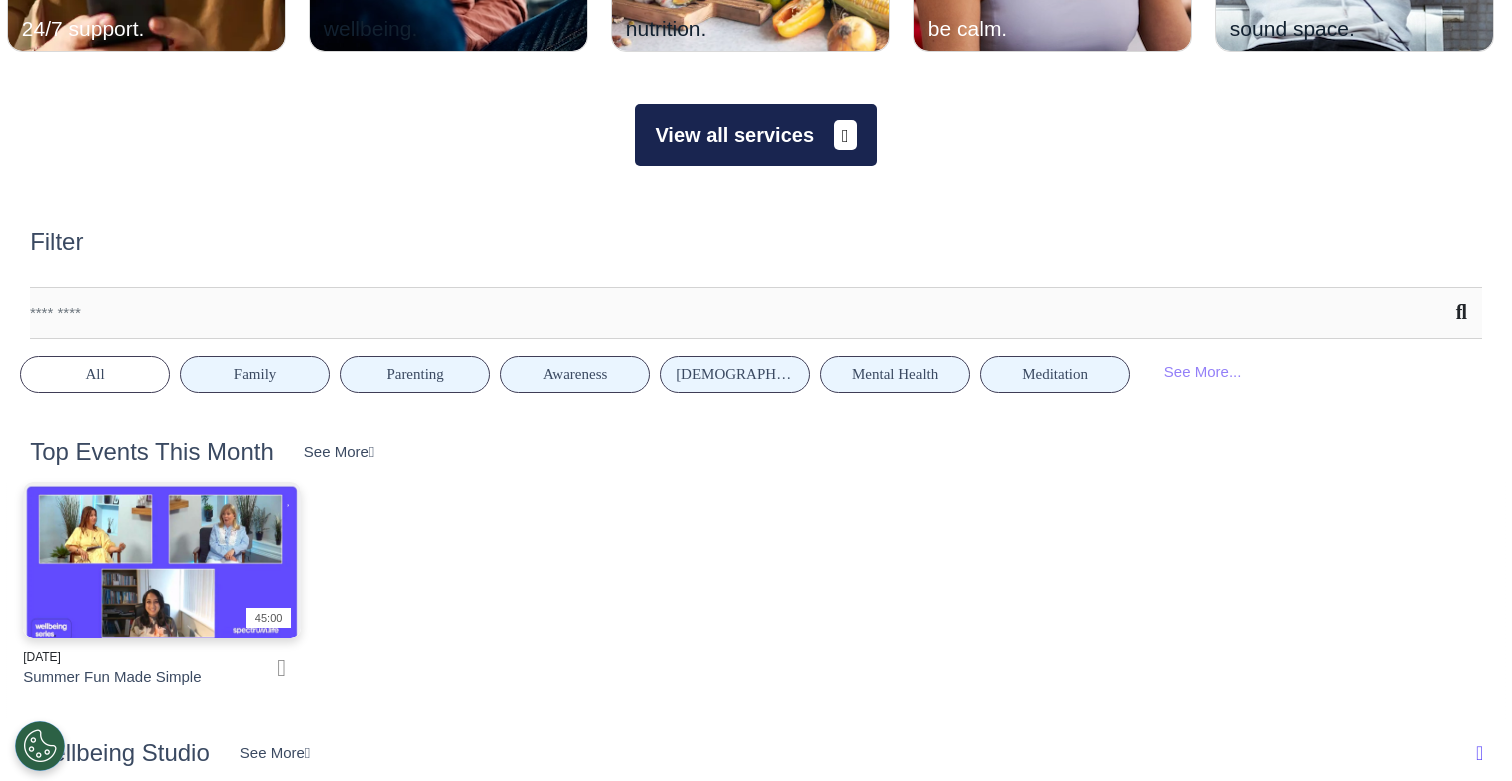 click on "View all services" at bounding box center (755, 135) 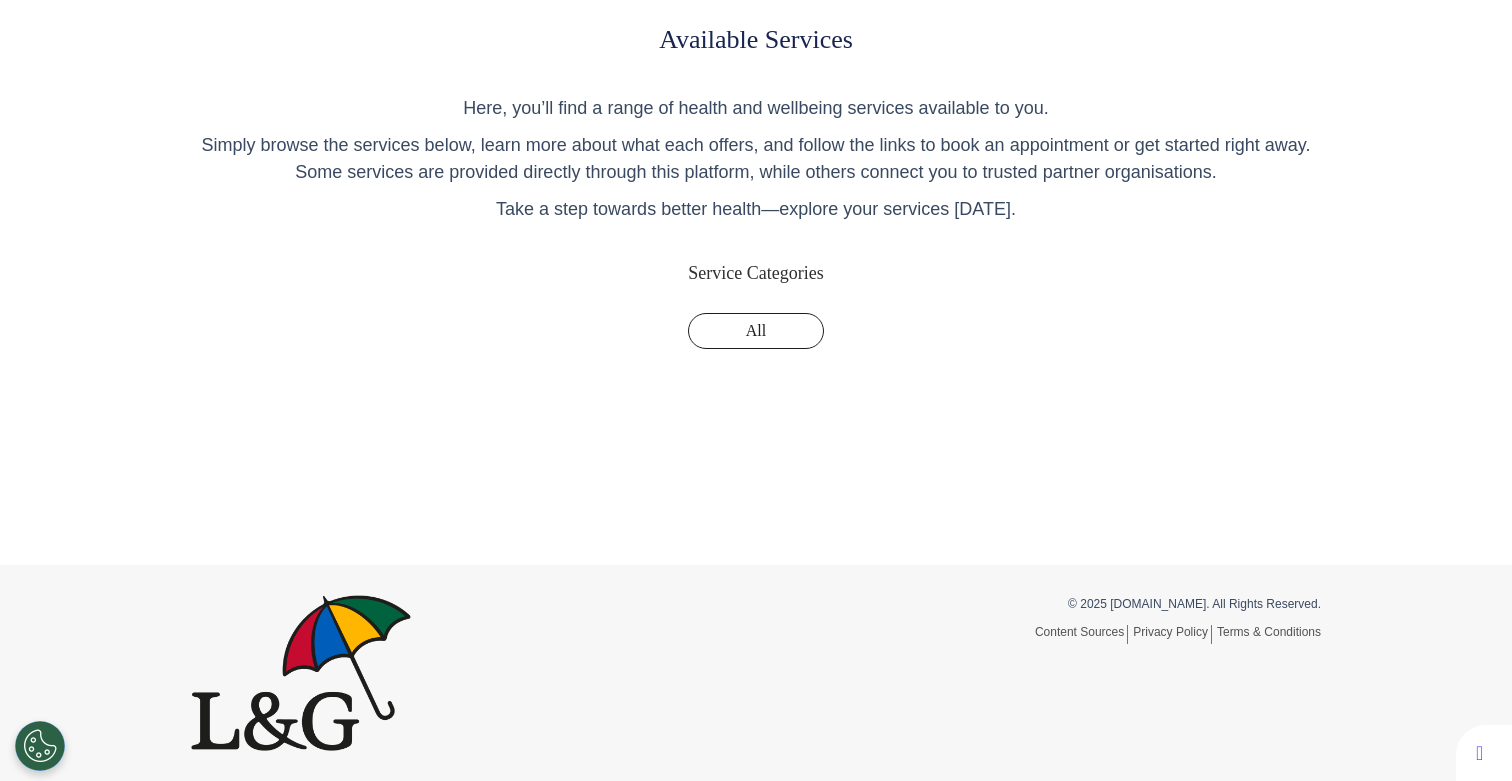 scroll, scrollTop: 0, scrollLeft: 0, axis: both 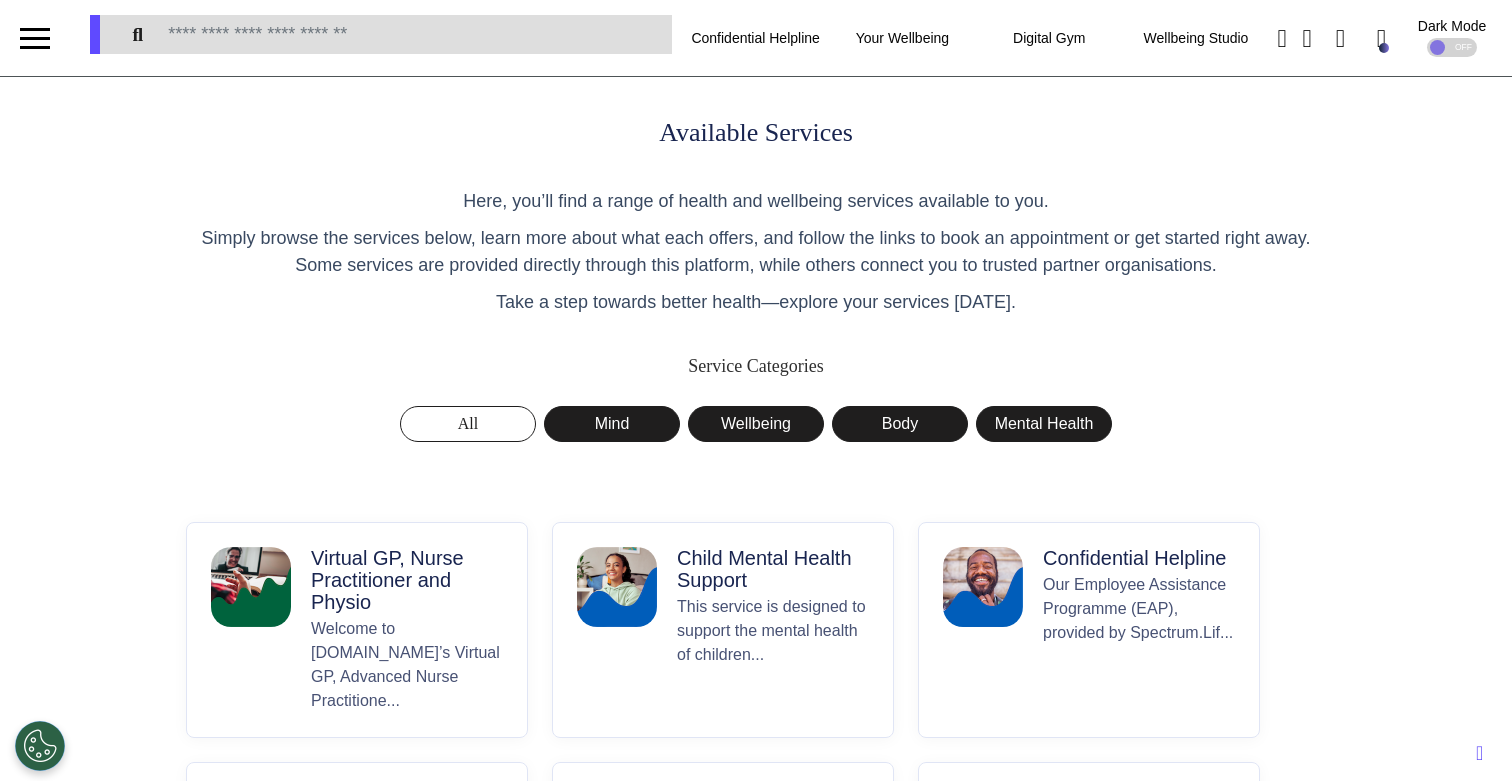click on "Virtual GP, Nurse Practitioner and Physio" at bounding box center [407, 580] 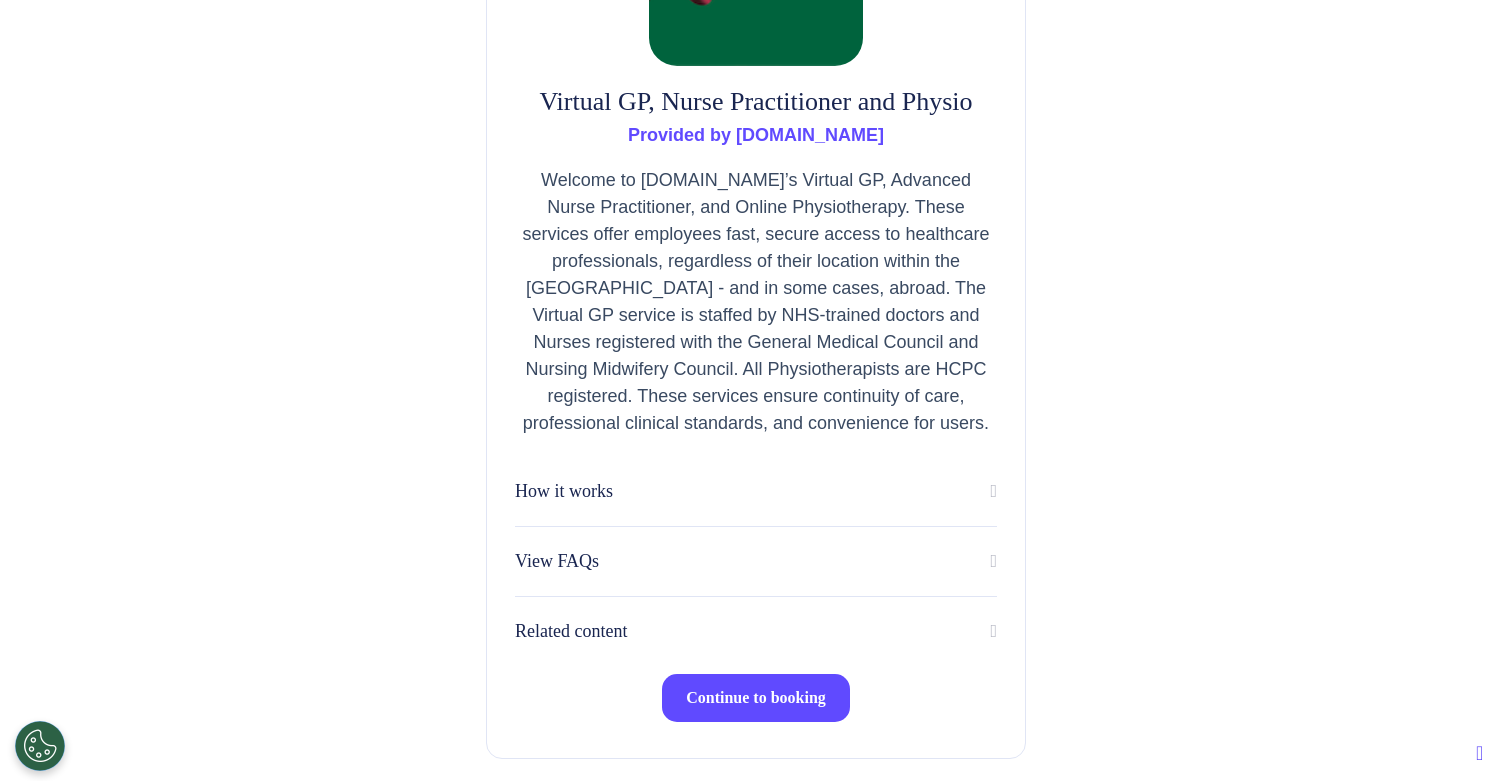 click on "Continue to booking" at bounding box center [756, 697] 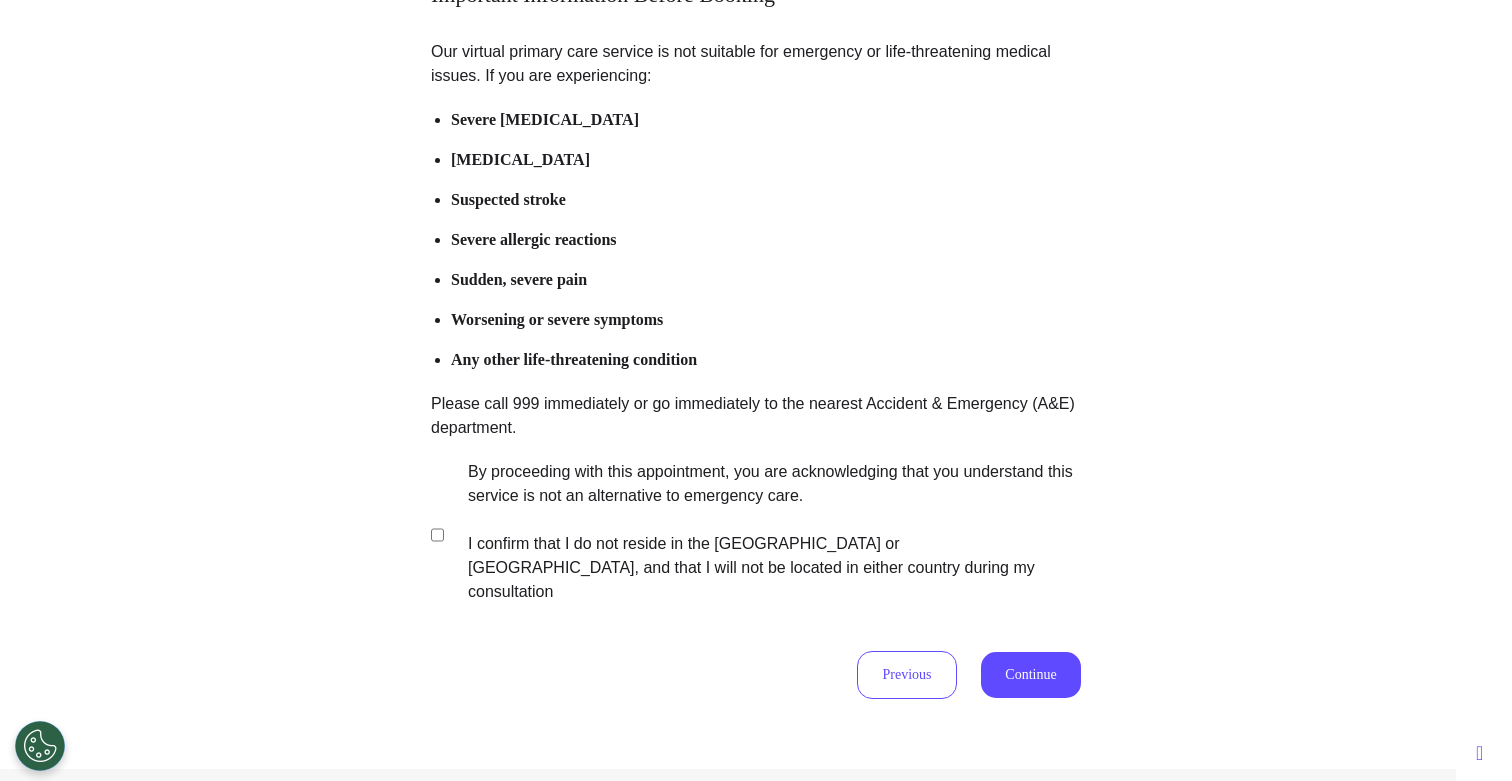 scroll, scrollTop: 215, scrollLeft: 0, axis: vertical 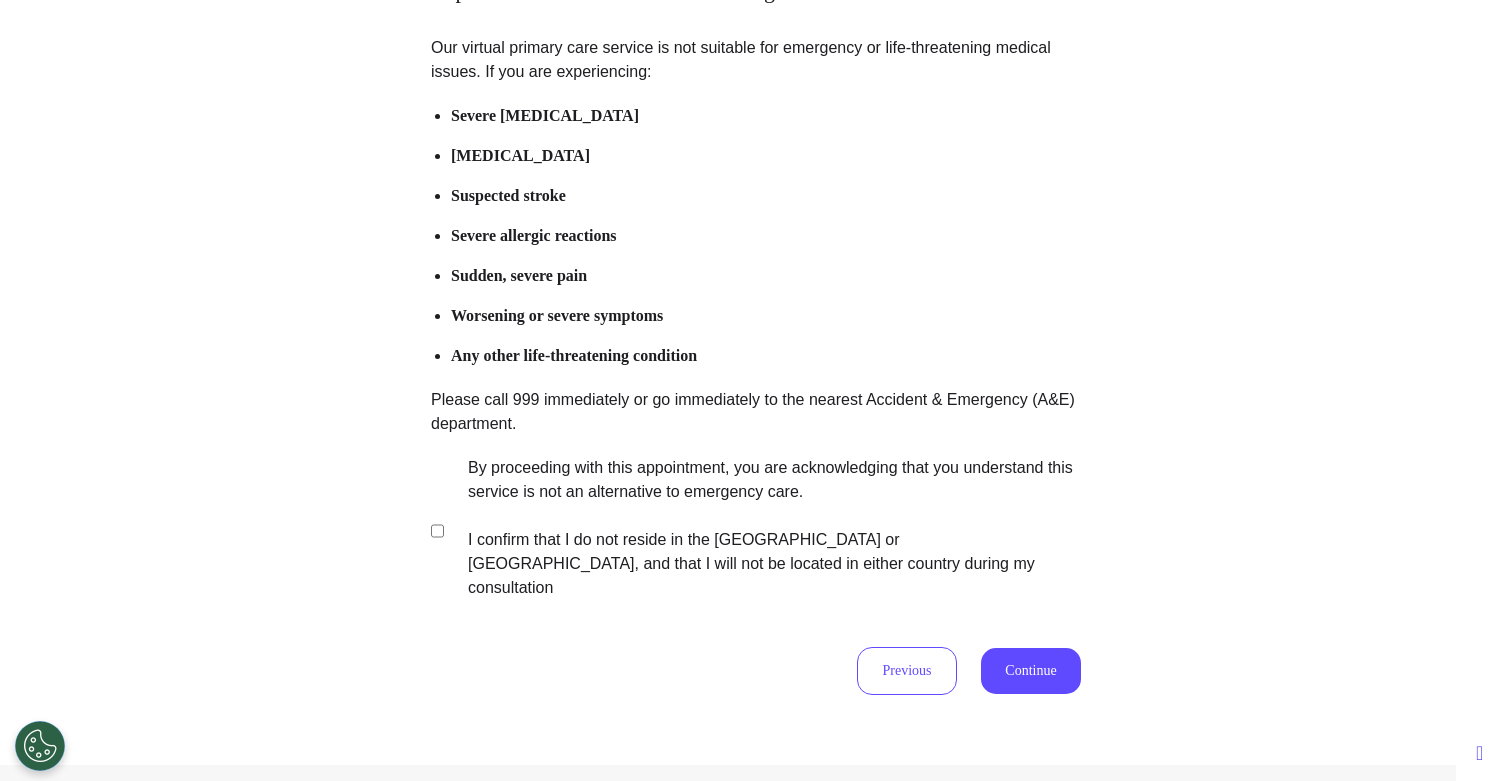 click on "By proceeding with this appointment, you are acknowledging that you understand this service is not an alternative to emergency care. I confirm that I do not reside in the [GEOGRAPHIC_DATA] or [GEOGRAPHIC_DATA], and that I will not be located in either country during my consultation" at bounding box center [761, 528] 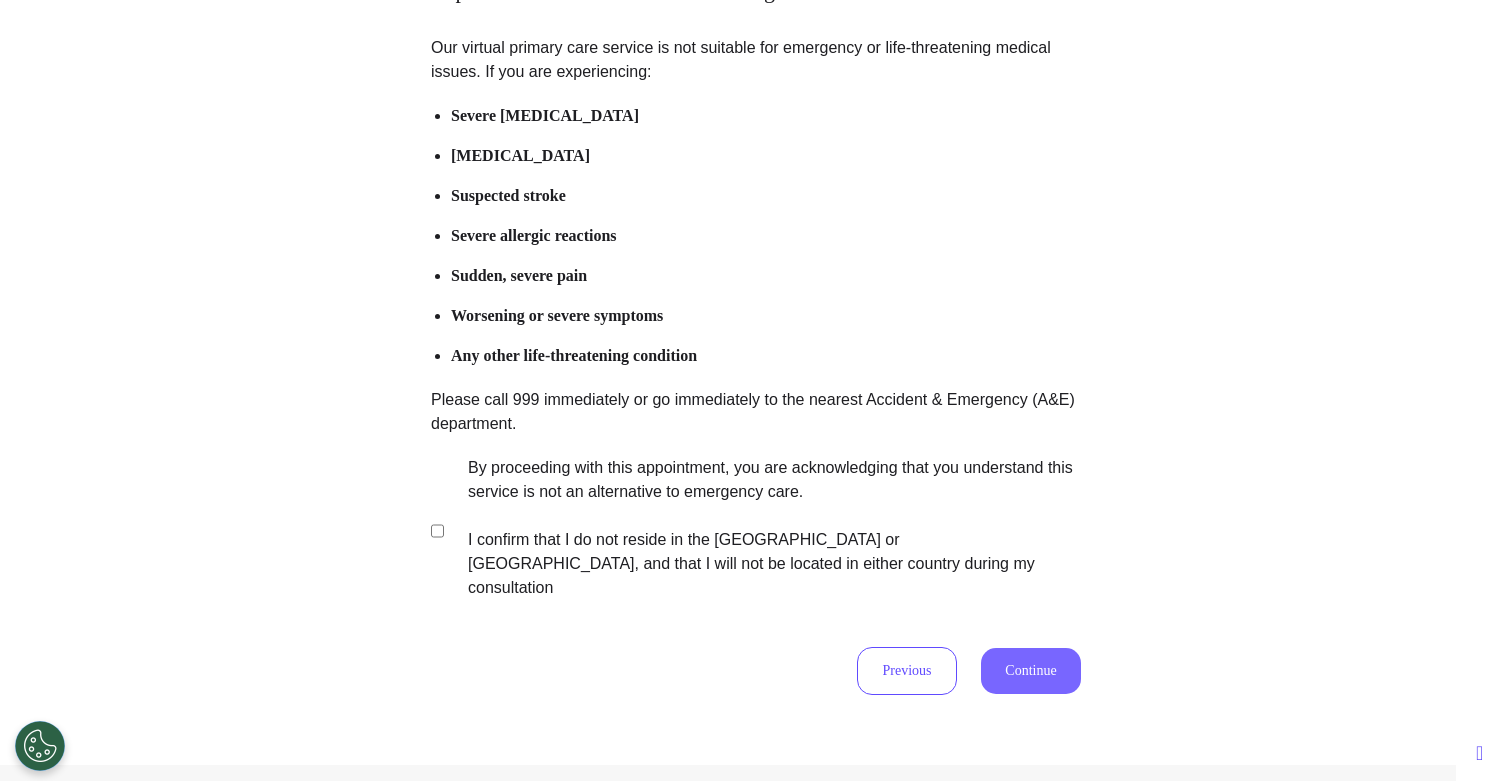 click on "Continue" at bounding box center [1031, 671] 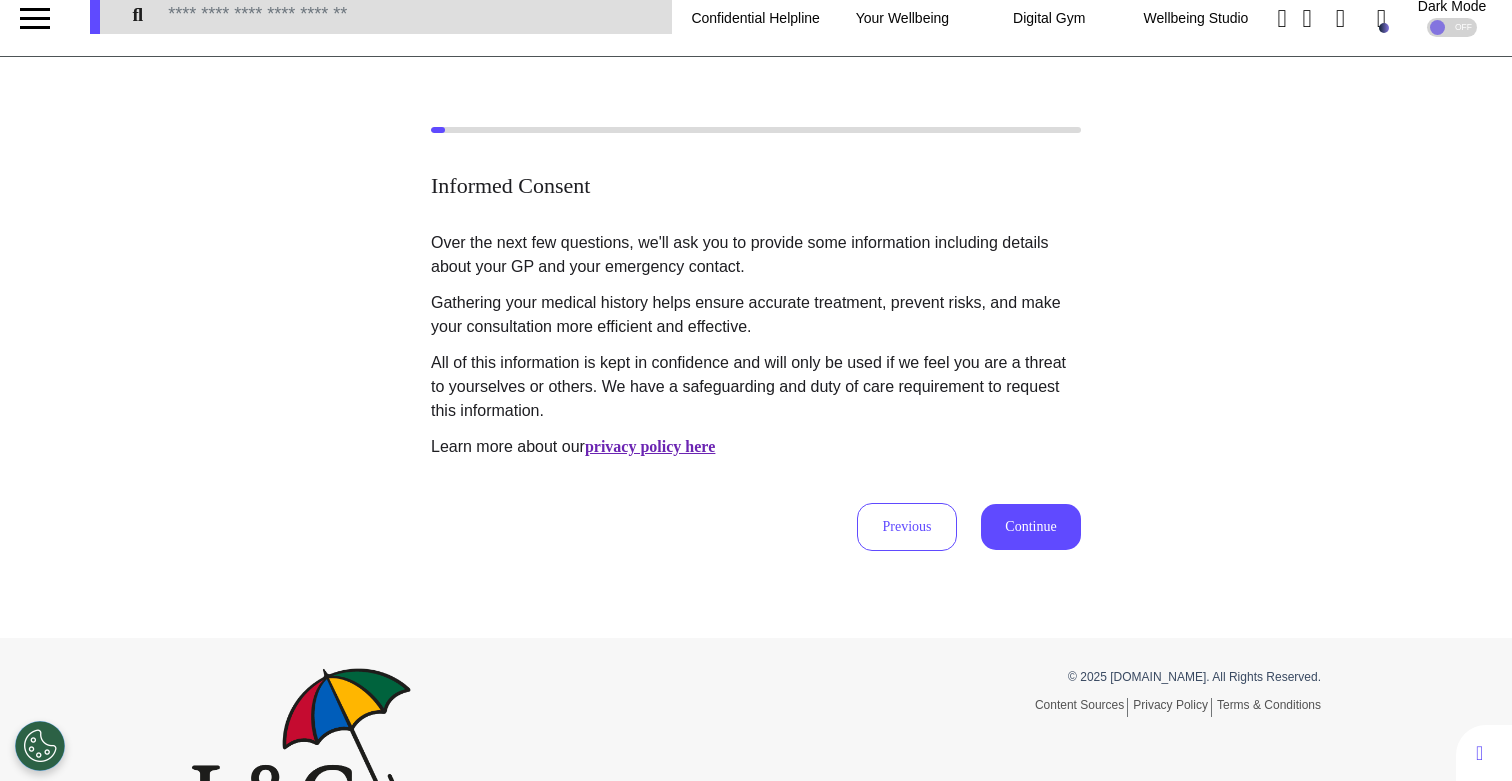 scroll, scrollTop: 0, scrollLeft: 0, axis: both 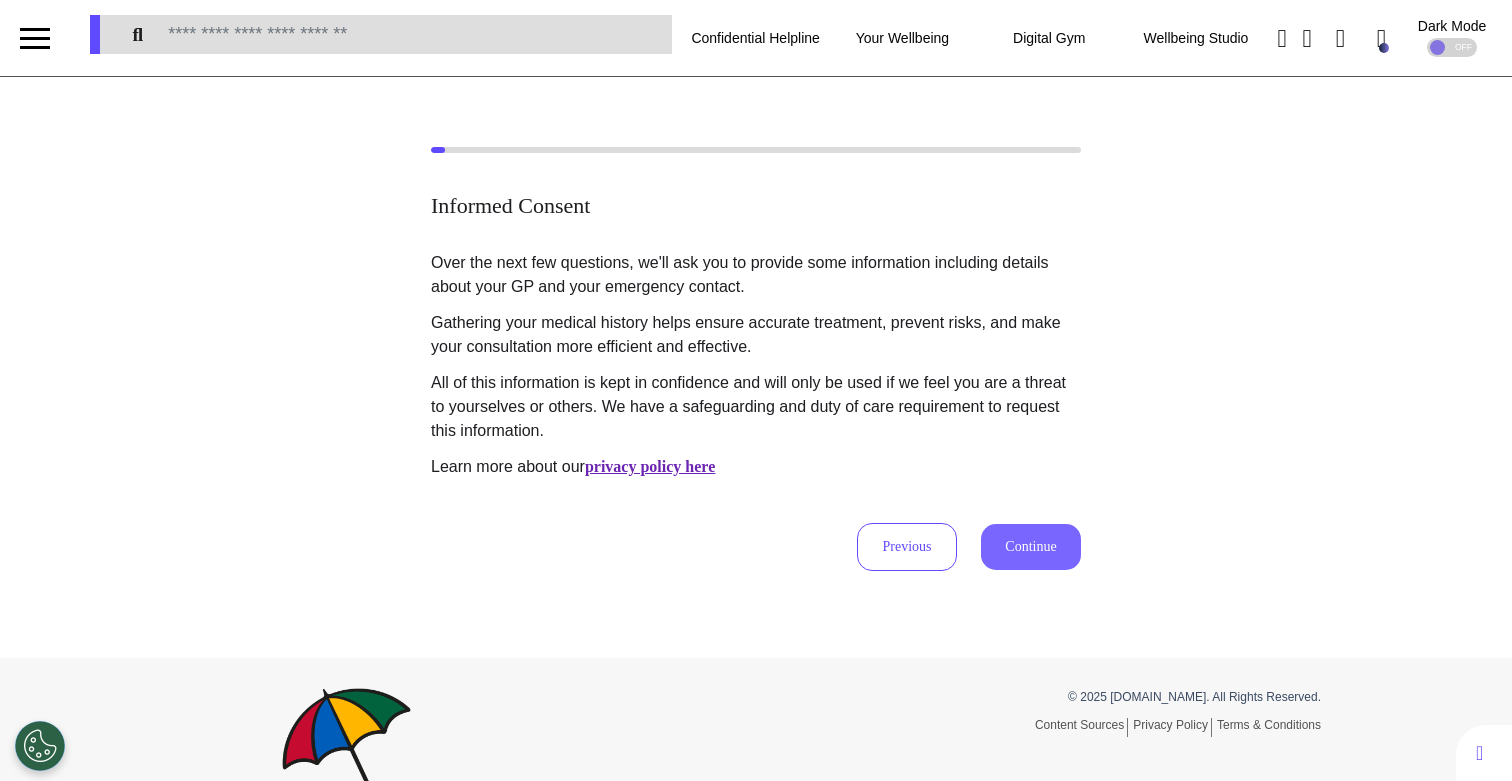click on "Continue" at bounding box center [1031, 547] 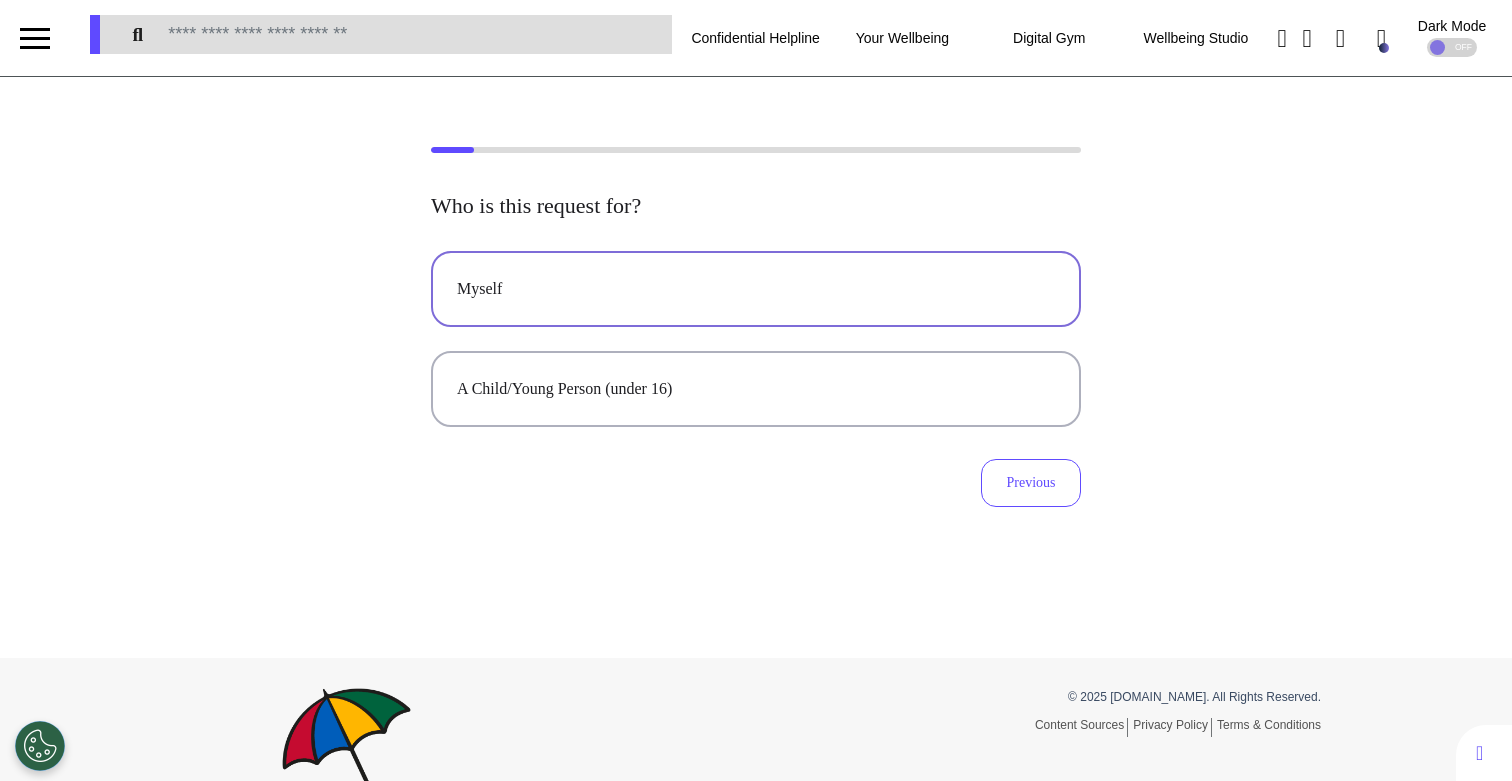 click on "Myself" at bounding box center (756, 289) 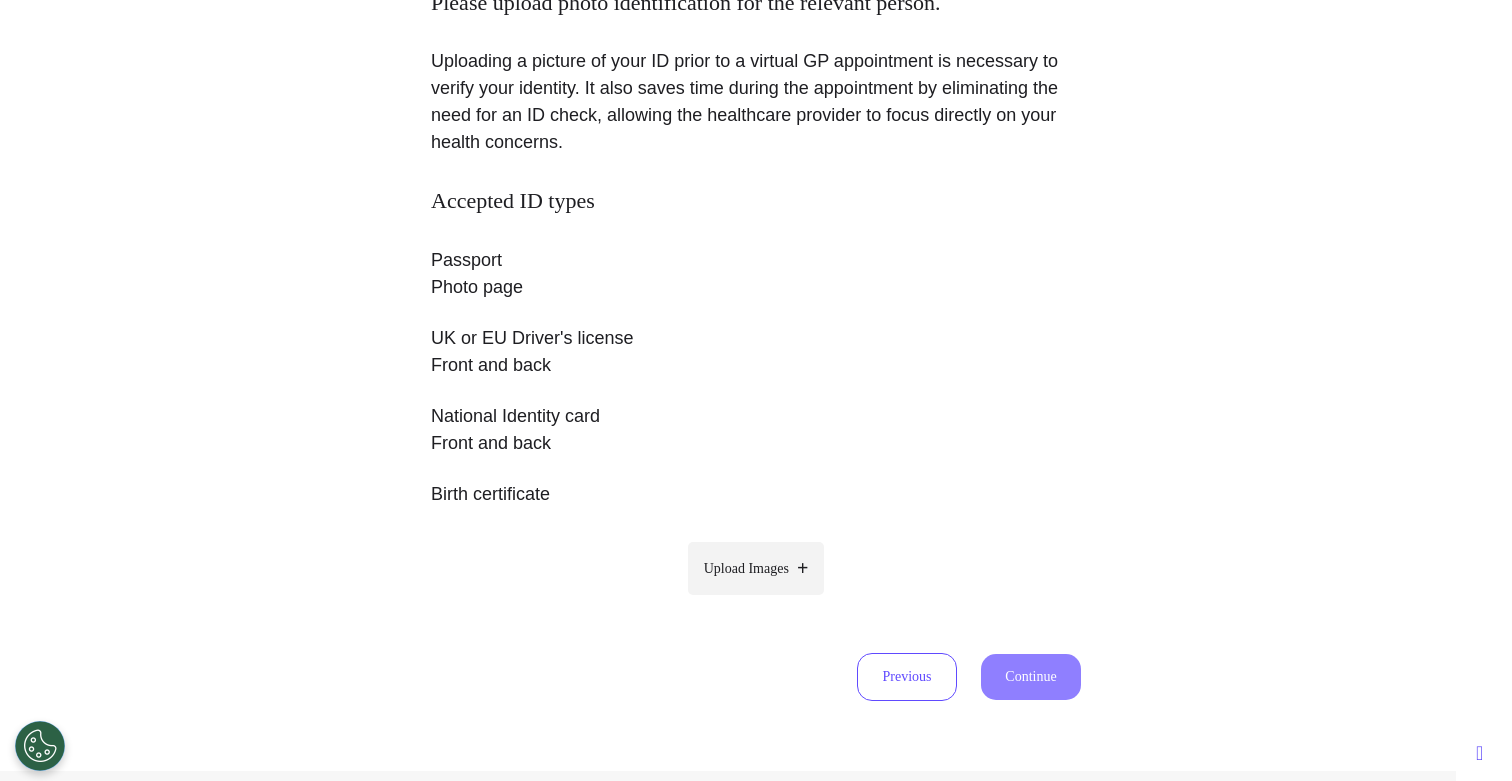 scroll, scrollTop: 207, scrollLeft: 0, axis: vertical 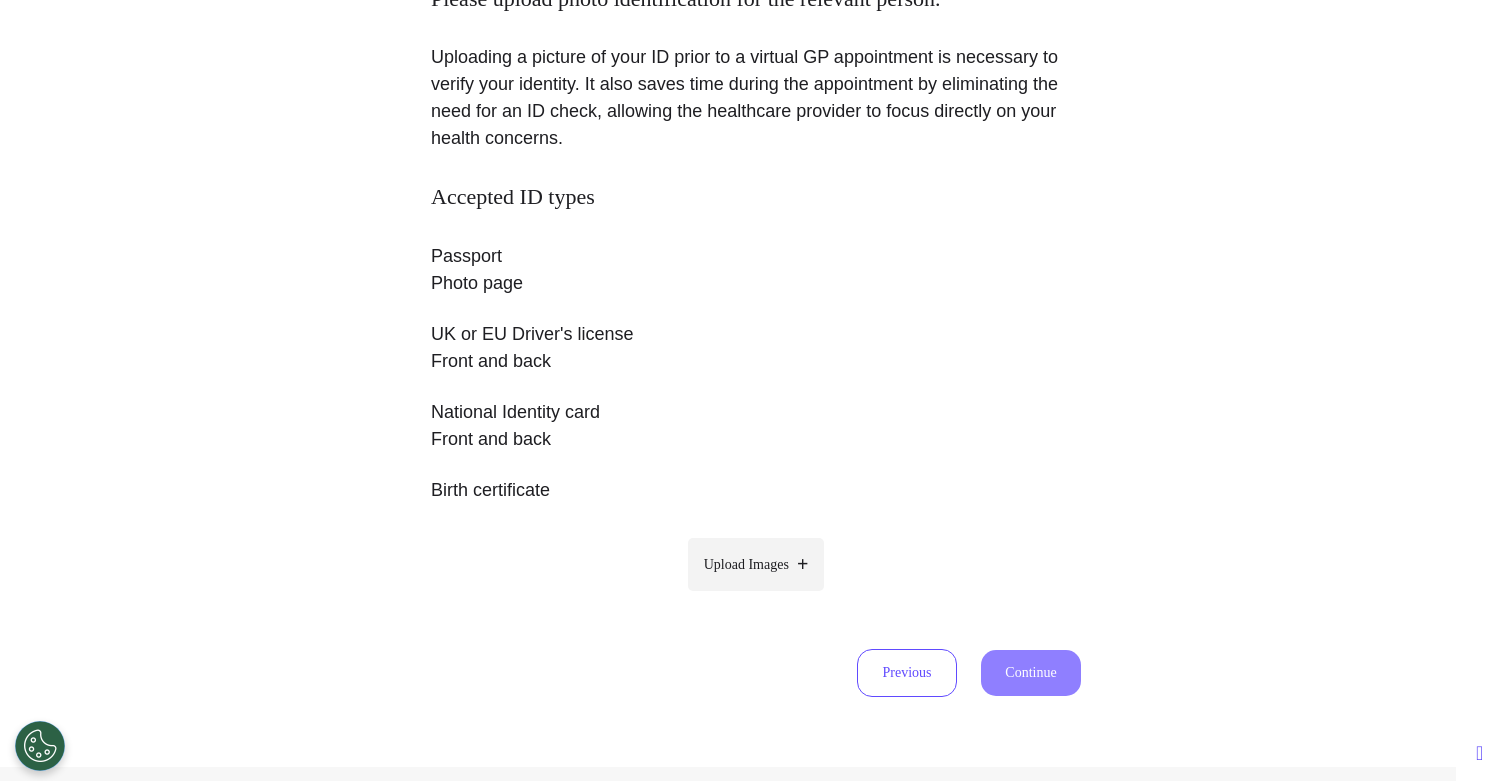click on "Upload Images" at bounding box center [746, 564] 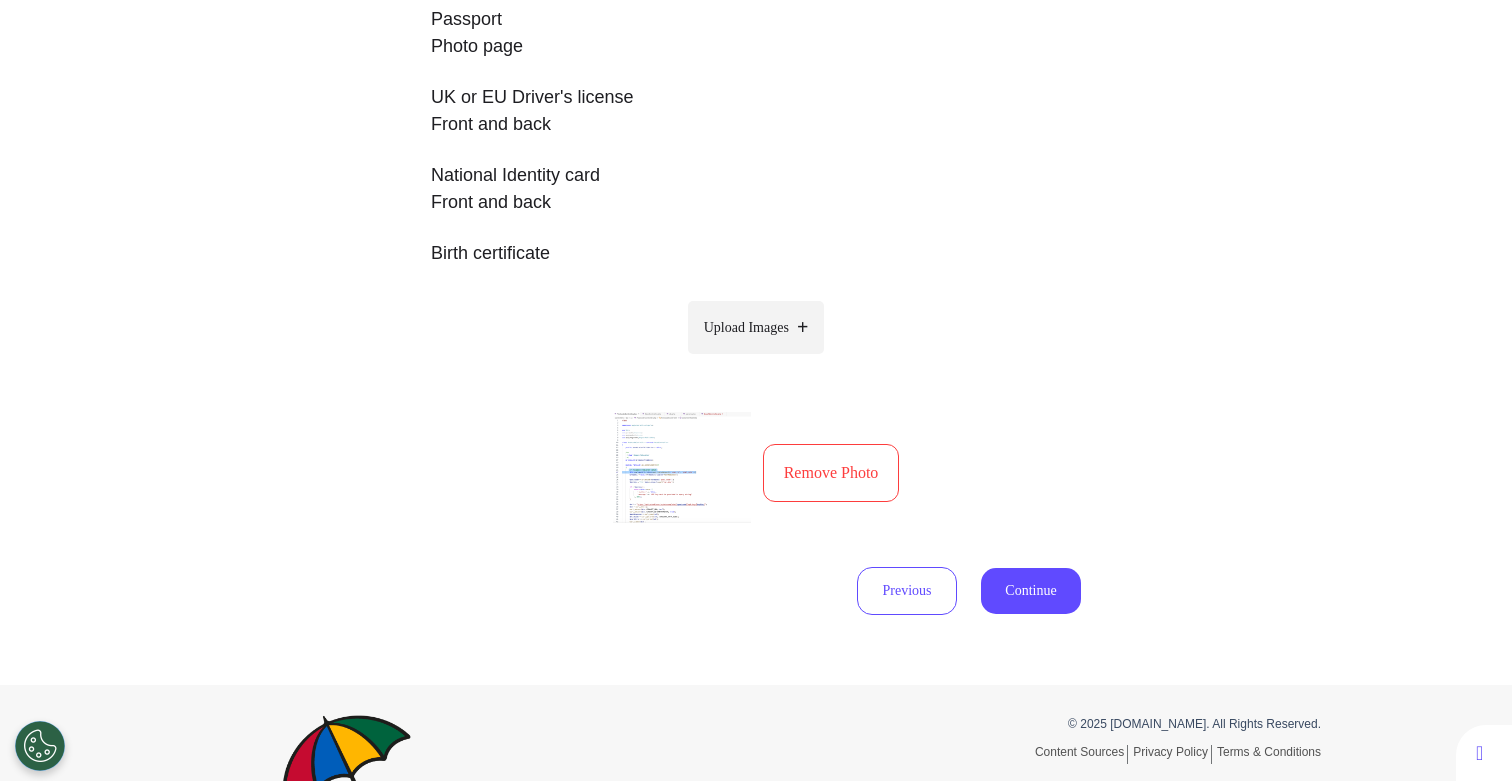 scroll, scrollTop: 529, scrollLeft: 0, axis: vertical 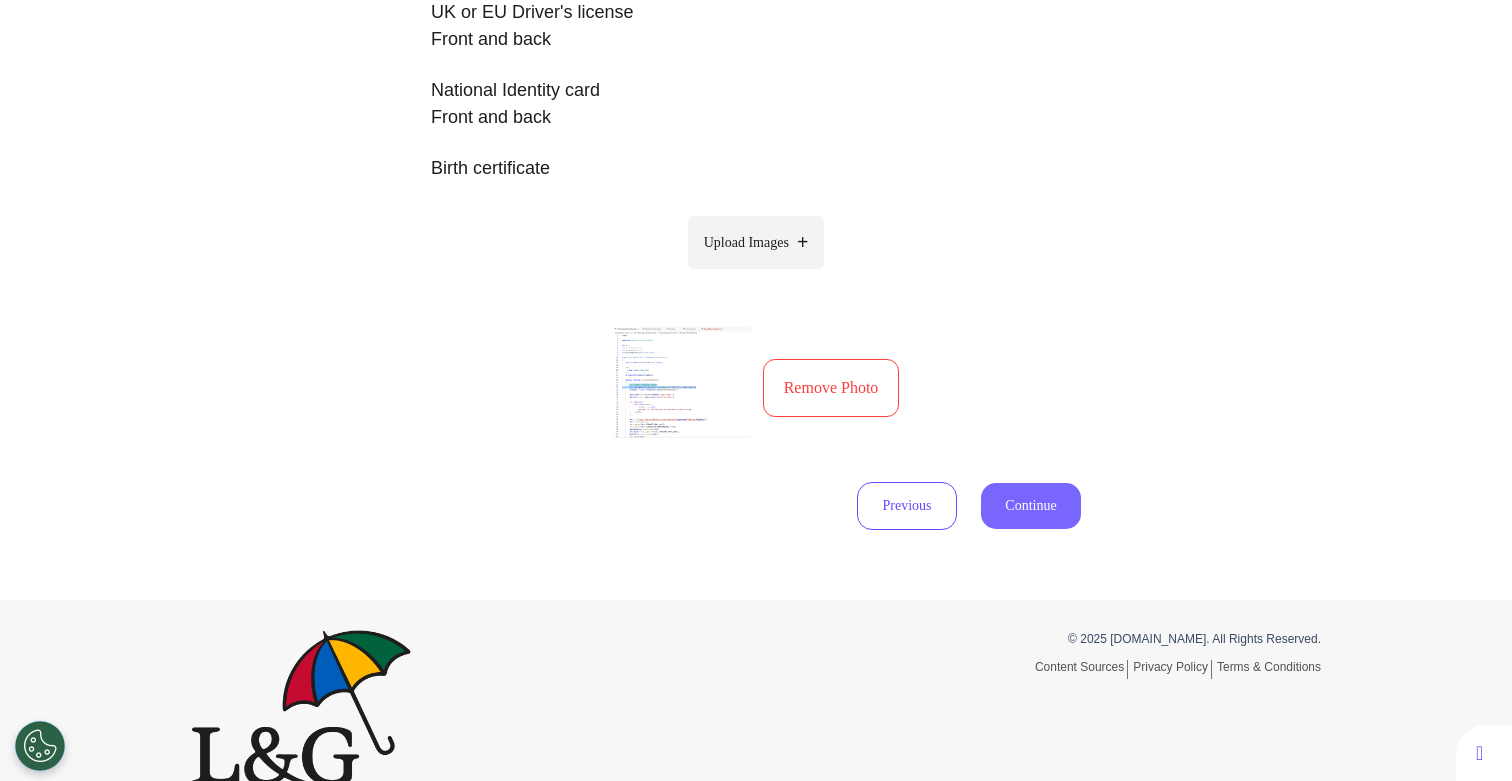 click on "Continue" at bounding box center [1031, 506] 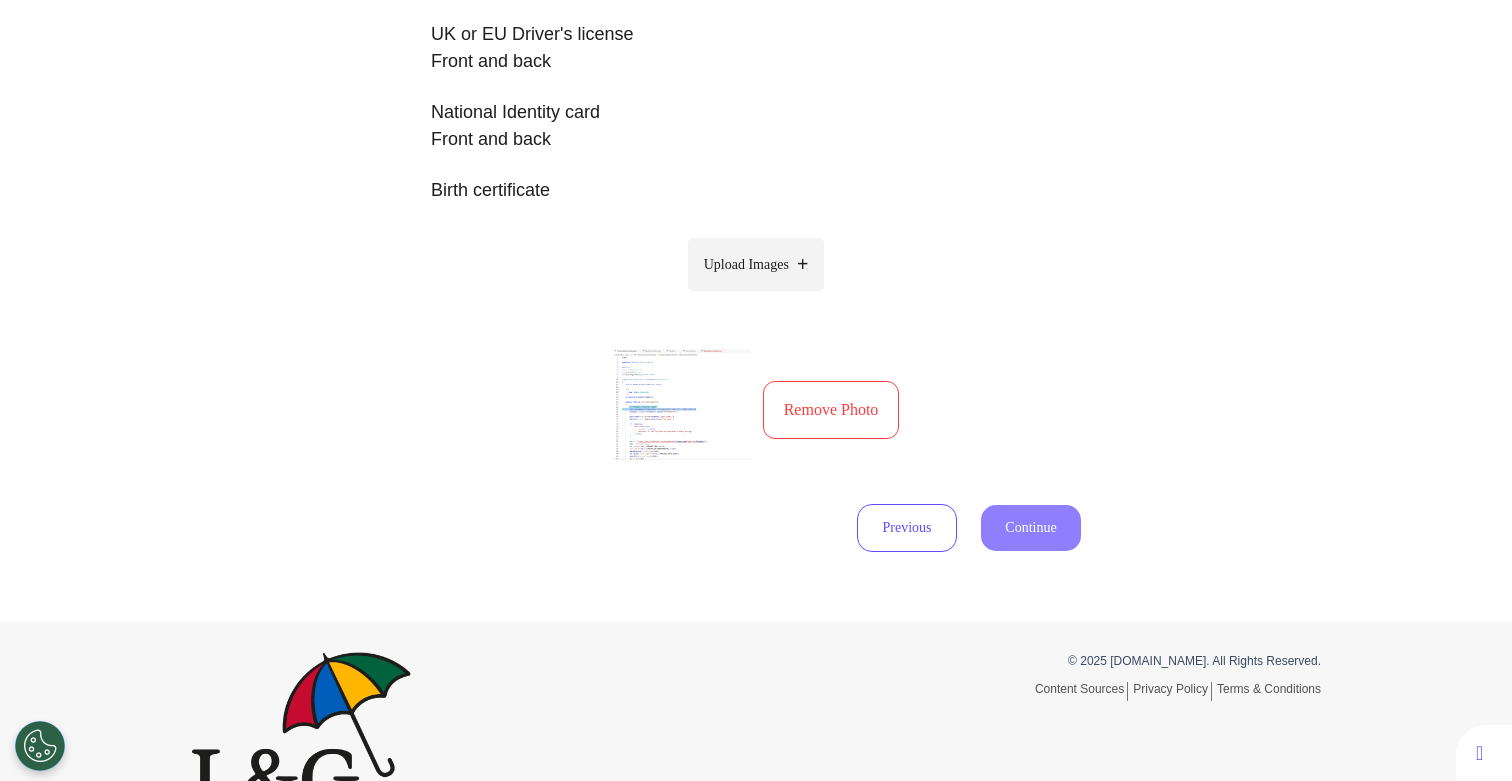 select on "******" 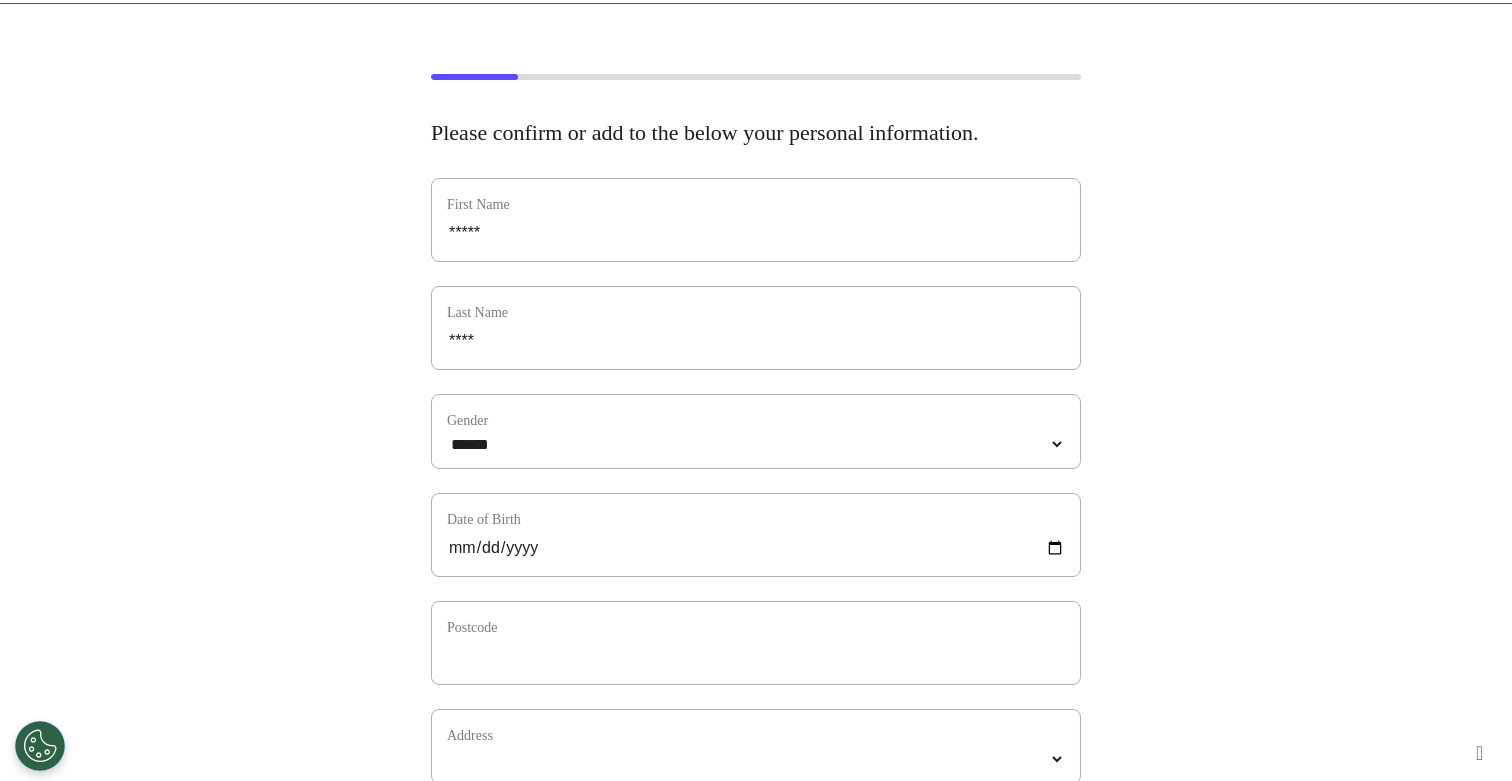 scroll, scrollTop: 260, scrollLeft: 0, axis: vertical 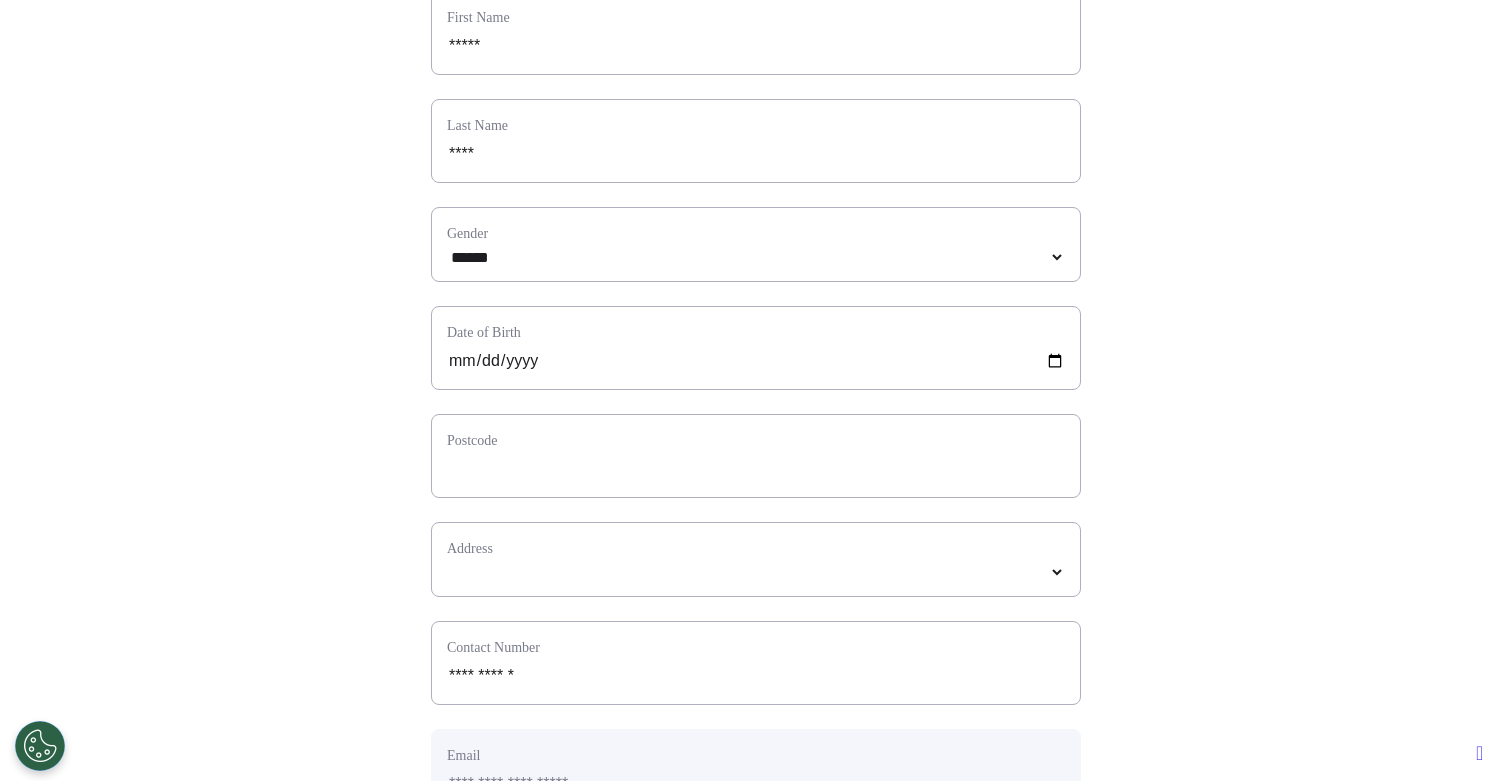 click on "Postcode" at bounding box center (756, 456) 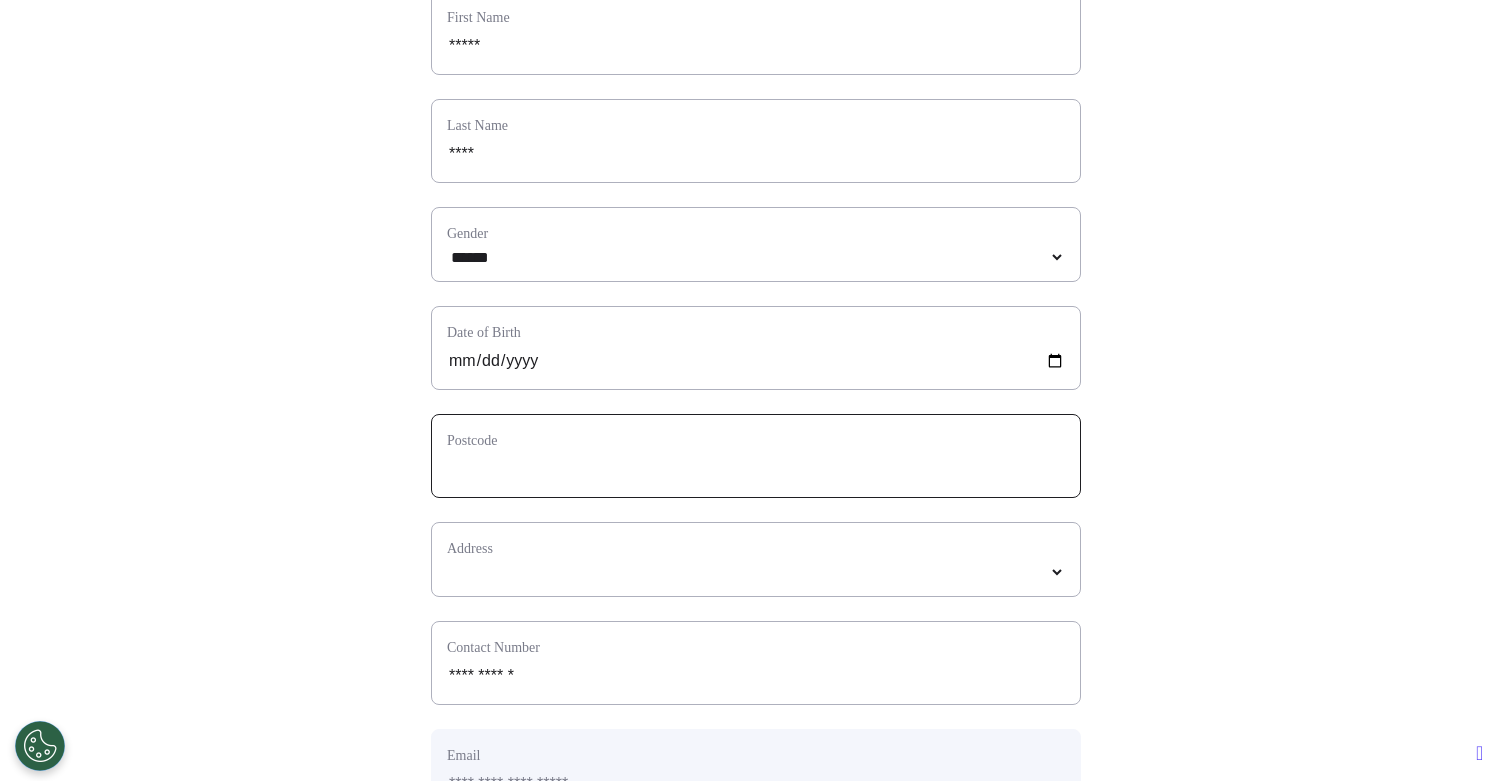 click at bounding box center (756, 469) 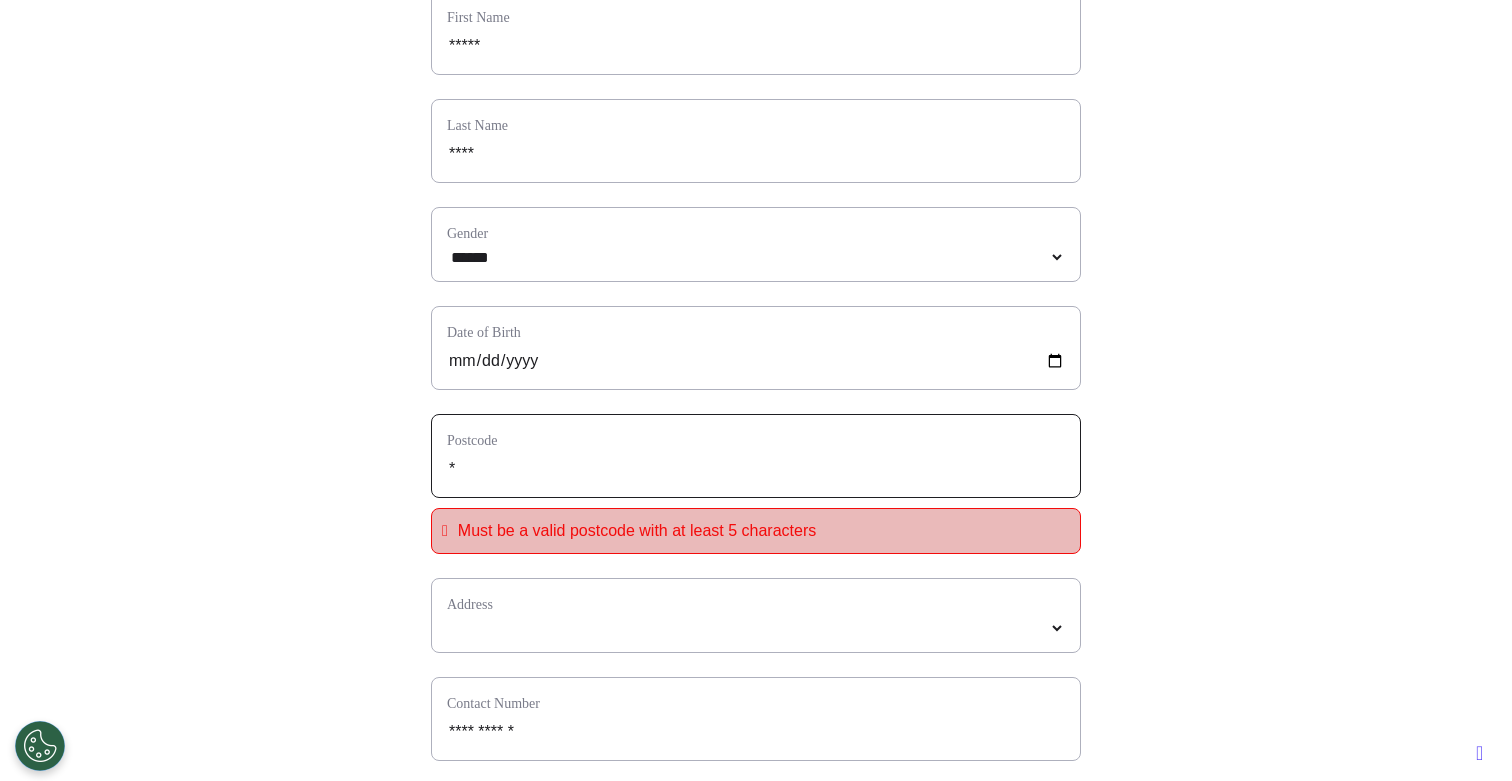 type on "**" 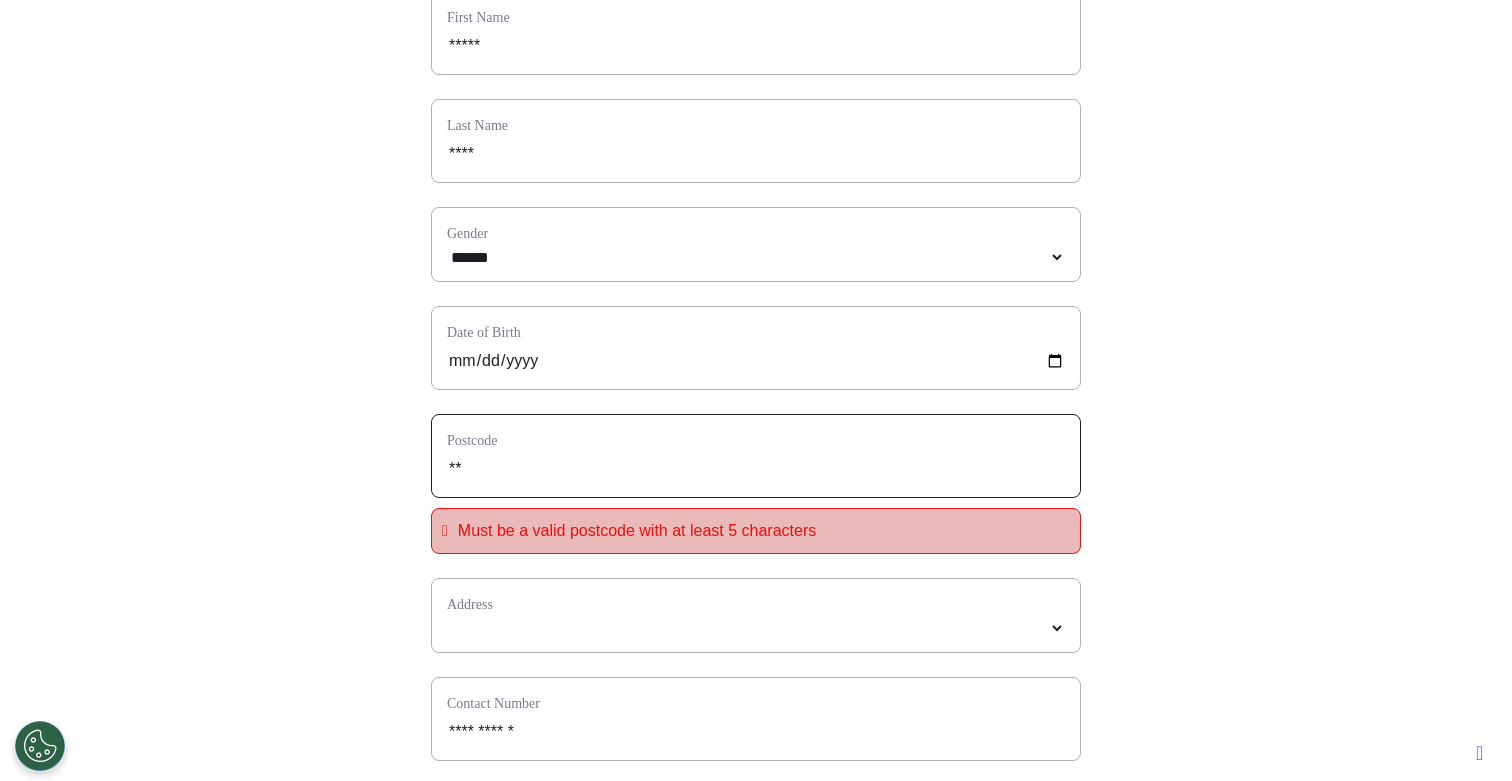 type on "***" 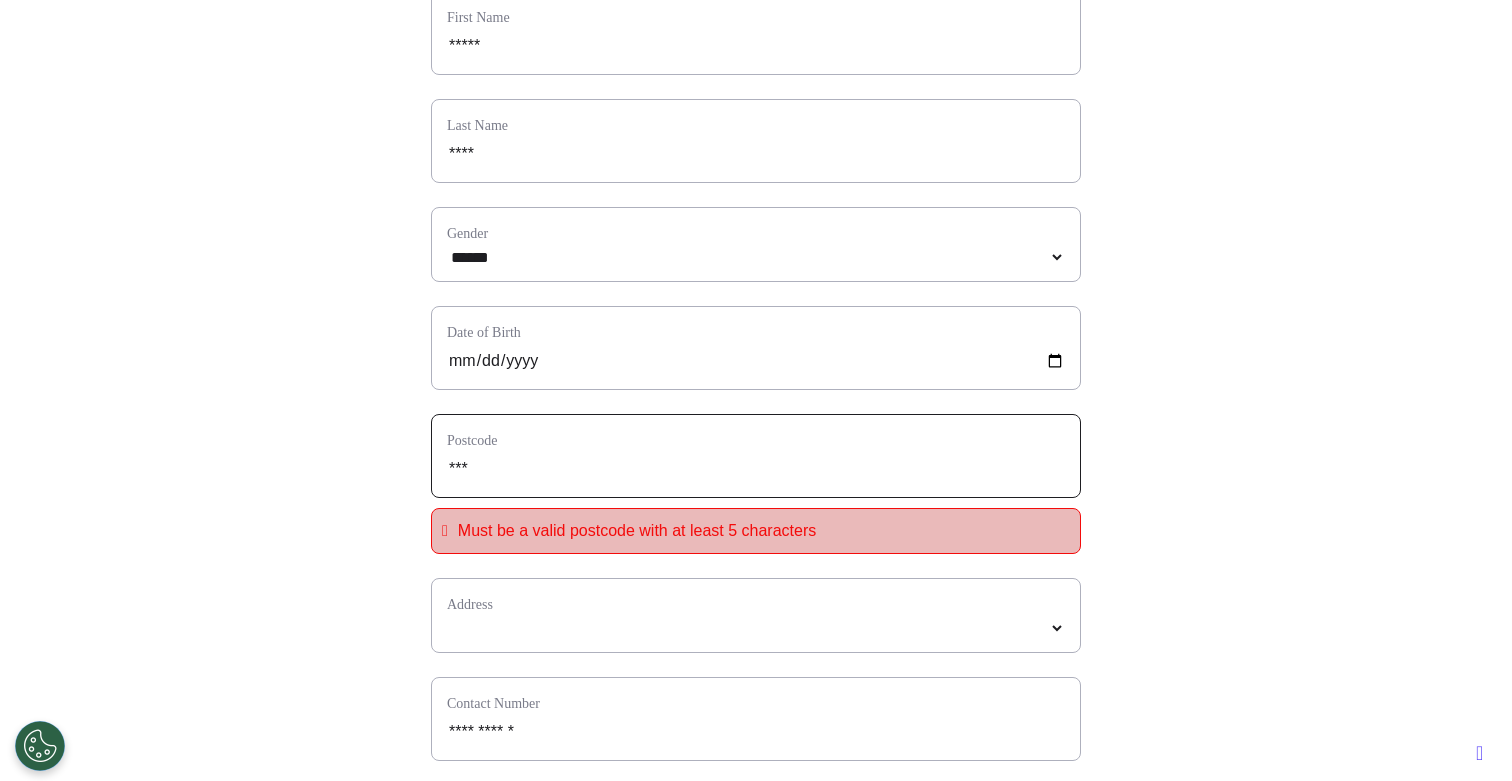 type on "****" 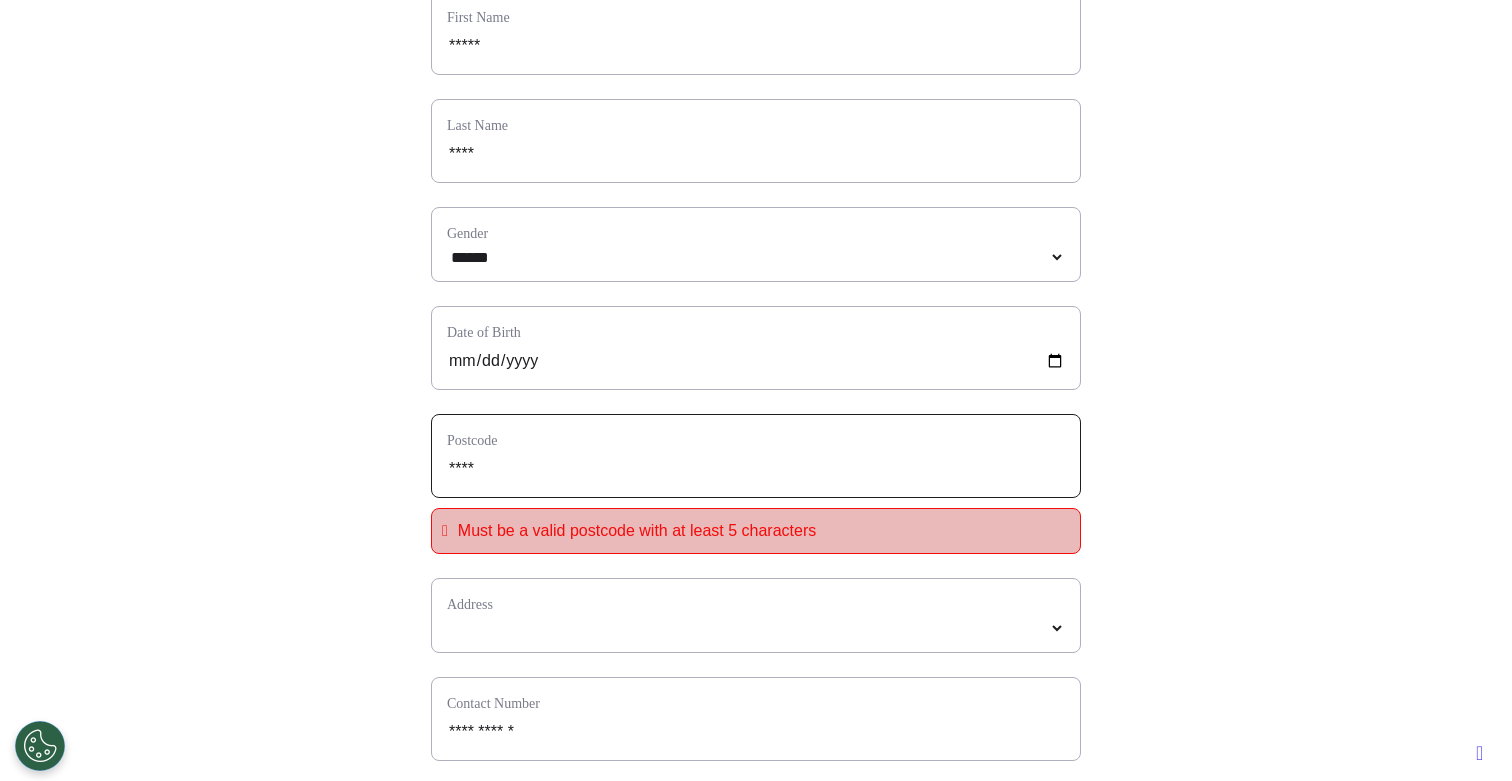 type on "*****" 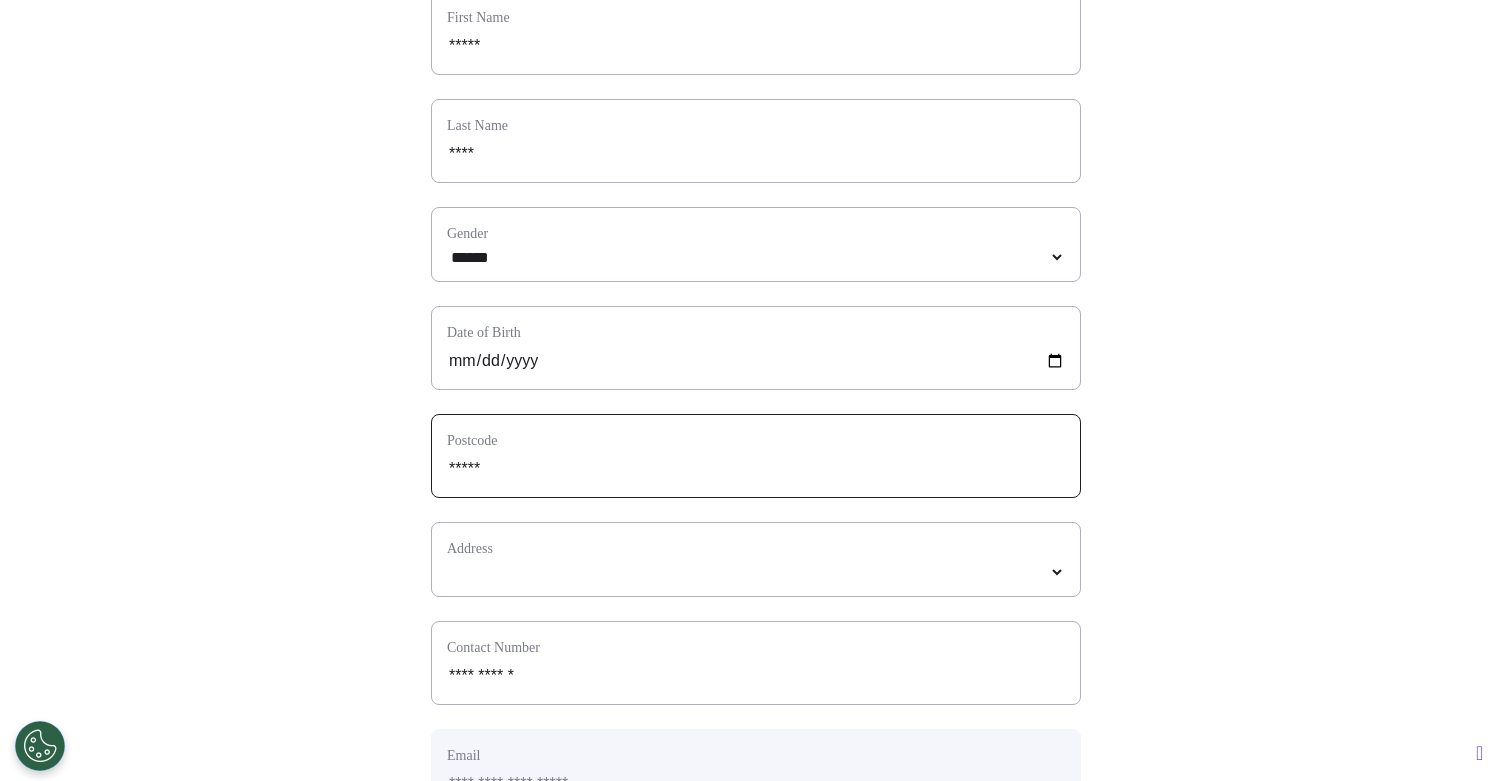 type on "*****" 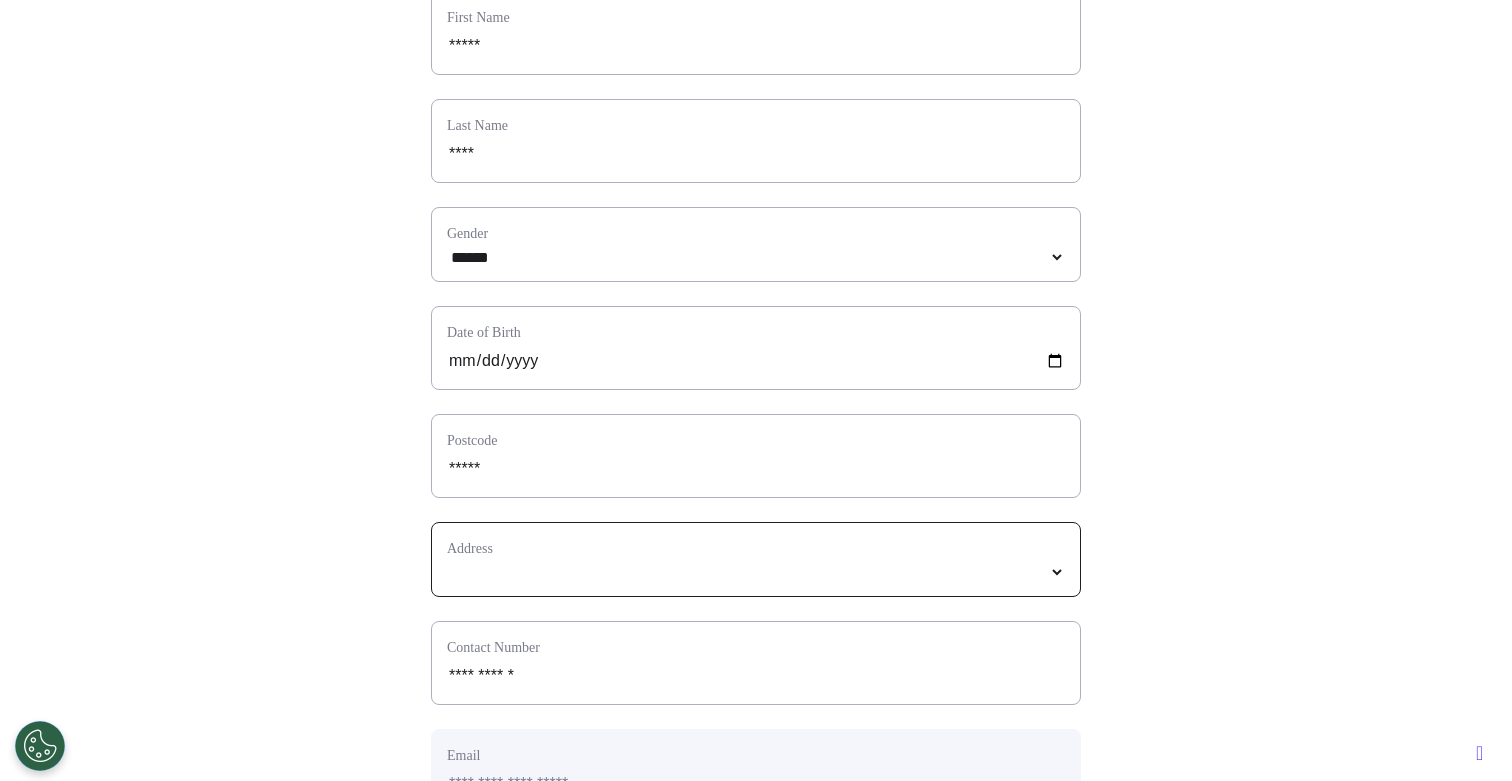 click at bounding box center (756, 572) 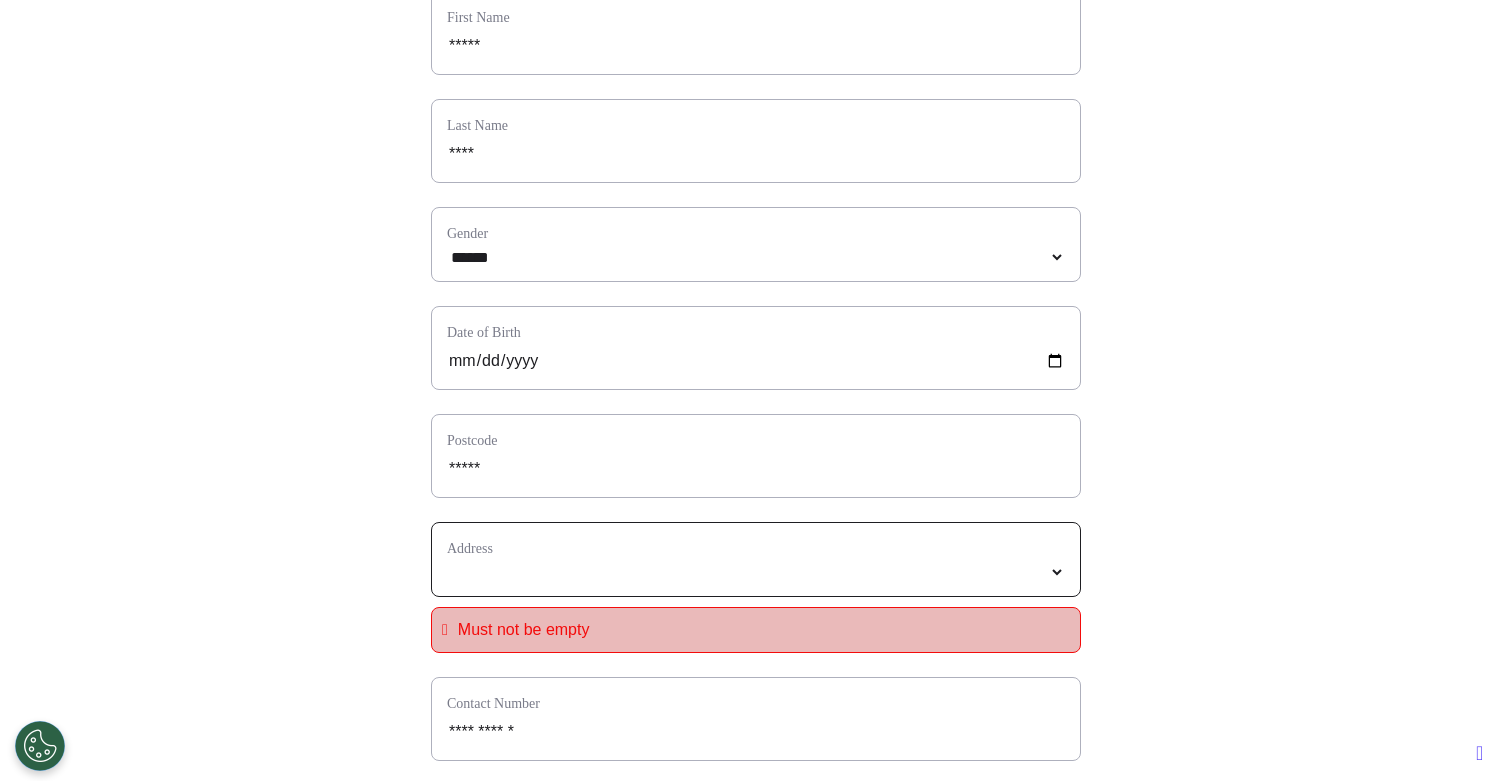 click at bounding box center [756, 572] 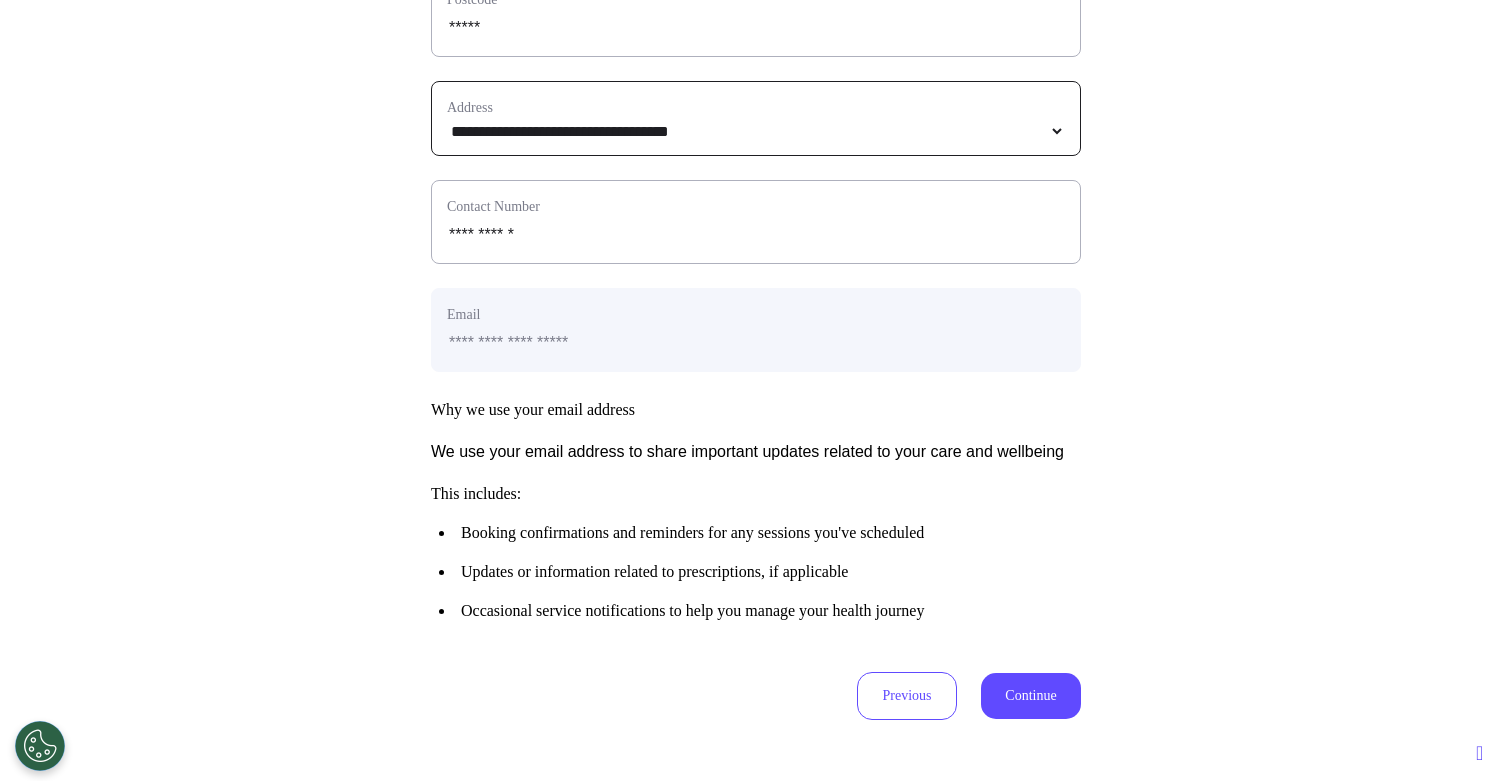 scroll, scrollTop: 748, scrollLeft: 0, axis: vertical 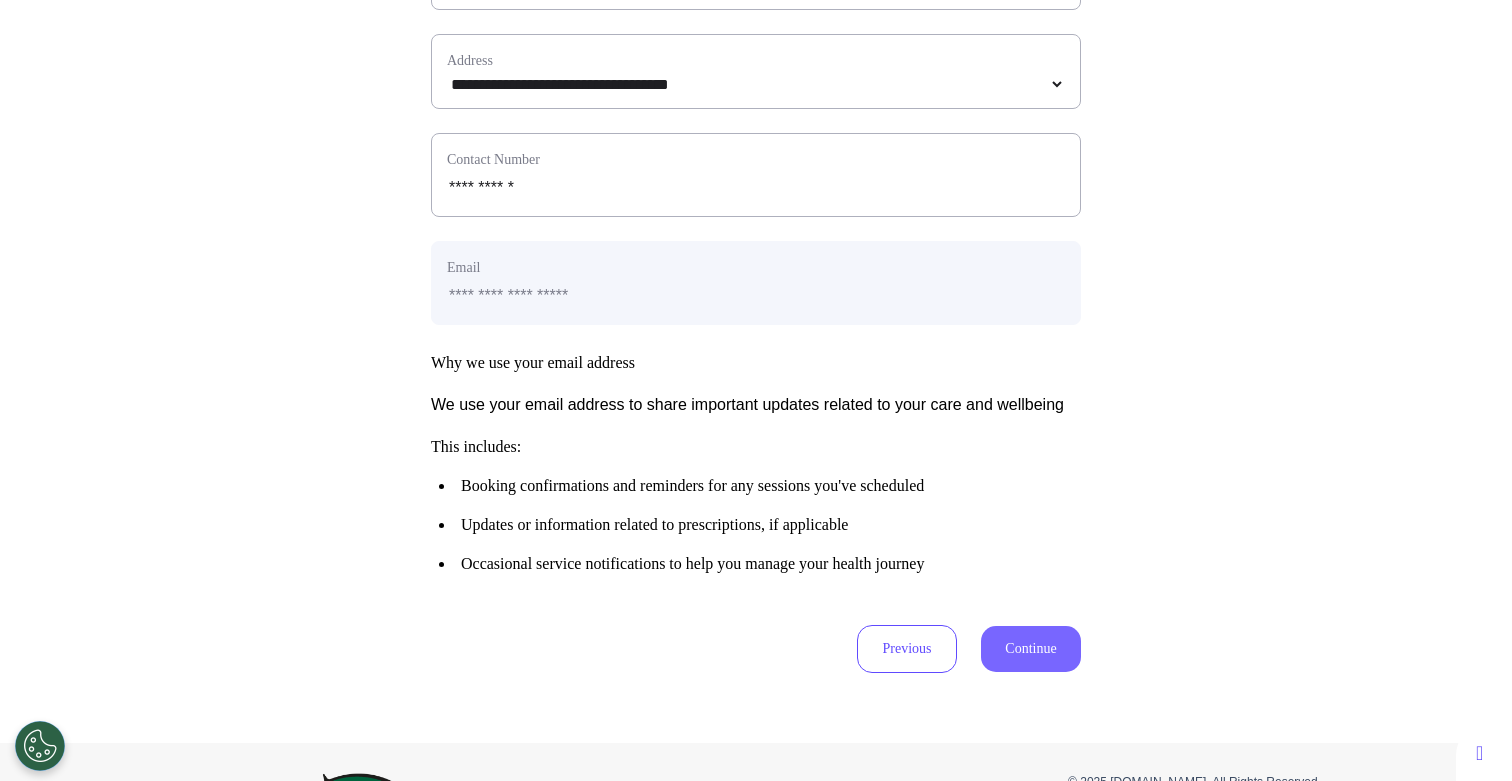 click on "Continue" at bounding box center [1031, 649] 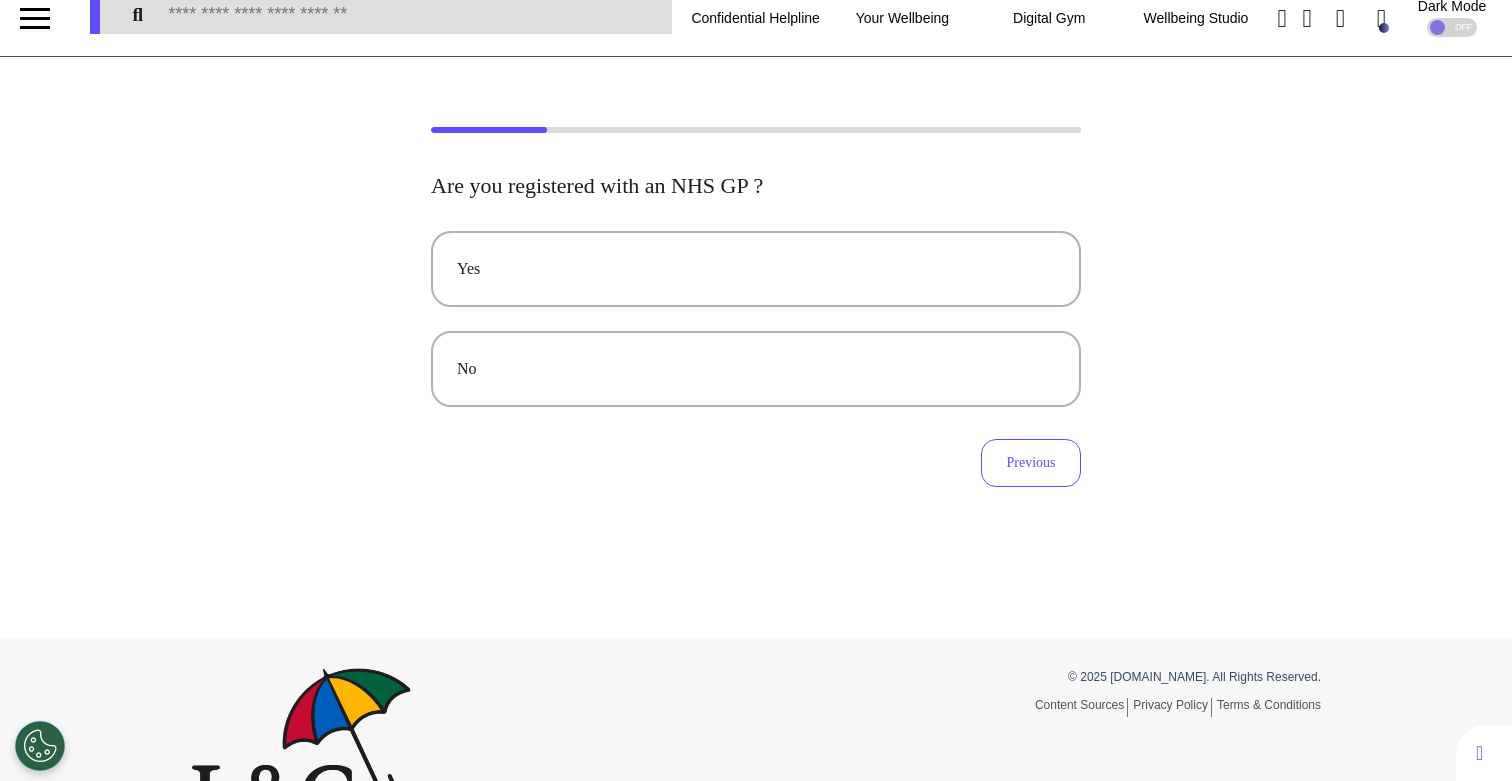 scroll, scrollTop: 0, scrollLeft: 0, axis: both 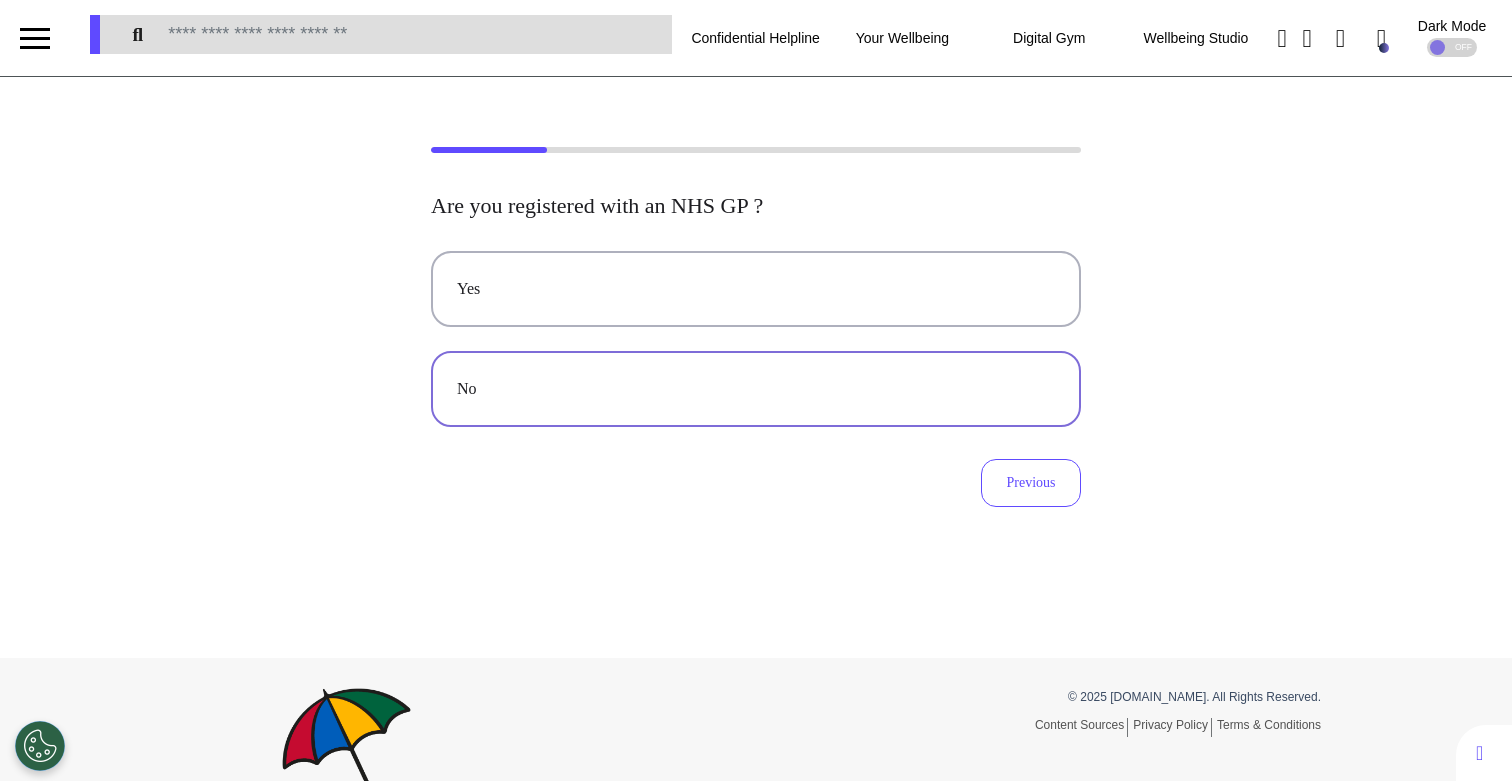 click on "No" at bounding box center (756, 389) 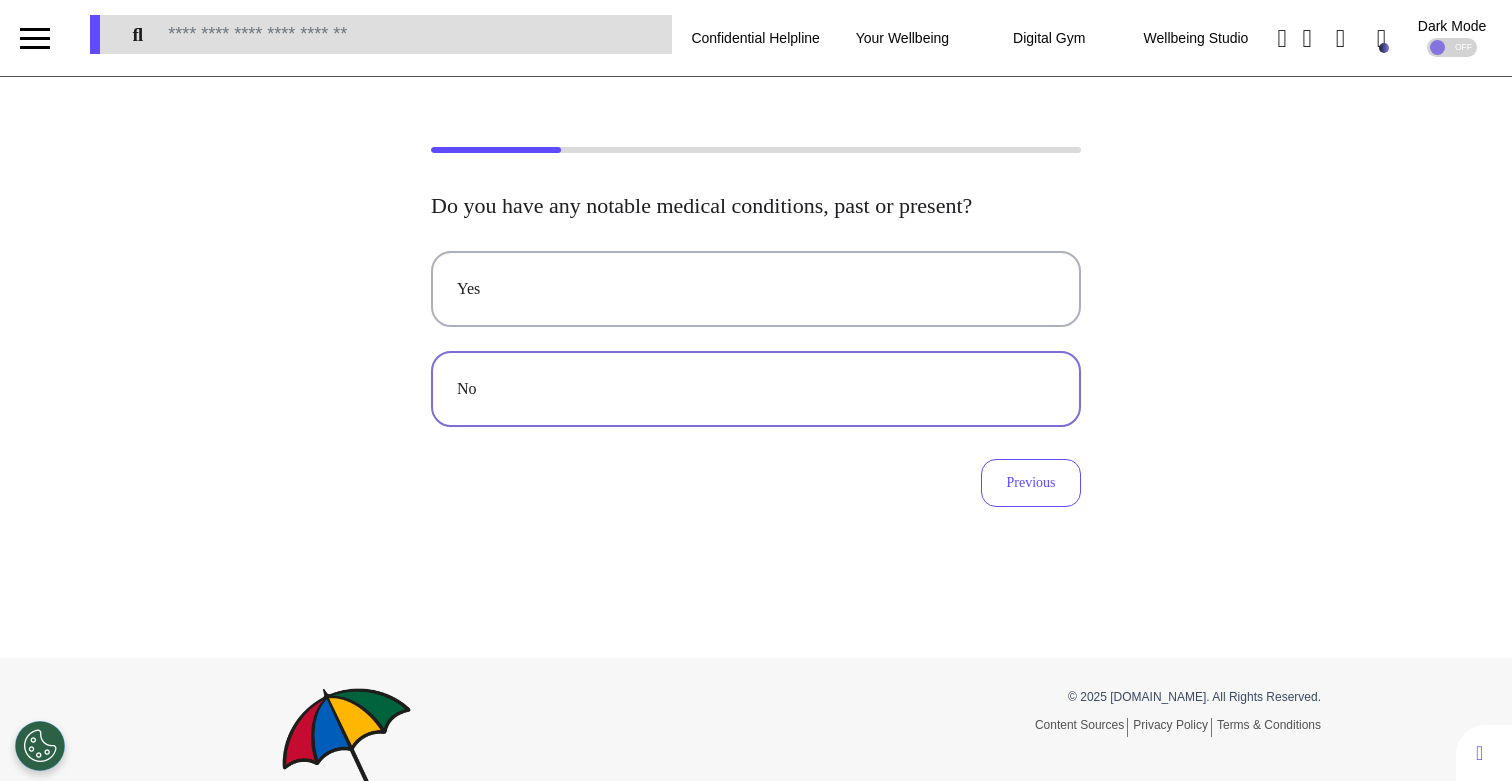 click on "No" at bounding box center (756, 389) 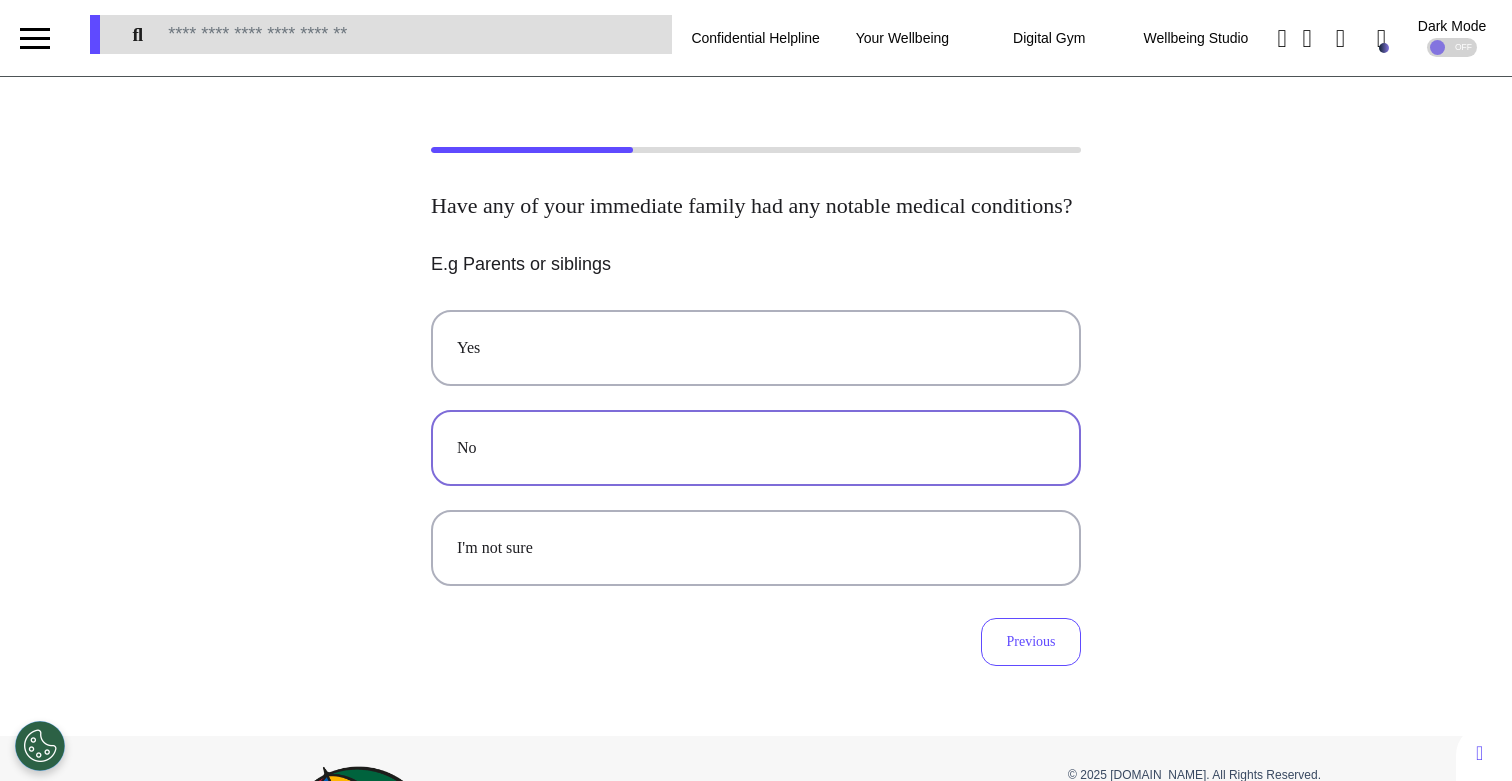 click on "No" at bounding box center [756, 448] 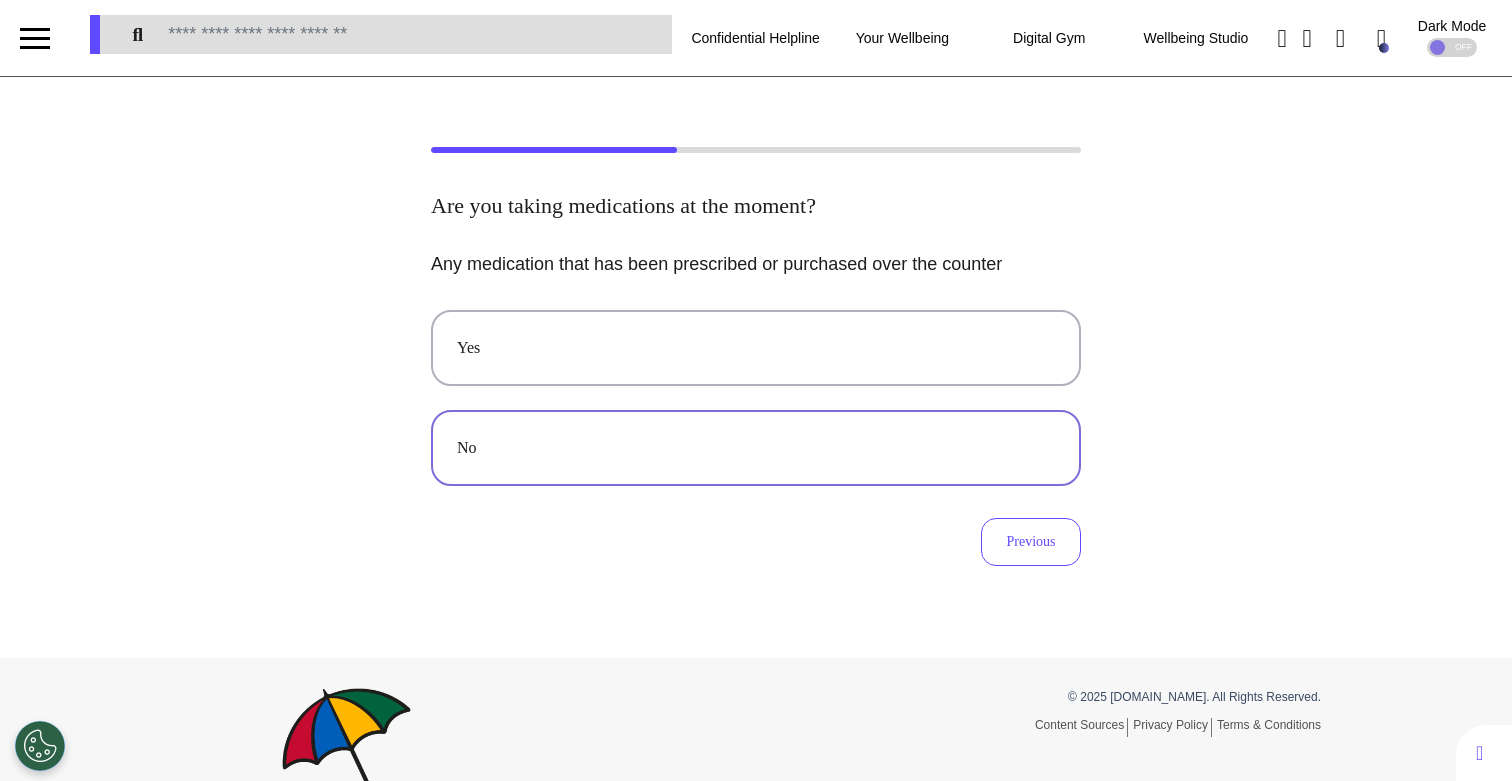 click on "No" at bounding box center [756, 448] 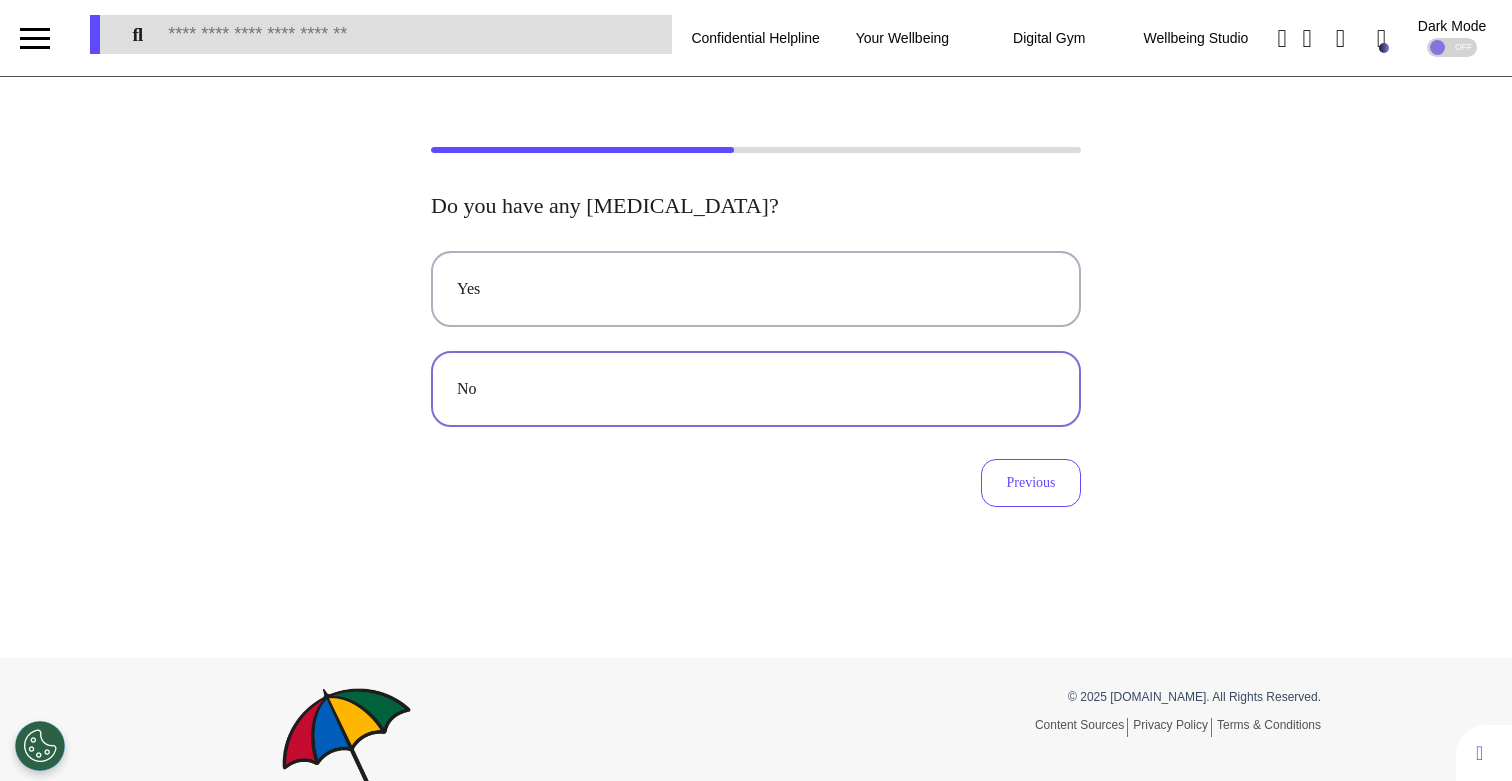 click on "No" at bounding box center [756, 389] 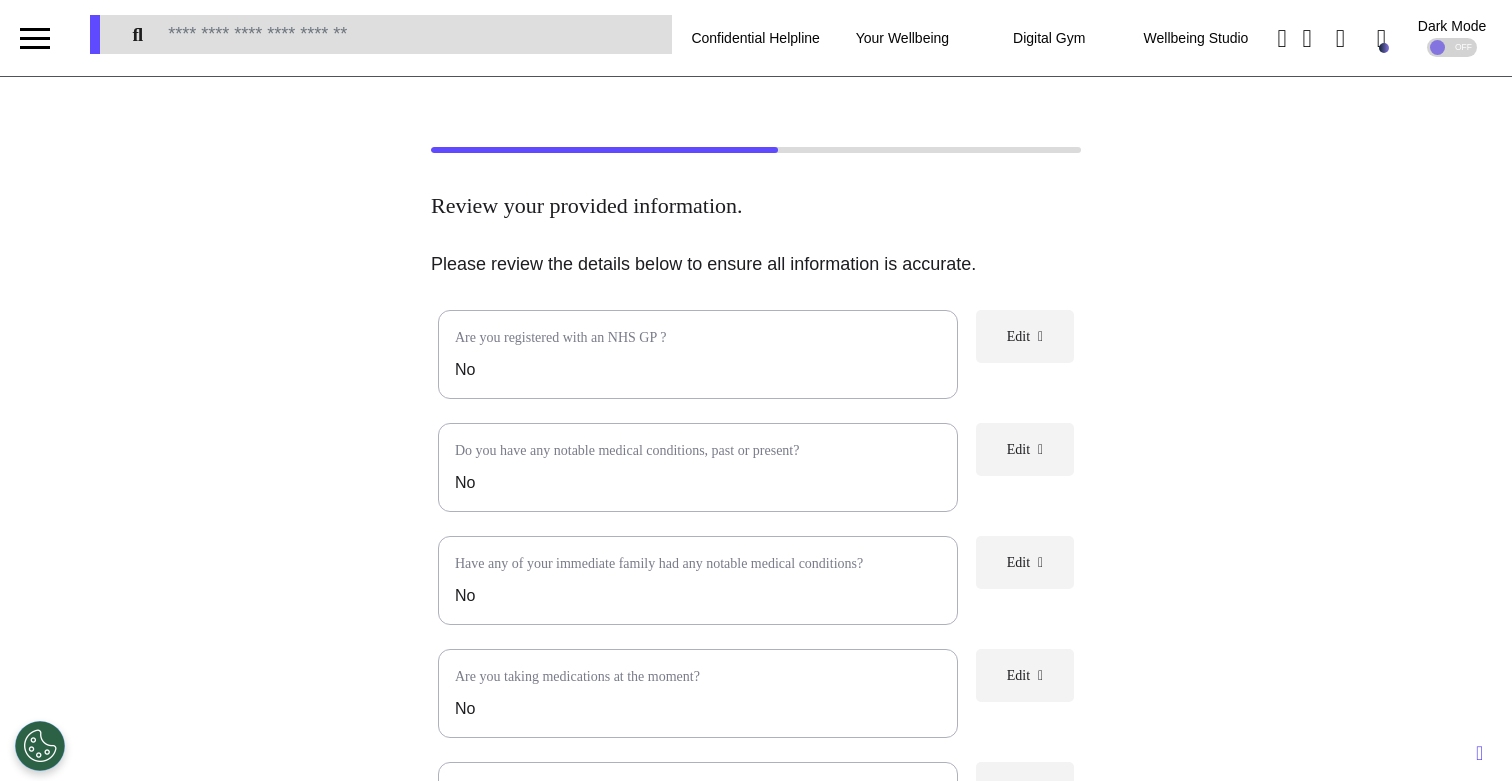 scroll, scrollTop: 458, scrollLeft: 0, axis: vertical 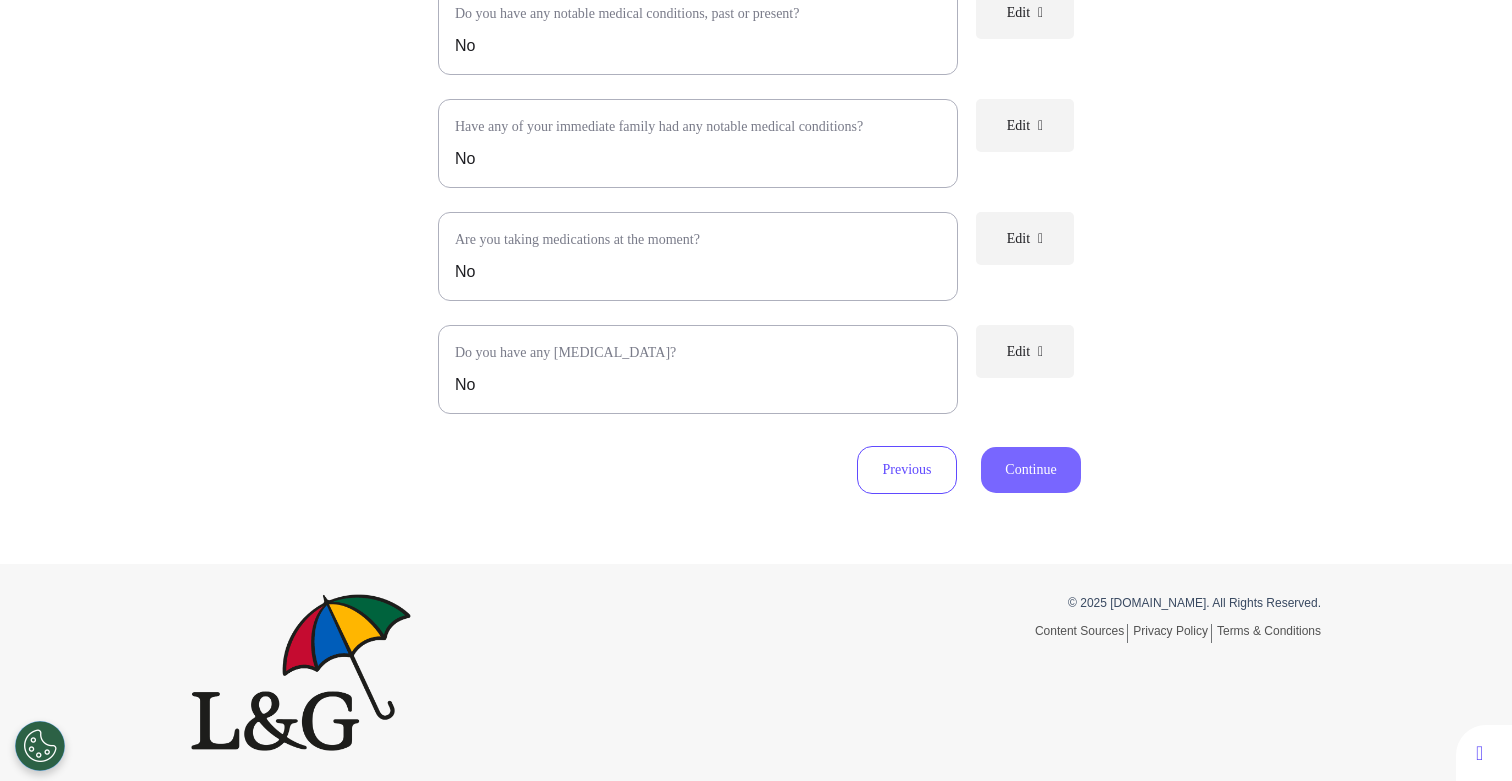 click on "Continue" at bounding box center [1031, 470] 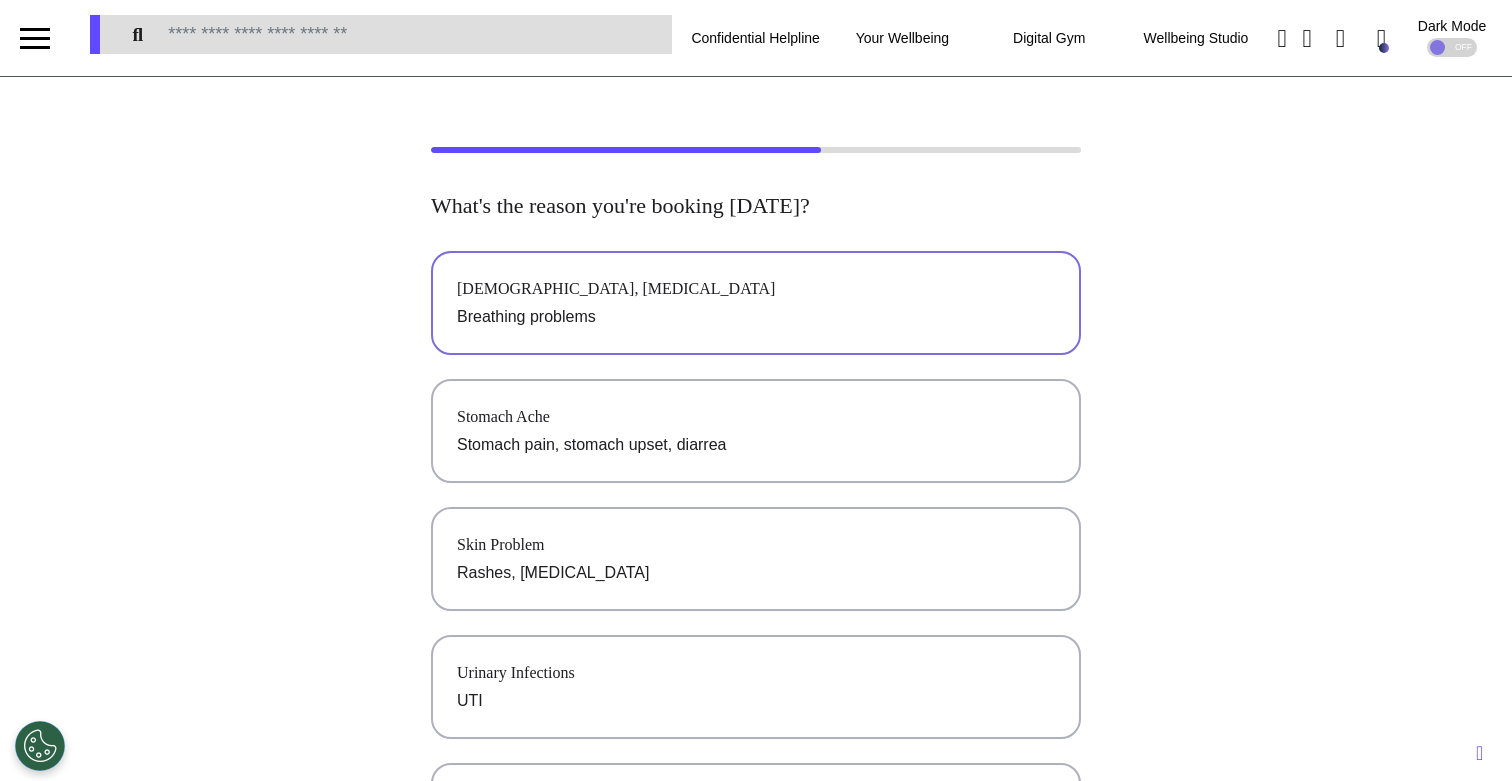 scroll, scrollTop: 0, scrollLeft: 0, axis: both 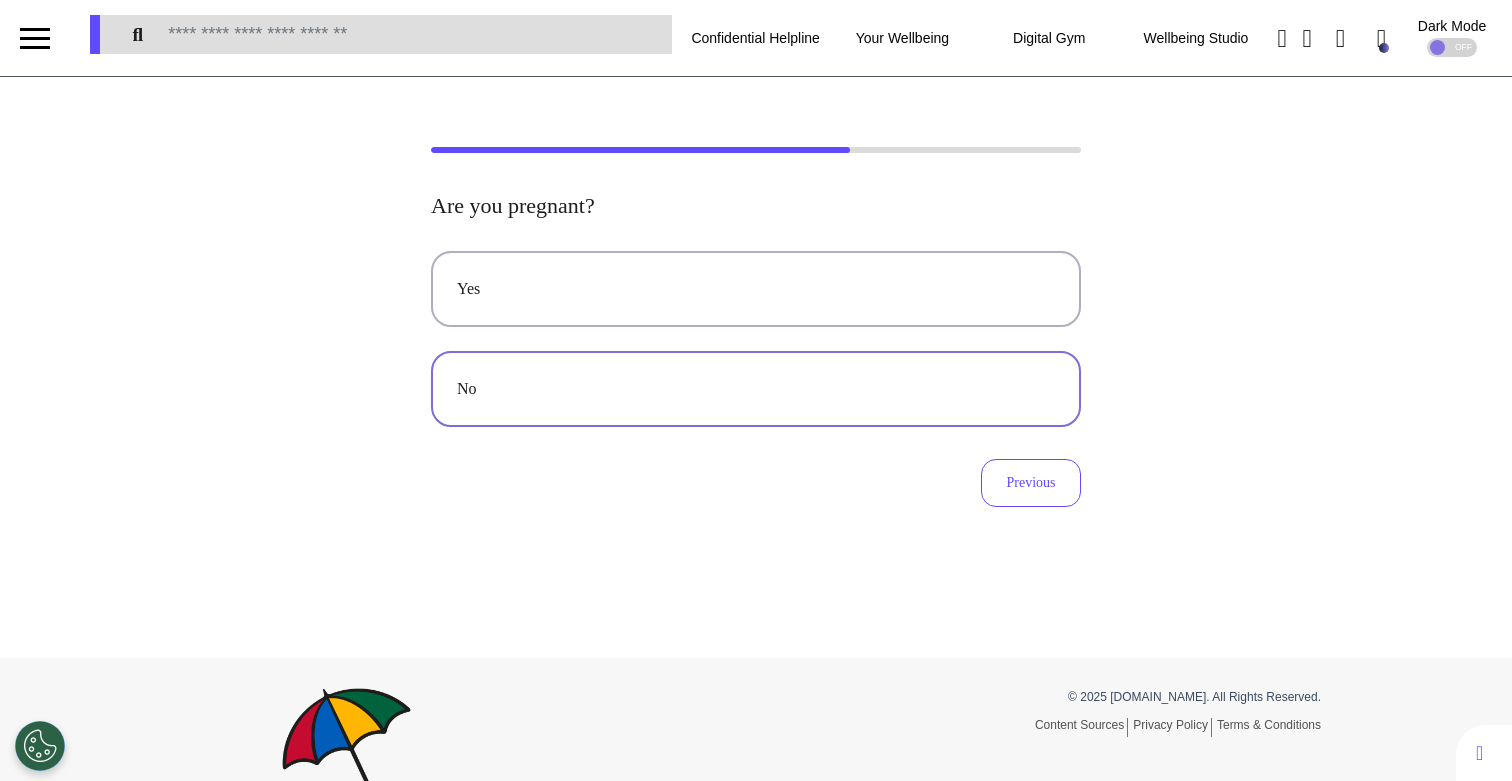 click on "No" at bounding box center [756, 389] 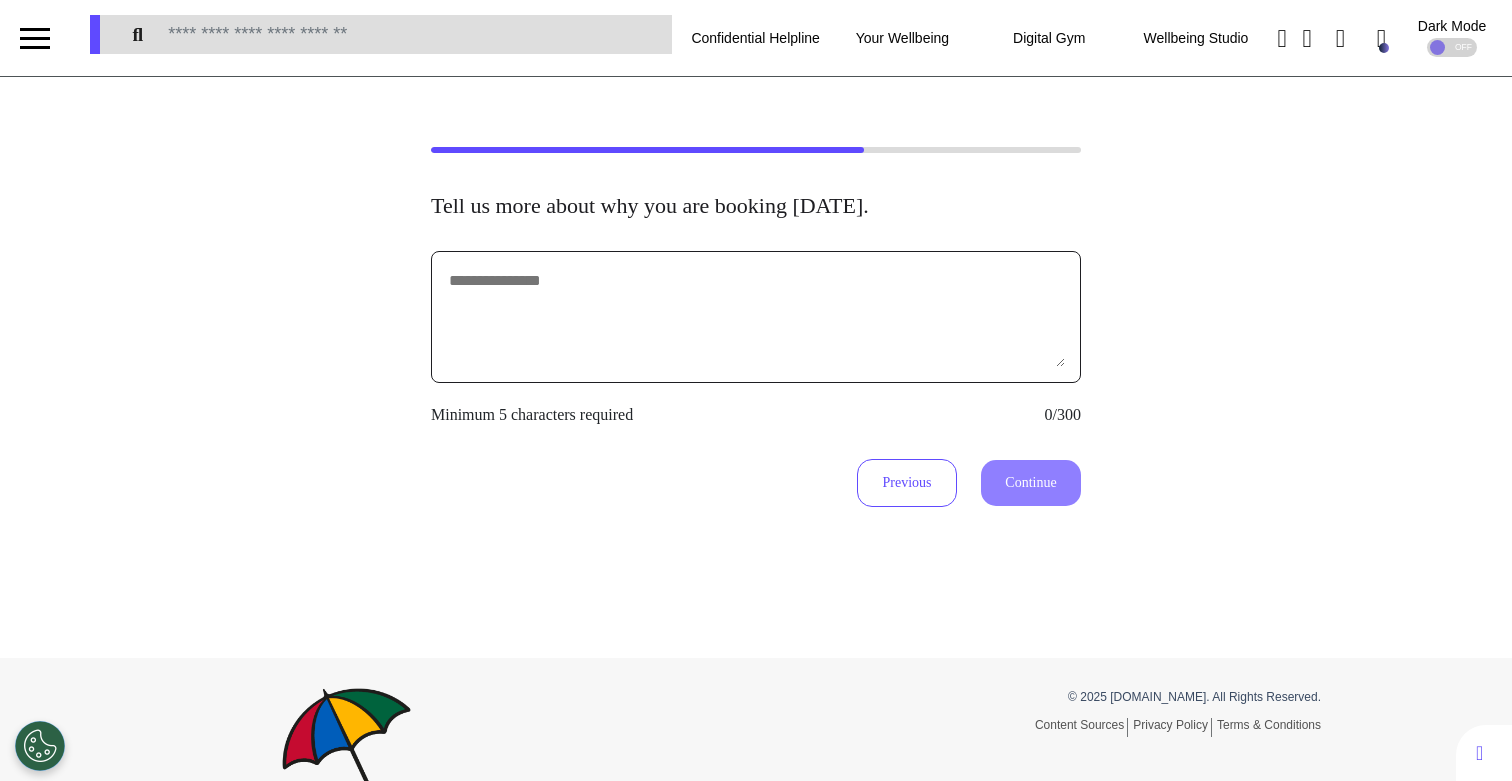 click at bounding box center [756, 317] 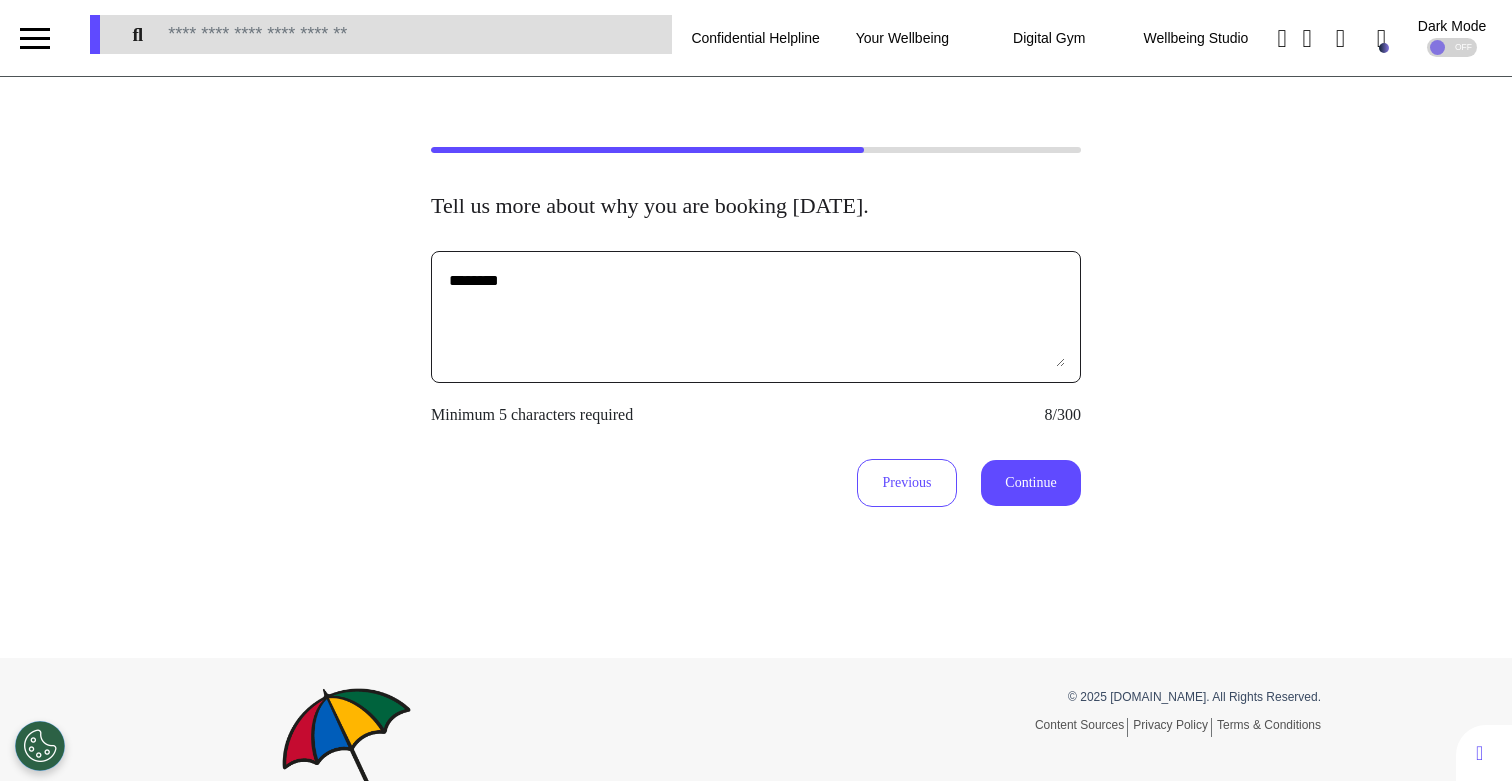 type on "********" 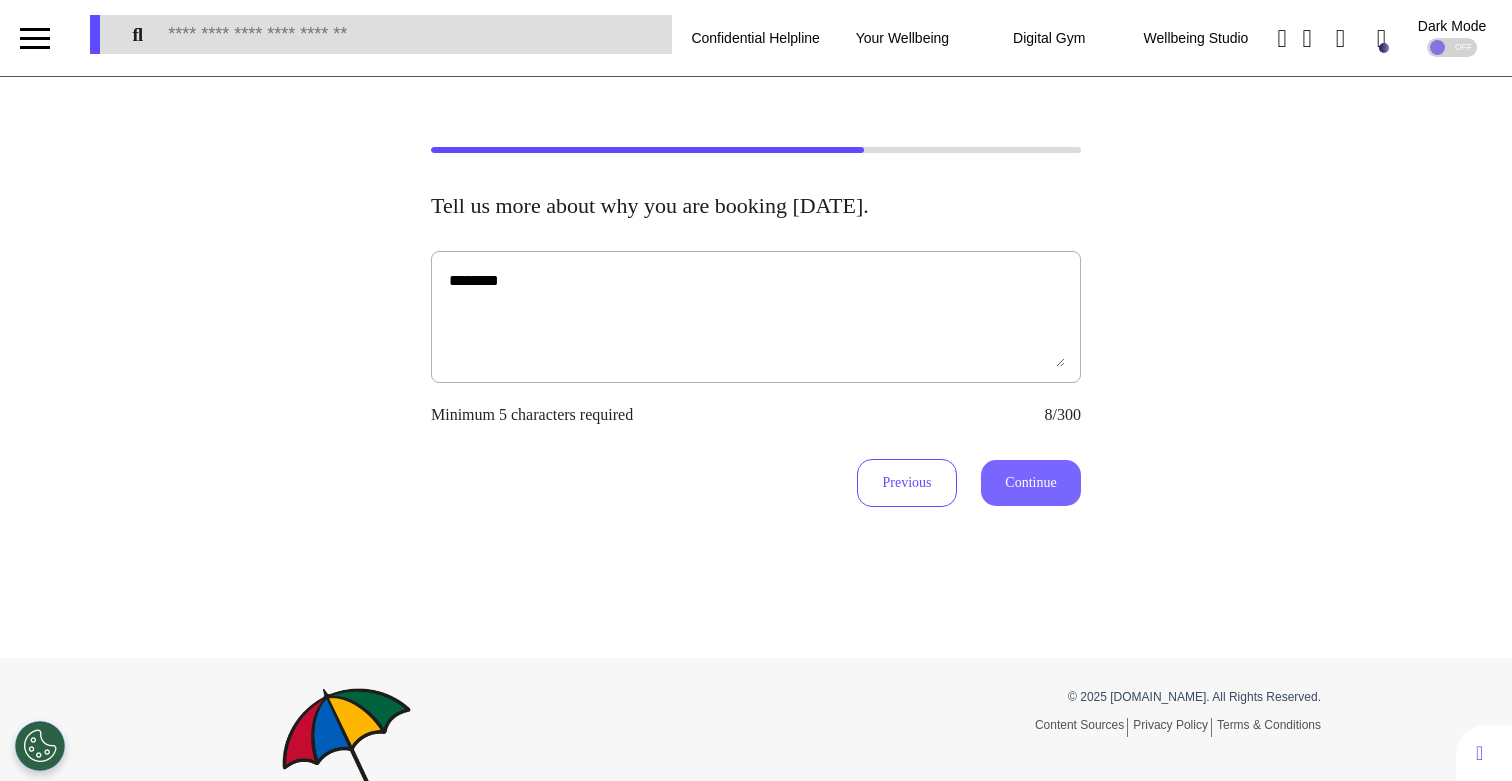 click on "Continue" at bounding box center [1031, 483] 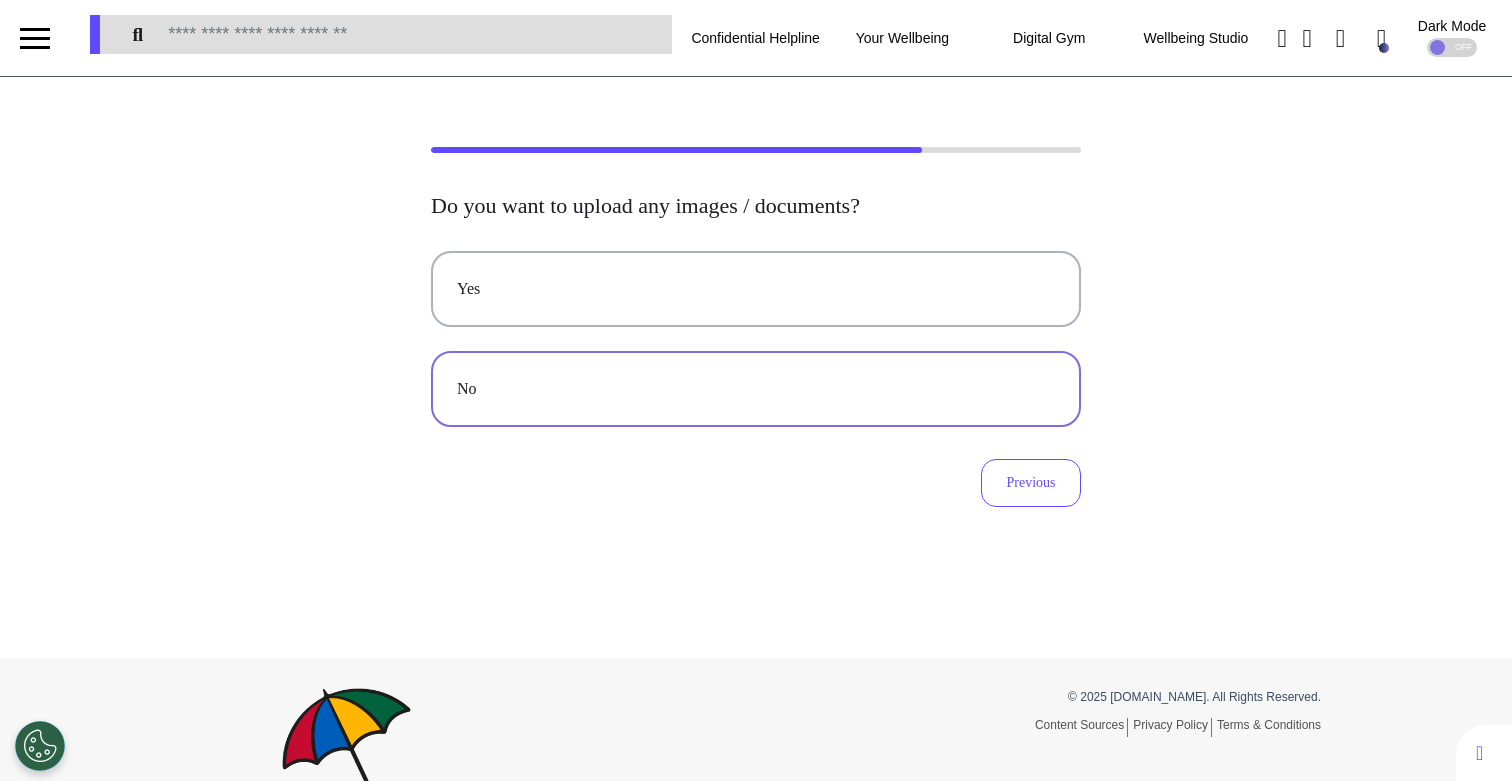 click on "No" at bounding box center [756, 389] 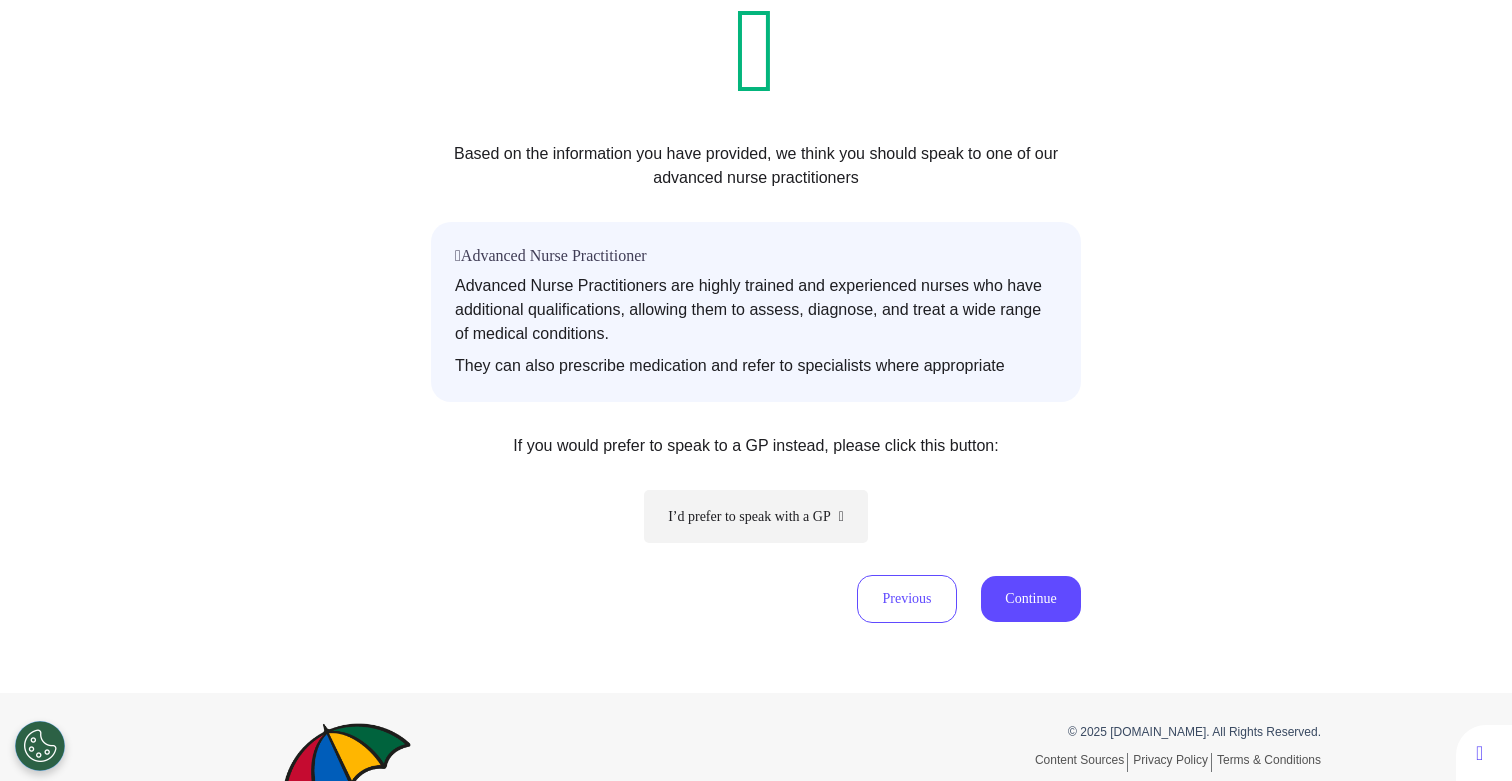 scroll, scrollTop: 331, scrollLeft: 0, axis: vertical 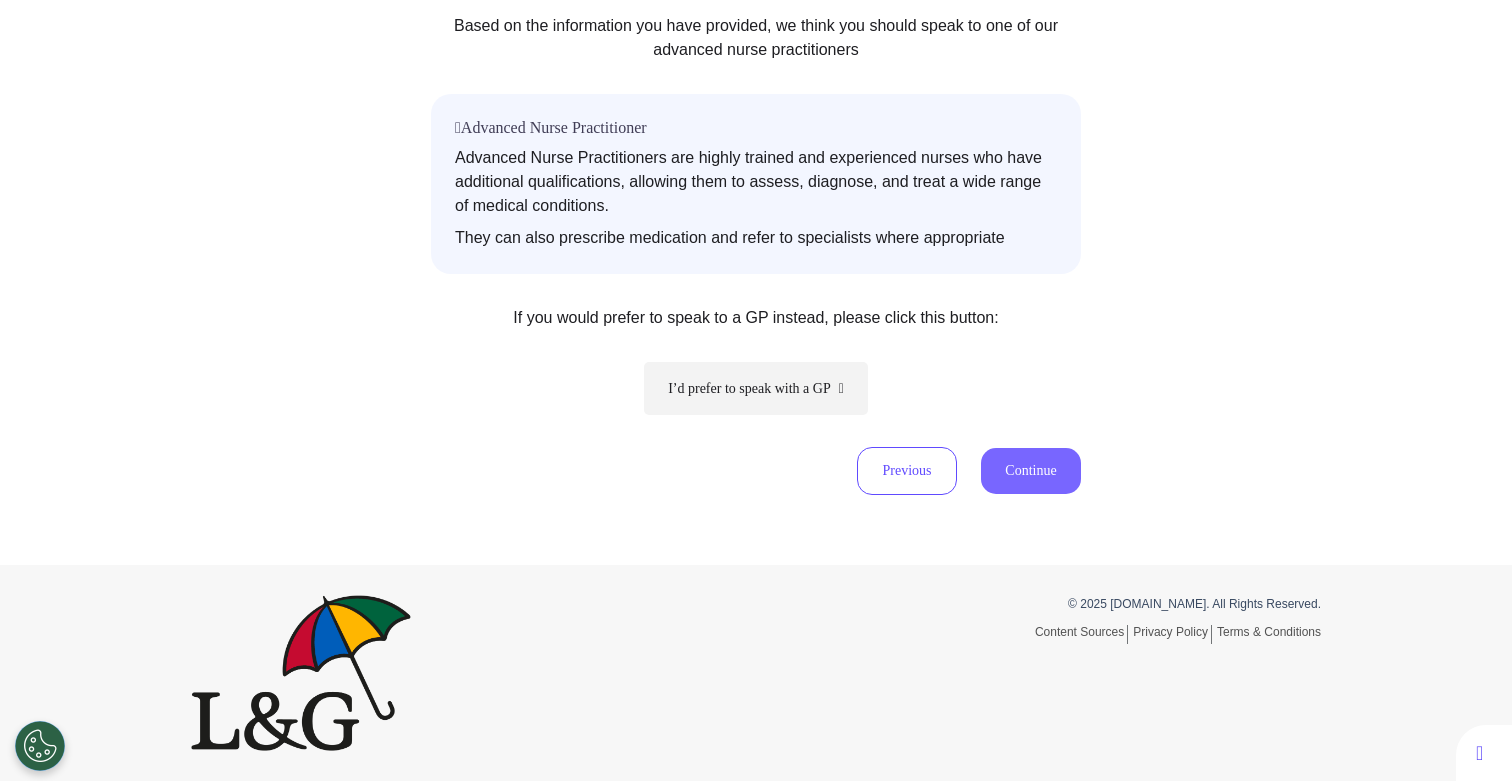 click on "Continue" at bounding box center (1031, 471) 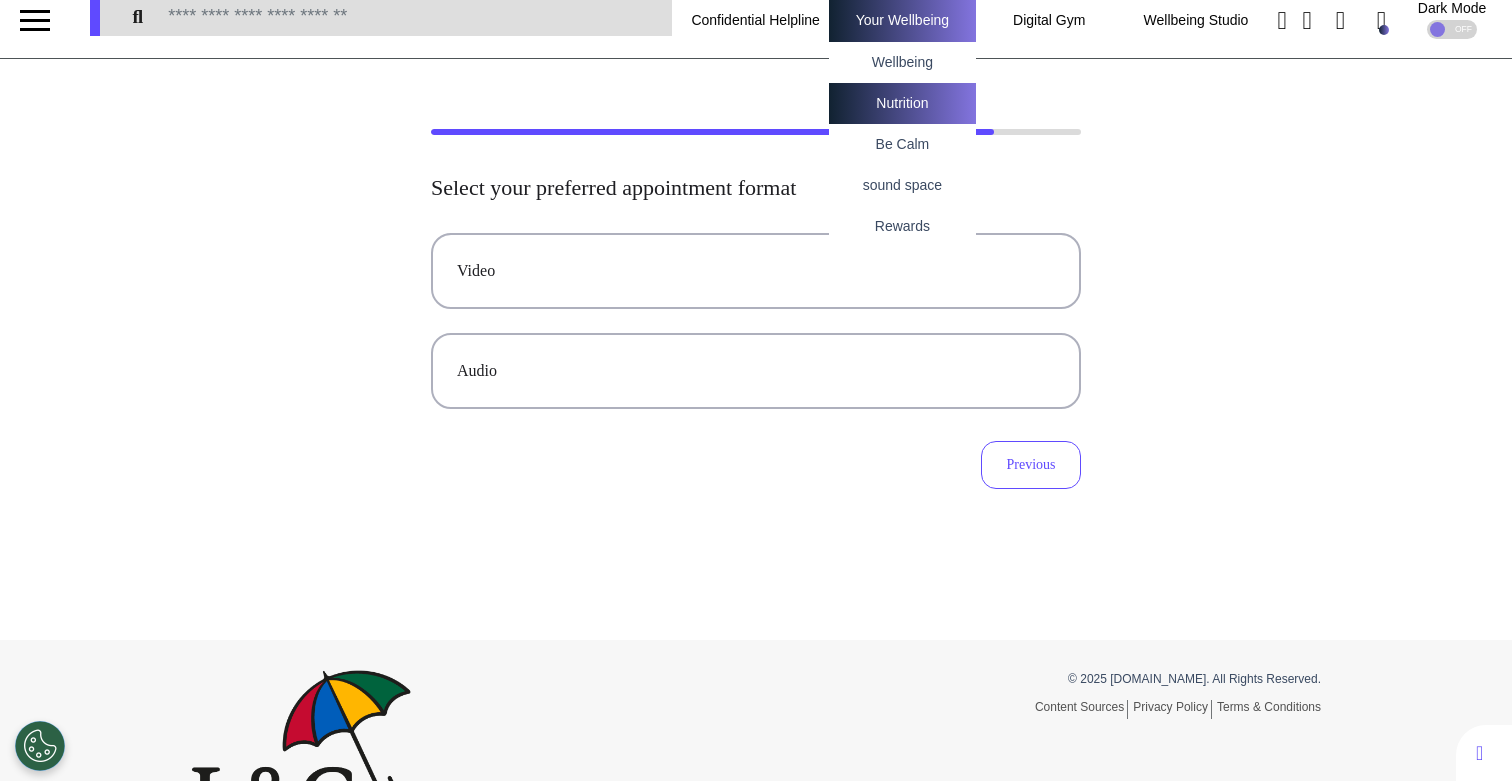 scroll, scrollTop: 0, scrollLeft: 0, axis: both 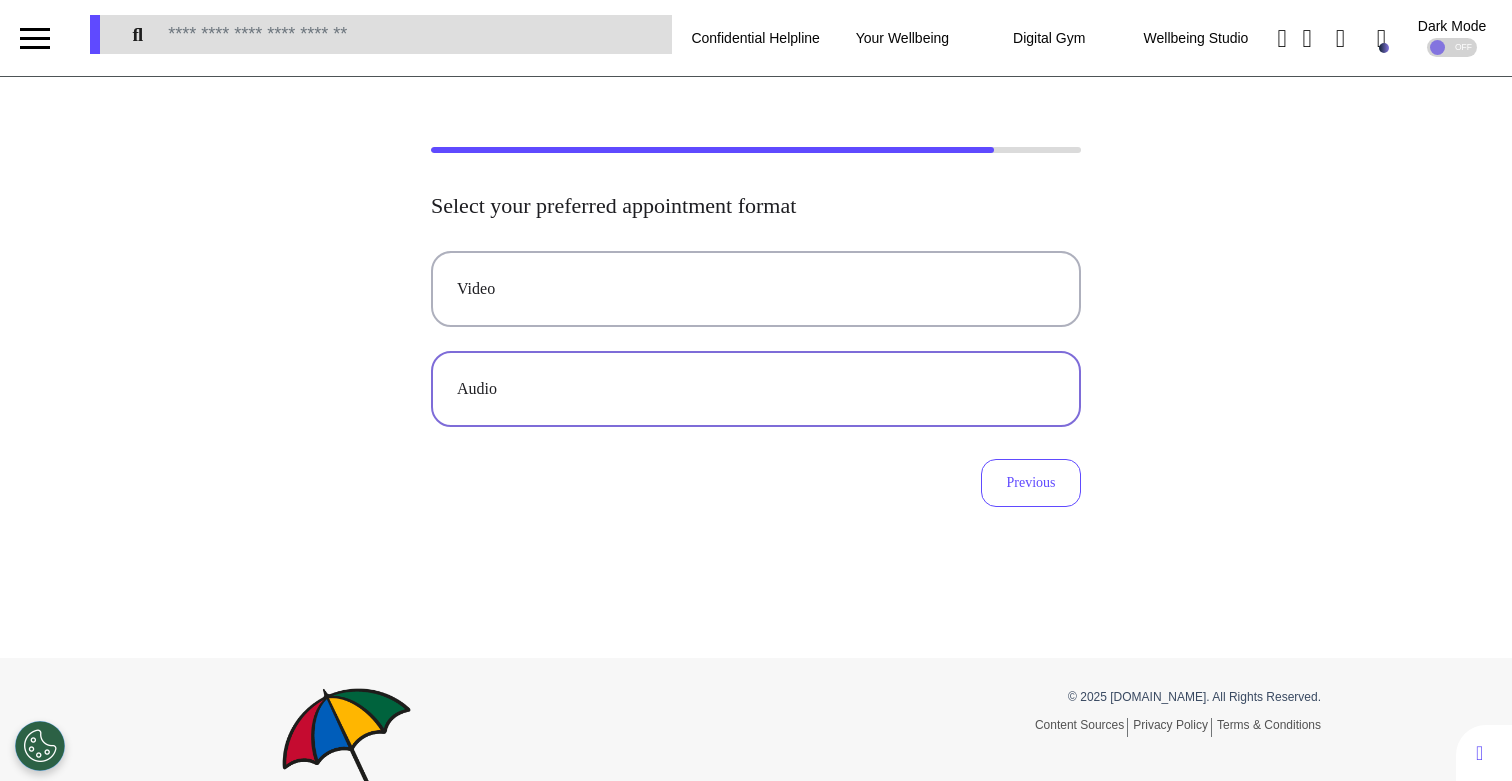 click on "Audio" at bounding box center [756, 389] 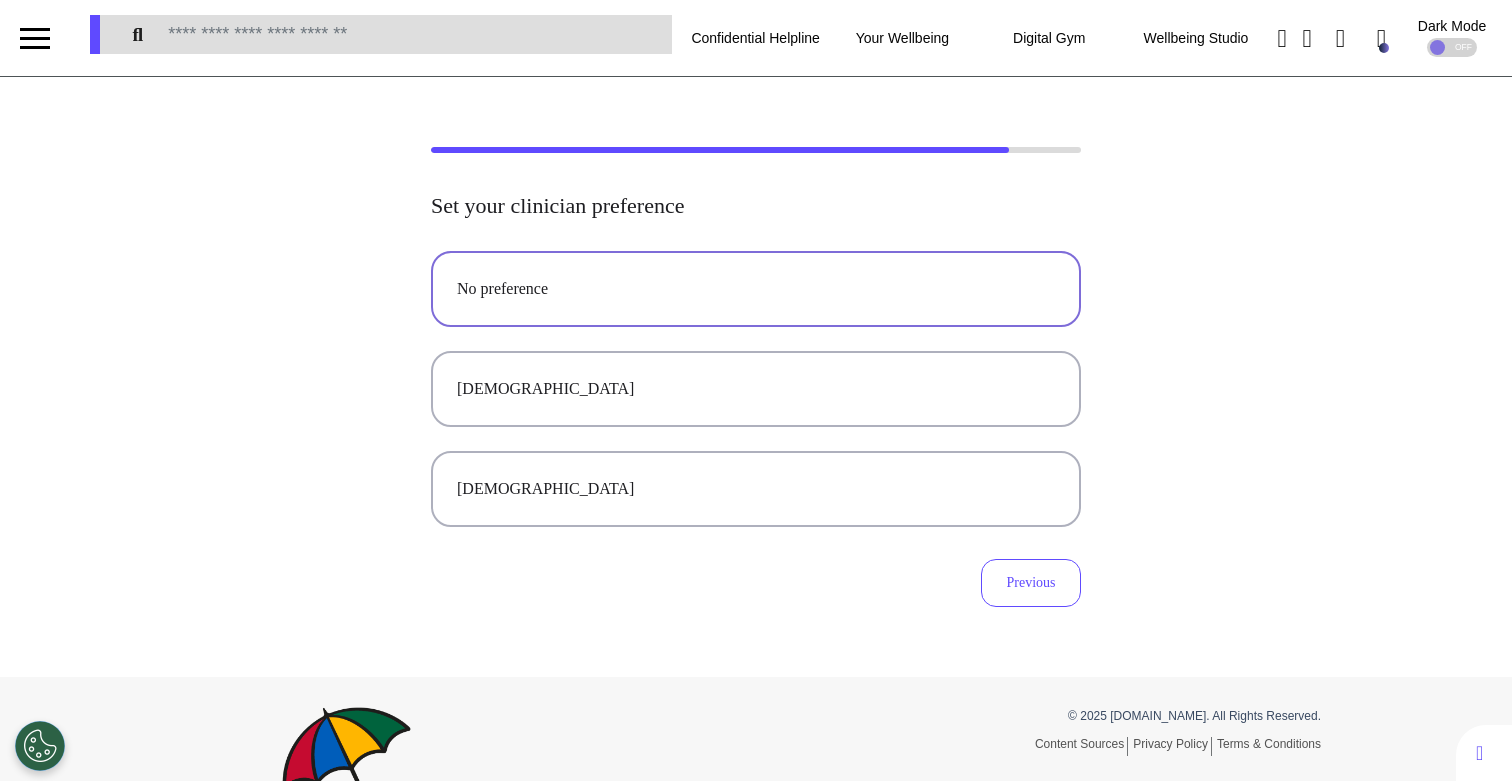 click on "No preference" at bounding box center (756, 289) 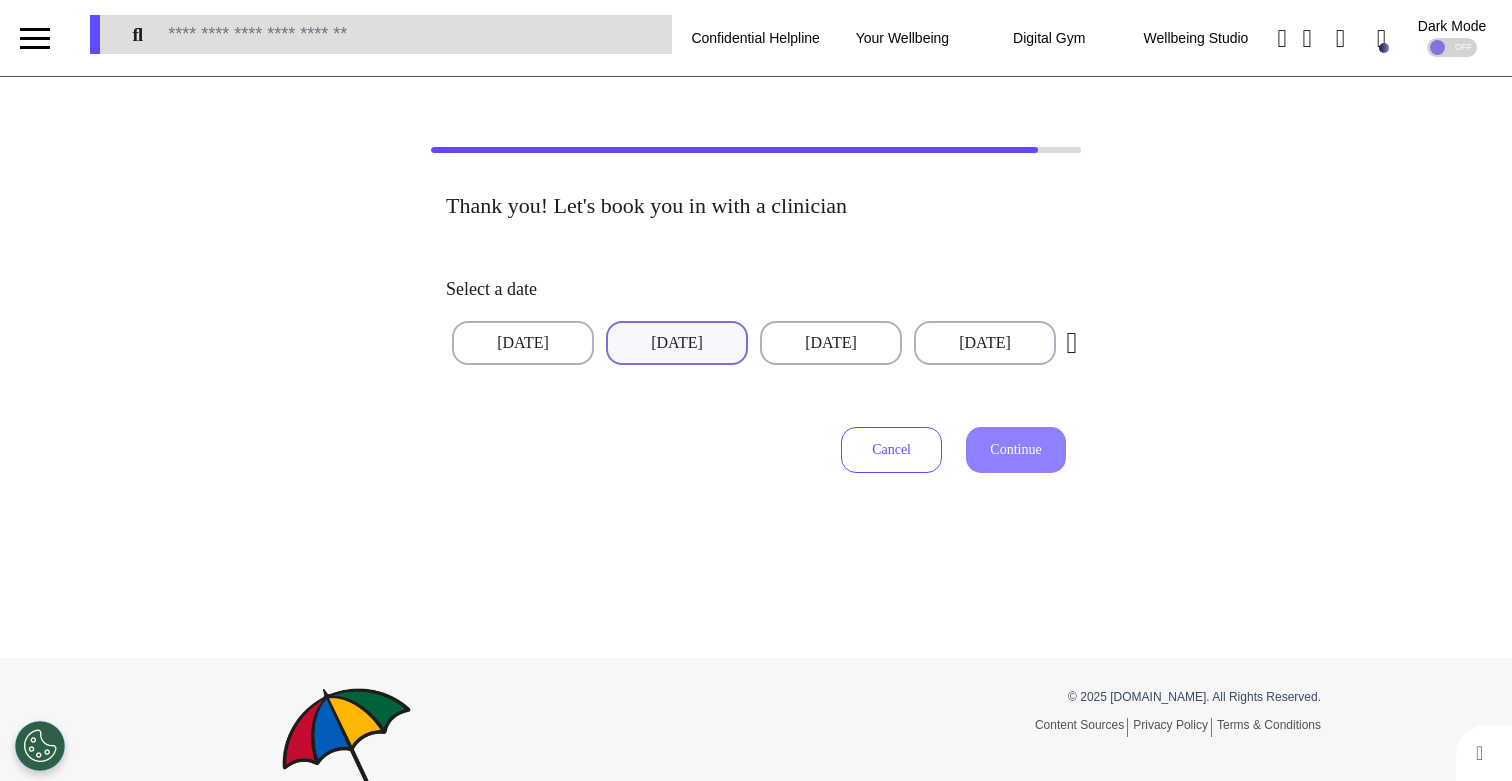 click on "[DATE]" at bounding box center (677, 343) 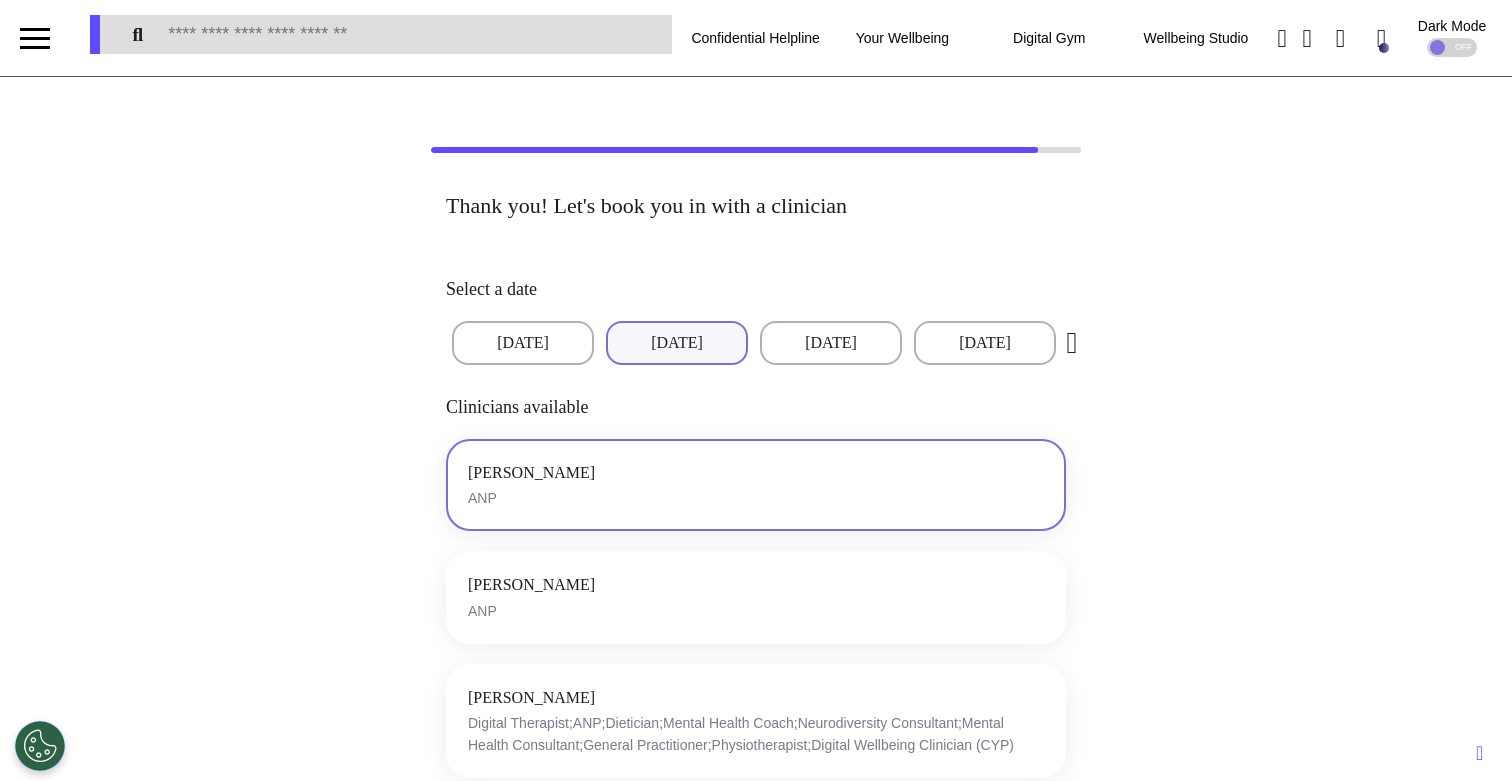 click on "[PERSON_NAME] ANP" at bounding box center (756, 485) 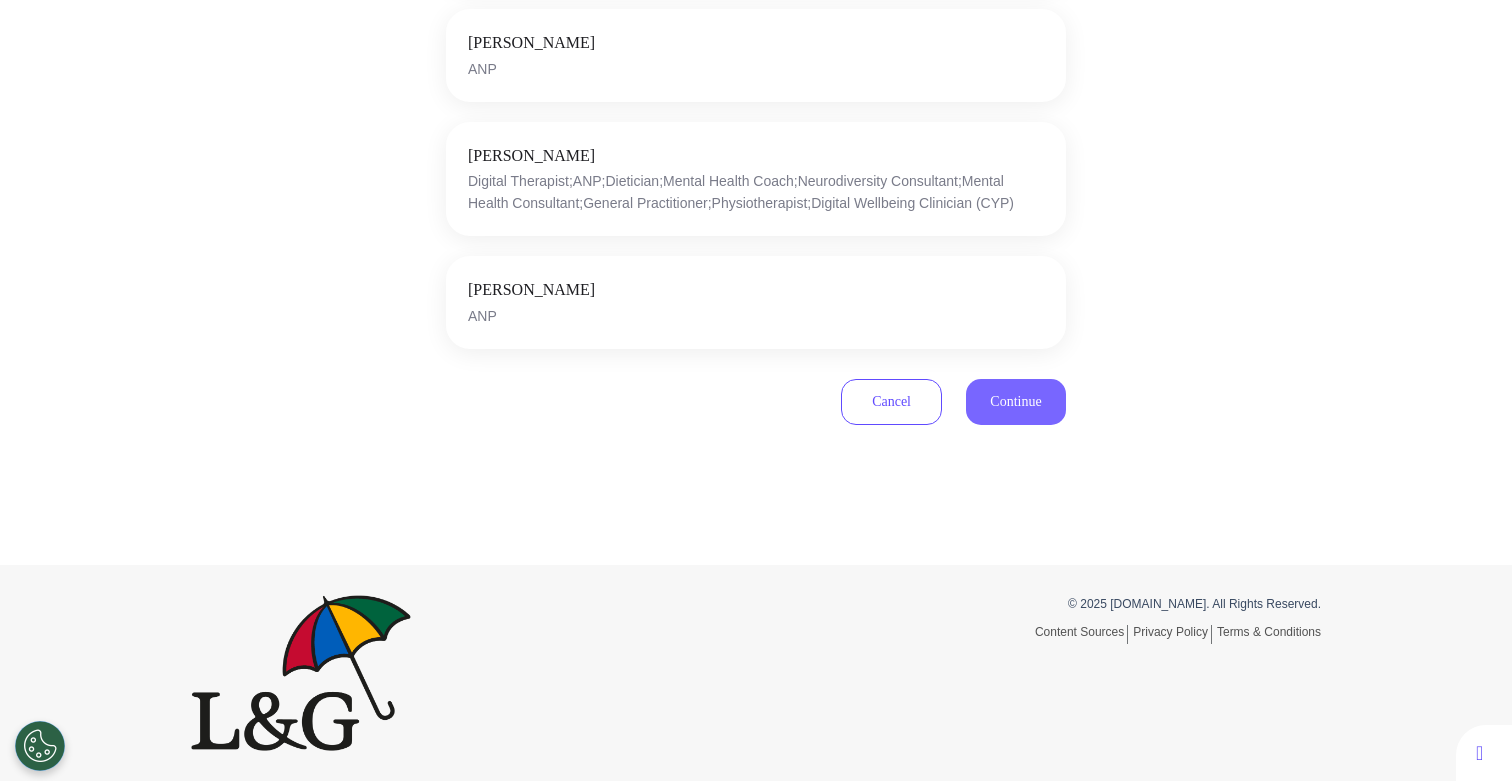 click on "Continue" at bounding box center [1016, 402] 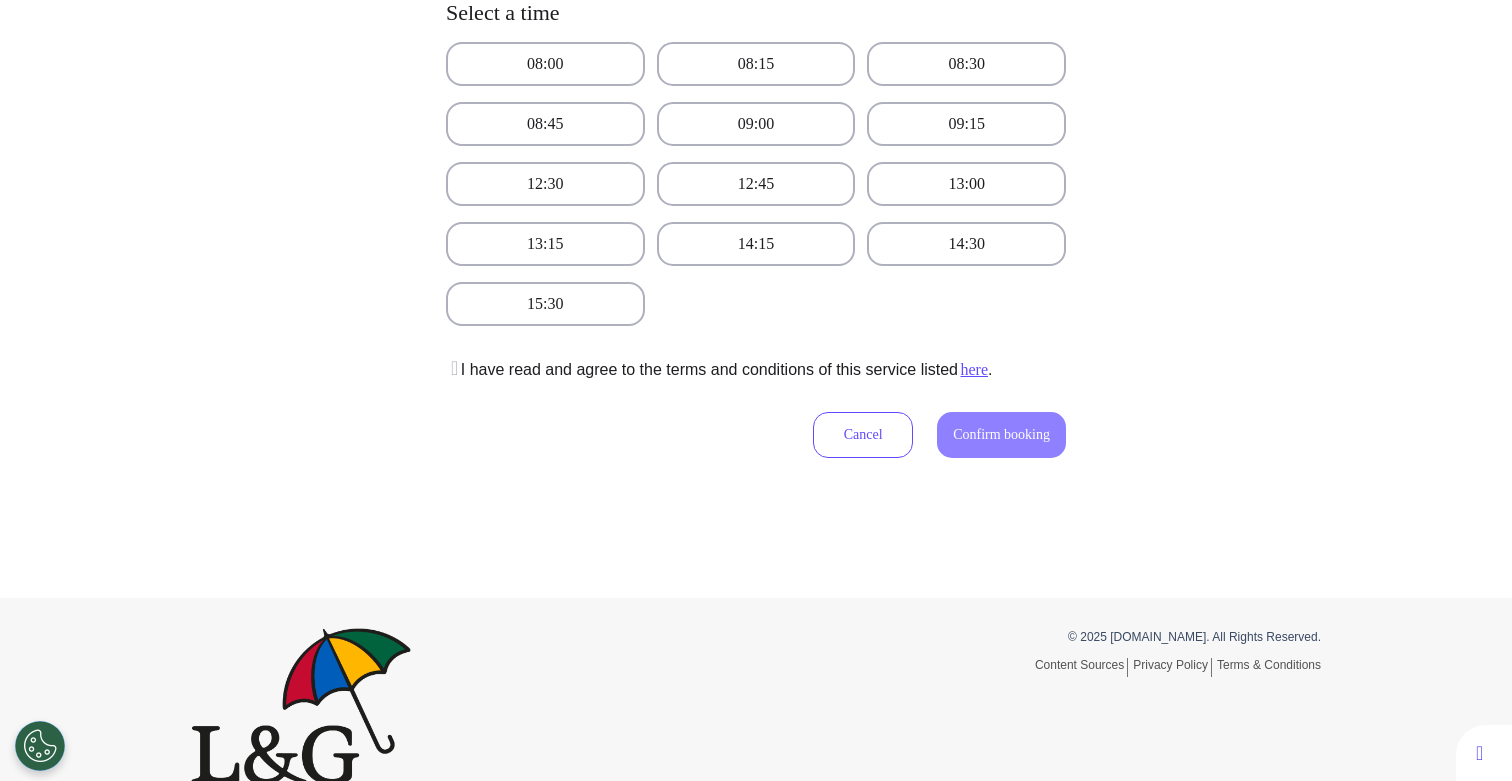 scroll, scrollTop: 437, scrollLeft: 0, axis: vertical 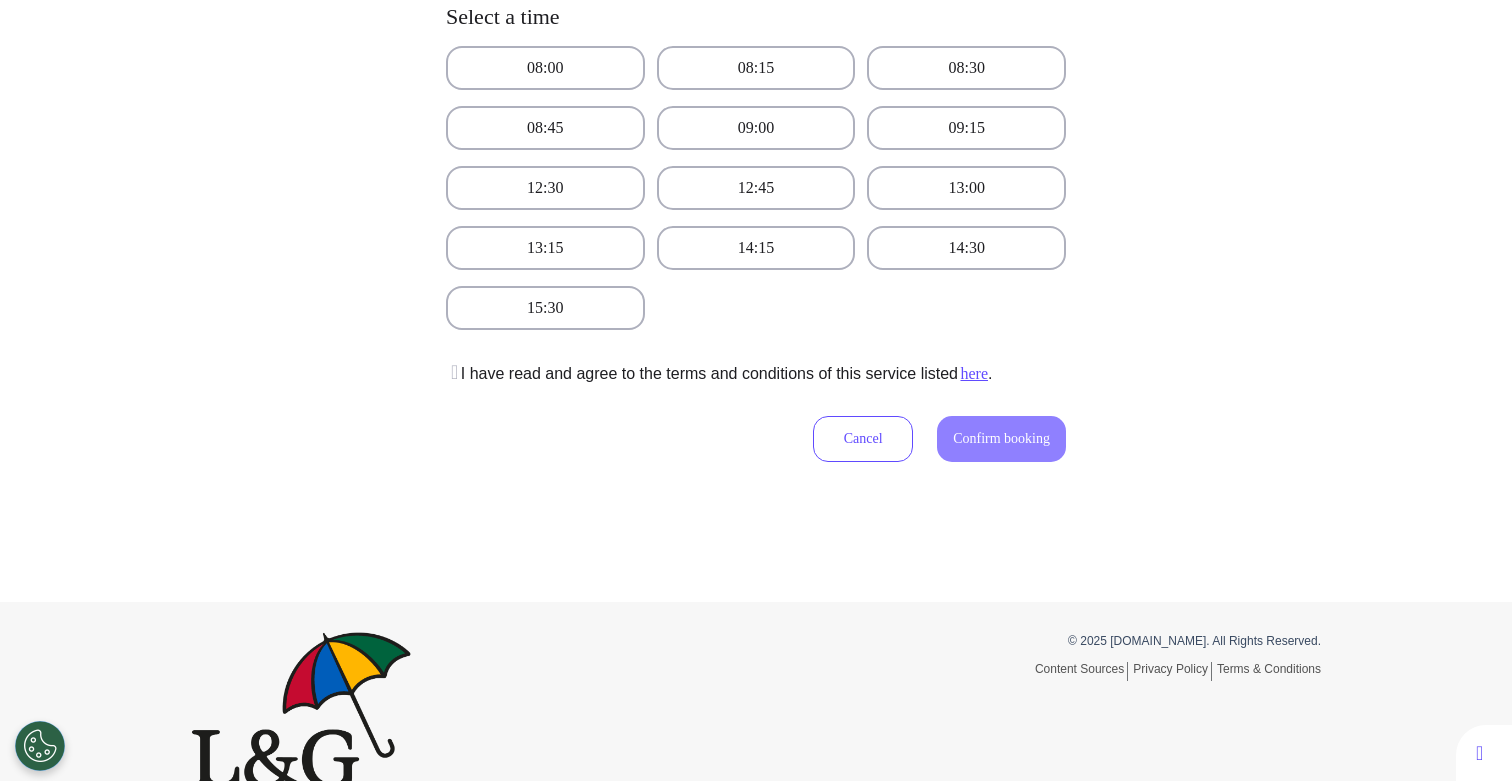 click on "08:00   08:15   08:30   08:45   09:00   09:15   12:30   12:45   13:00   13:15   14:15   14:30   15:30" at bounding box center [756, 188] 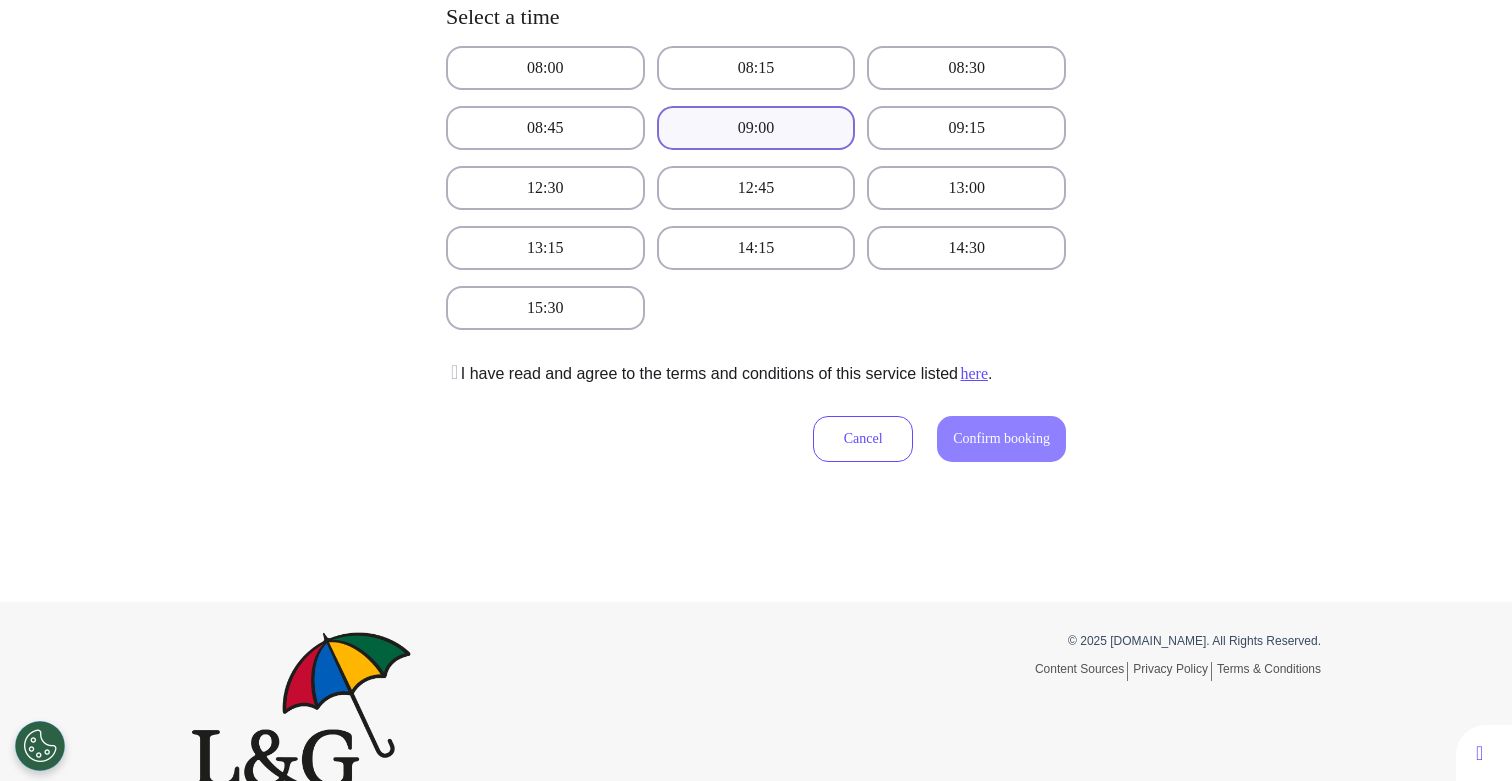 click on "09:00" at bounding box center (756, 128) 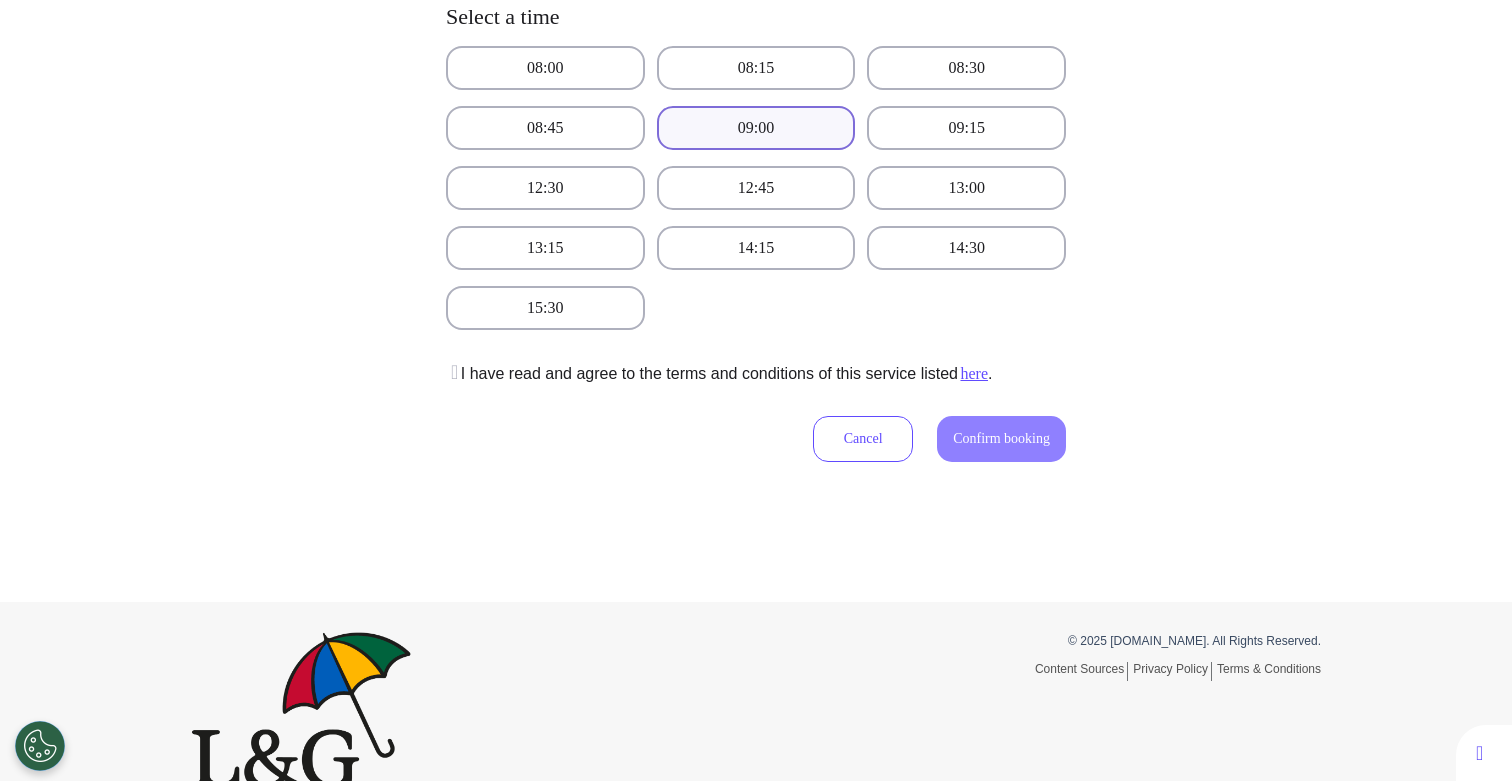 click at bounding box center [452, 372] 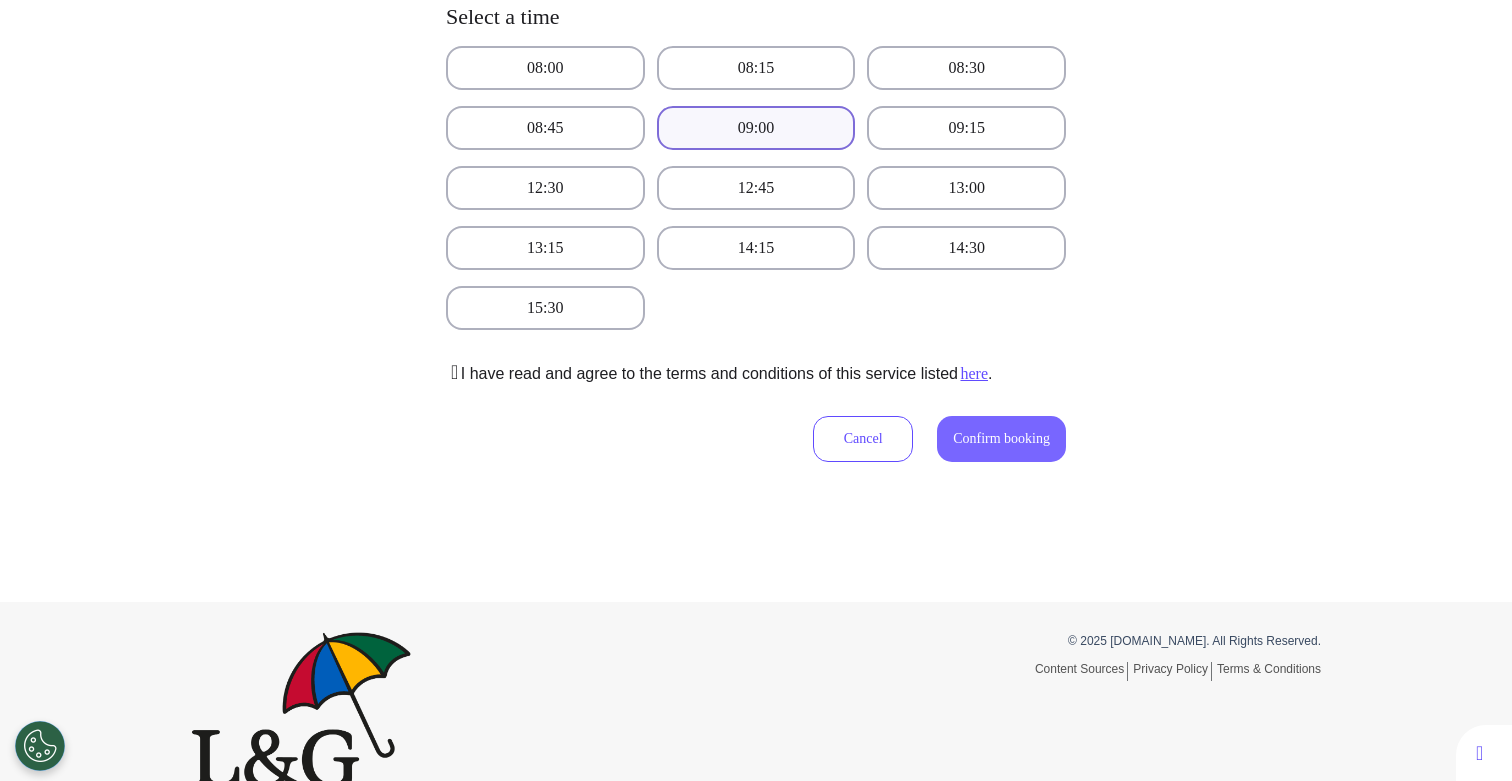 click on "Confirm booking" at bounding box center (1001, 438) 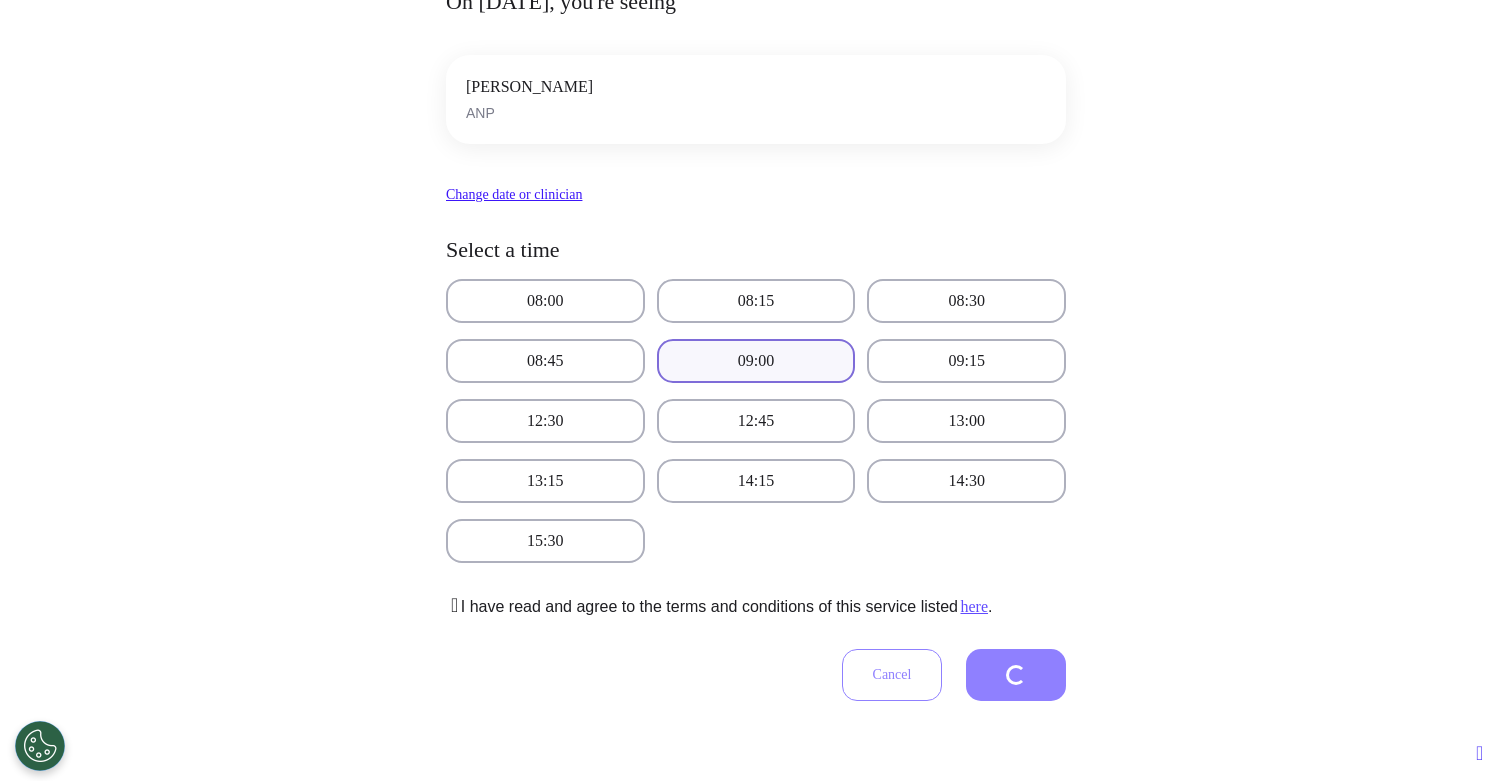 scroll, scrollTop: 130, scrollLeft: 0, axis: vertical 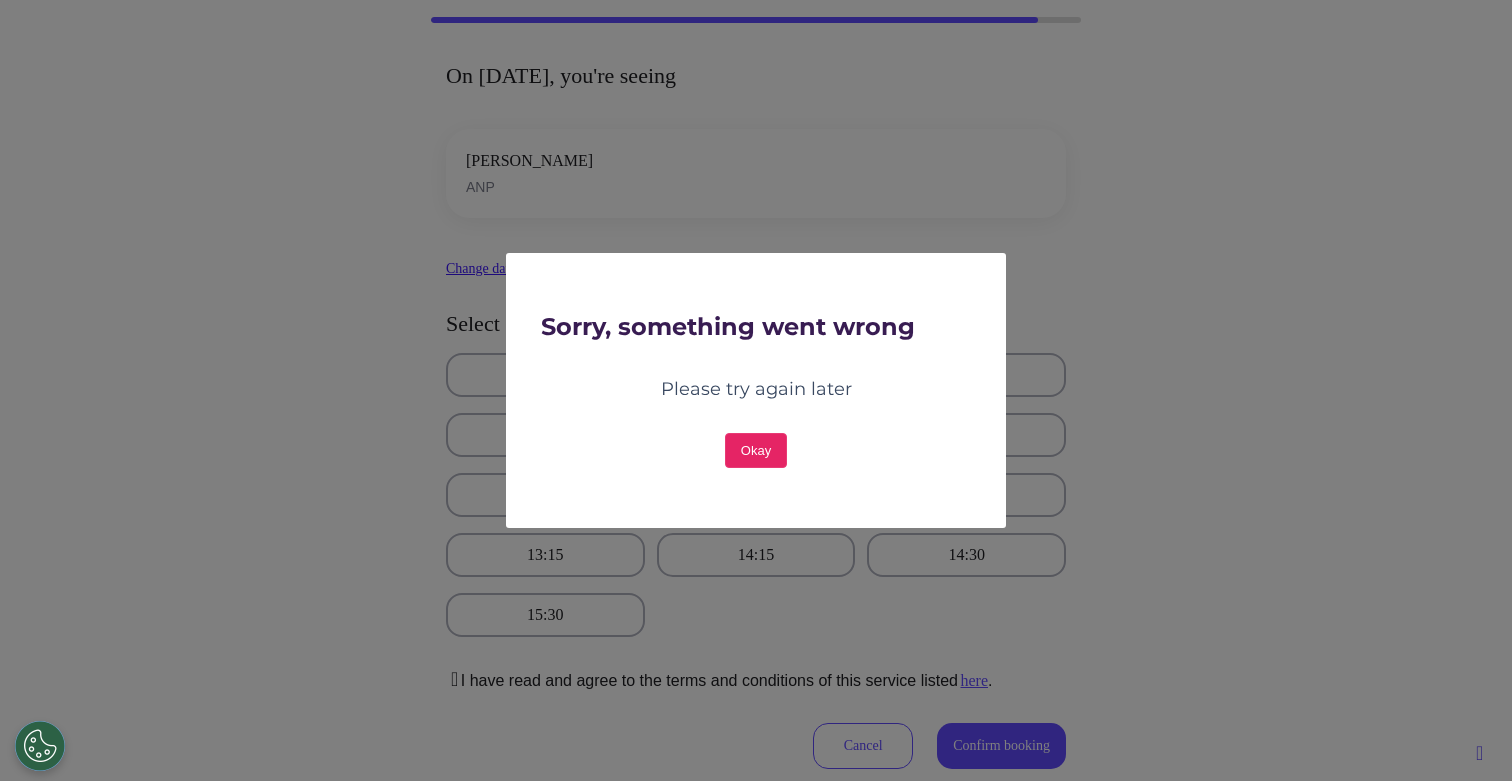 click on "Okay" at bounding box center (756, 450) 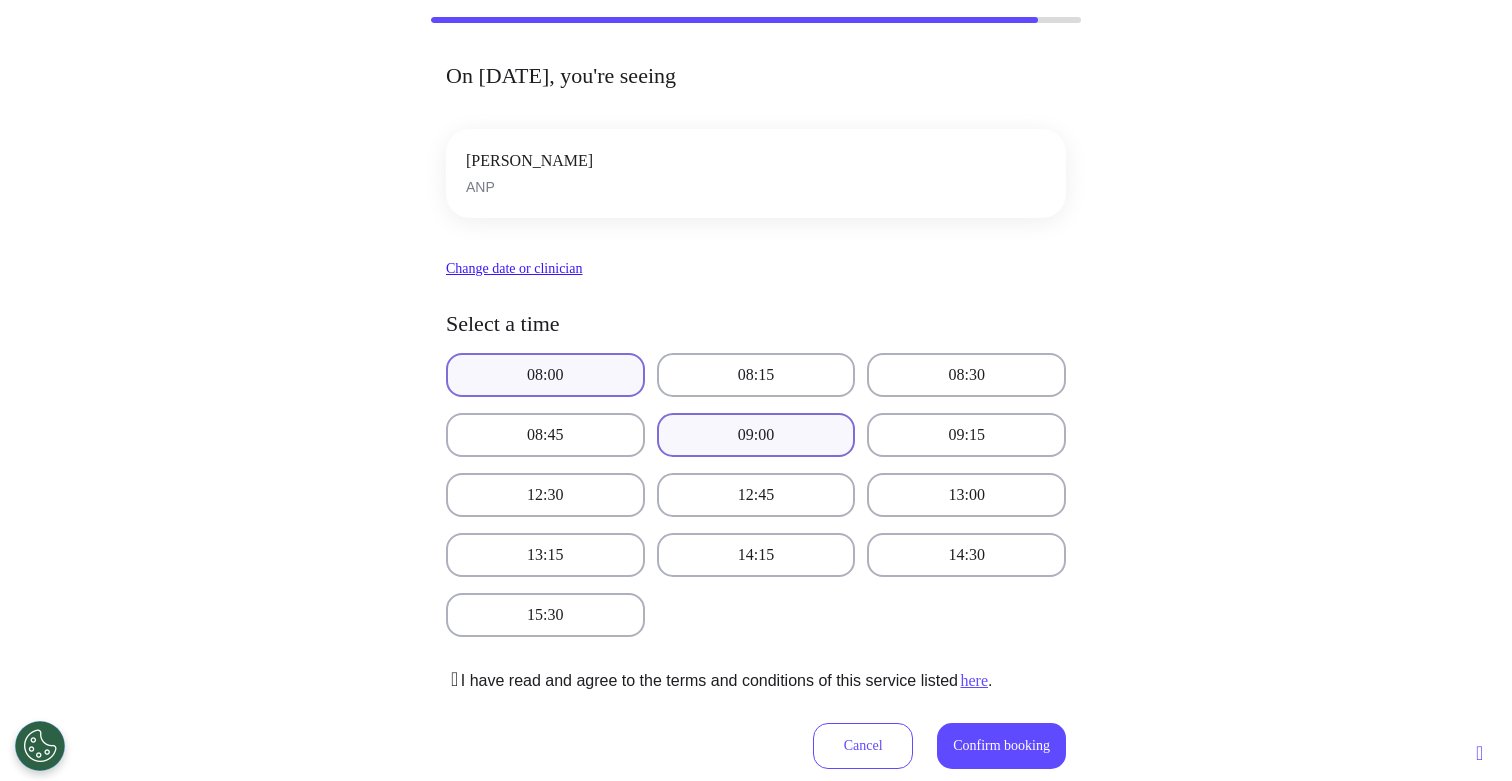 click on "08:00" at bounding box center [545, 375] 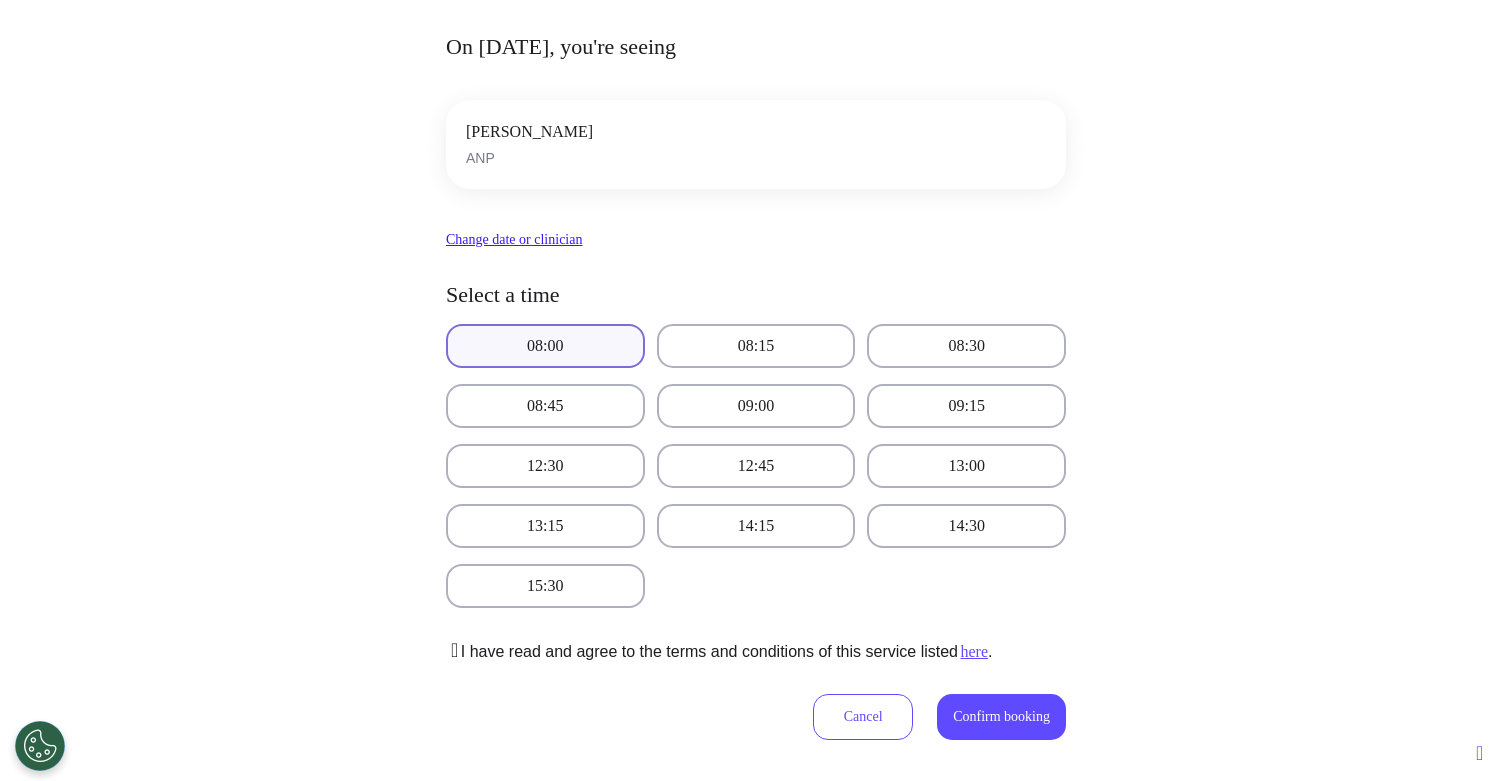 scroll, scrollTop: 164, scrollLeft: 0, axis: vertical 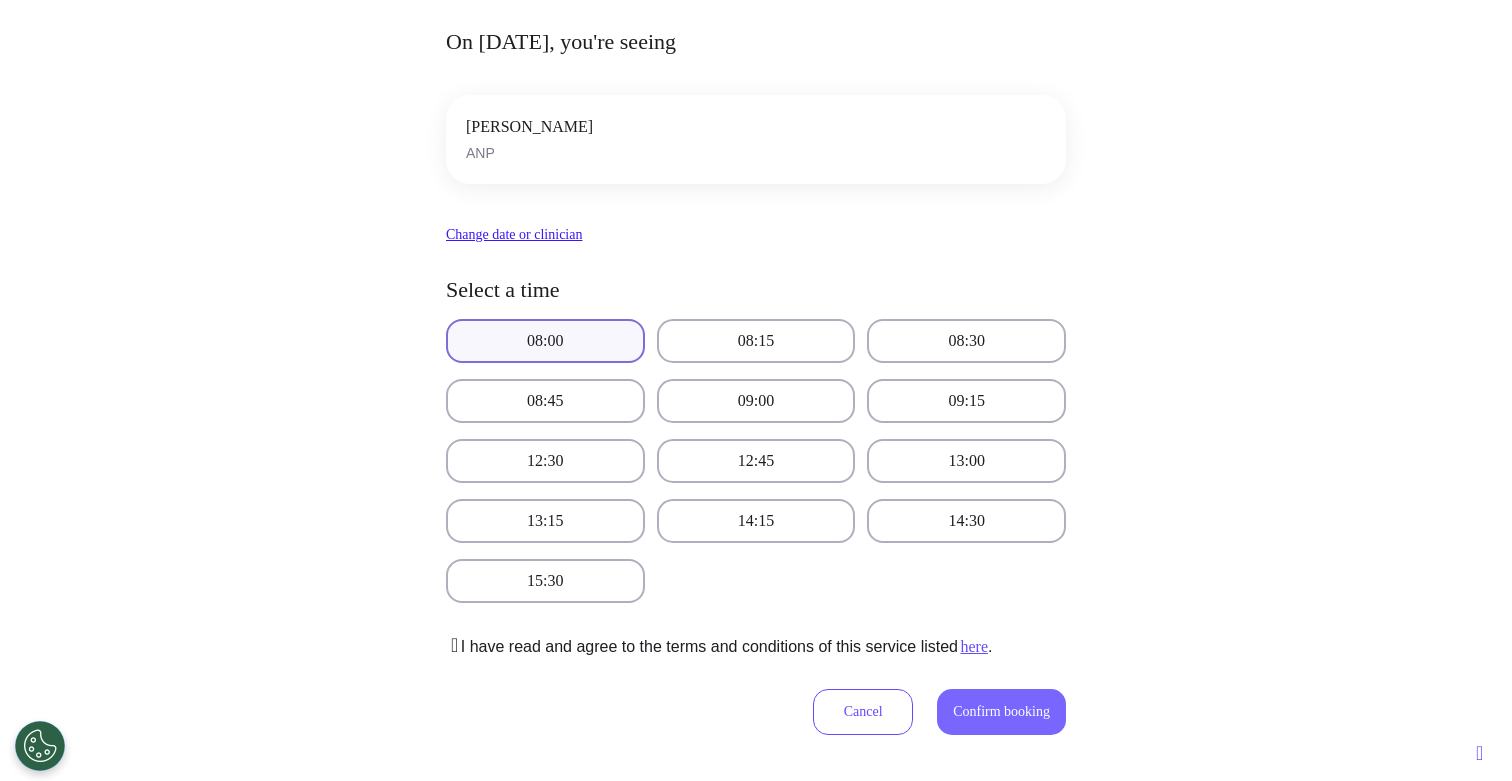 click on "Confirm booking" at bounding box center [1001, 712] 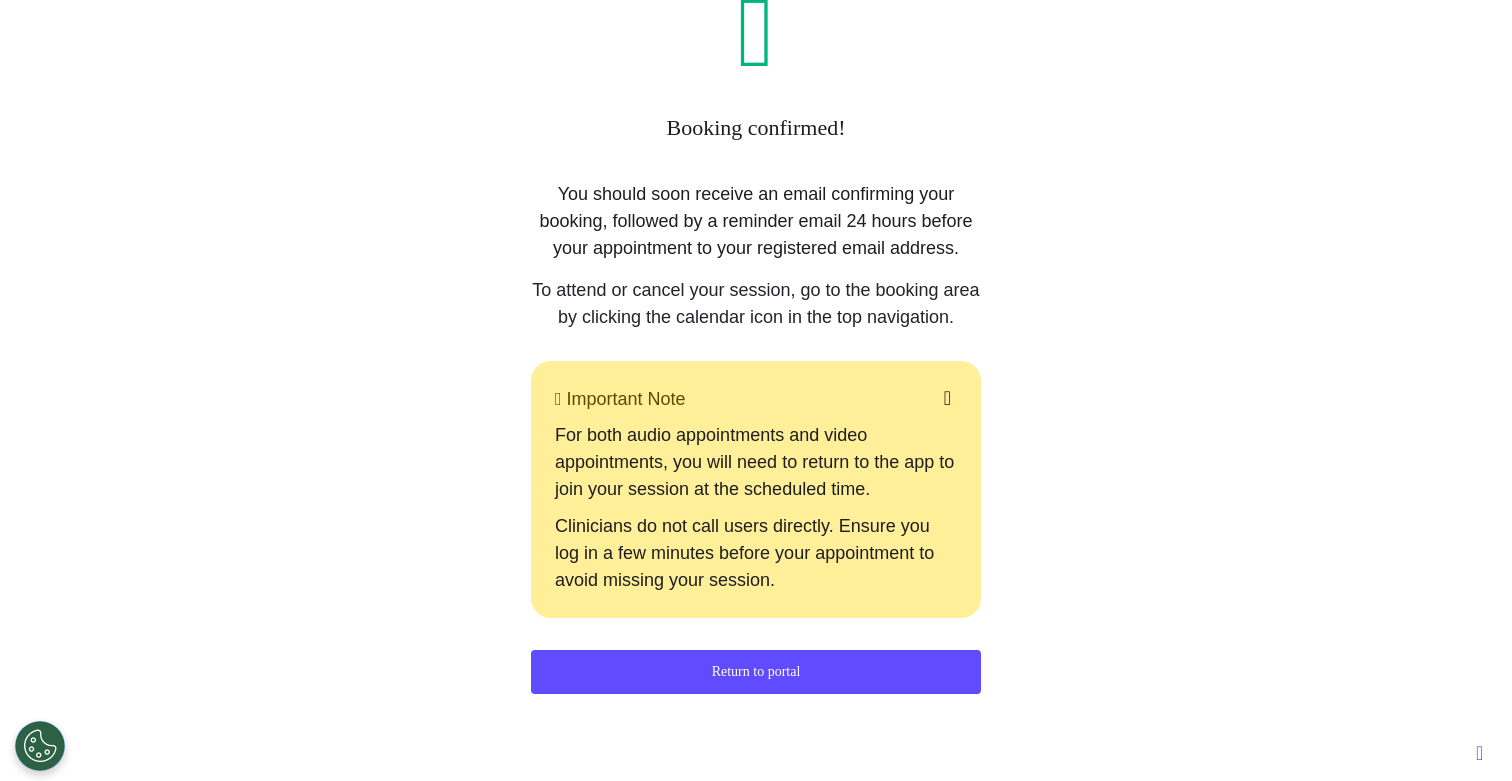 scroll, scrollTop: 118, scrollLeft: 0, axis: vertical 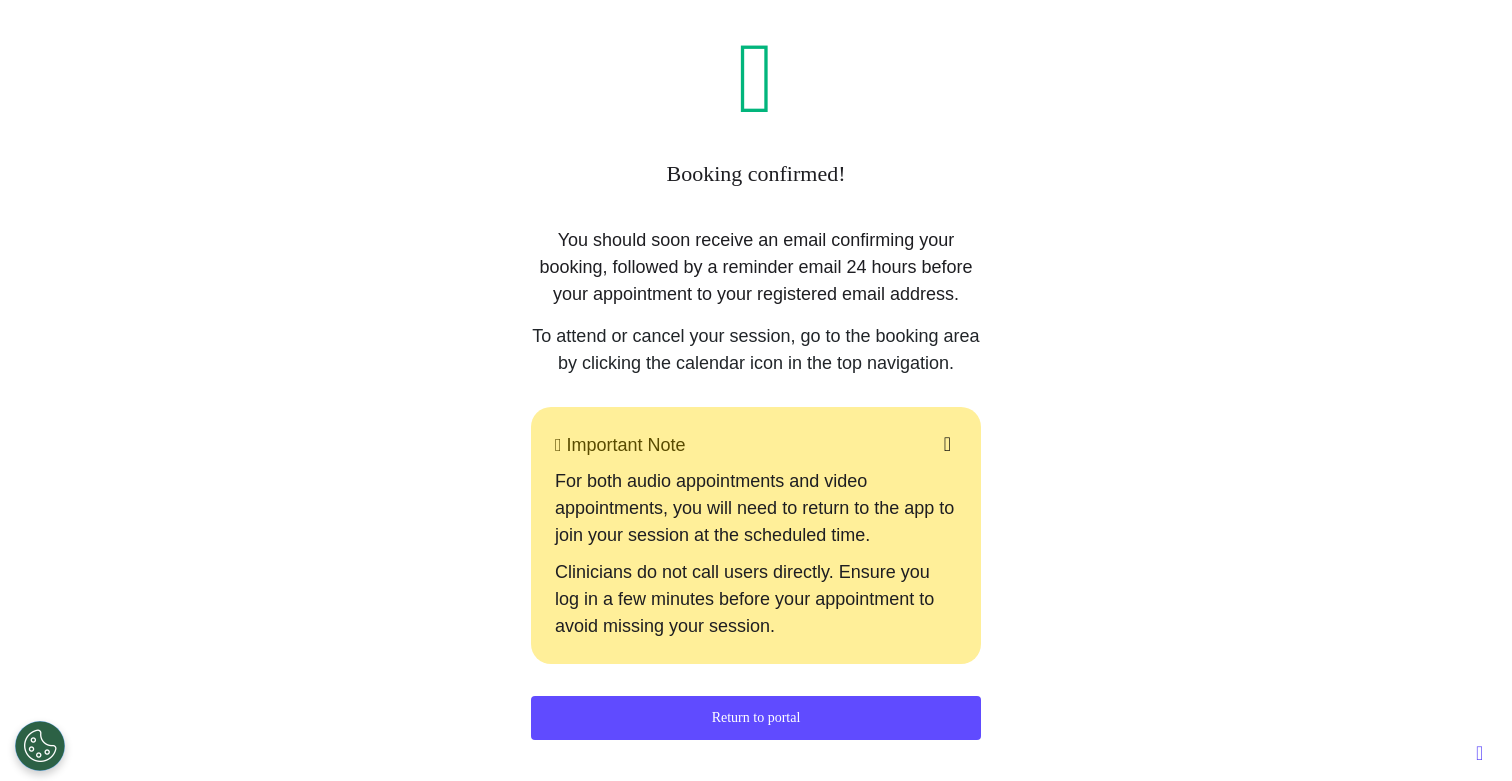 click on "Return to portal" at bounding box center [756, 718] 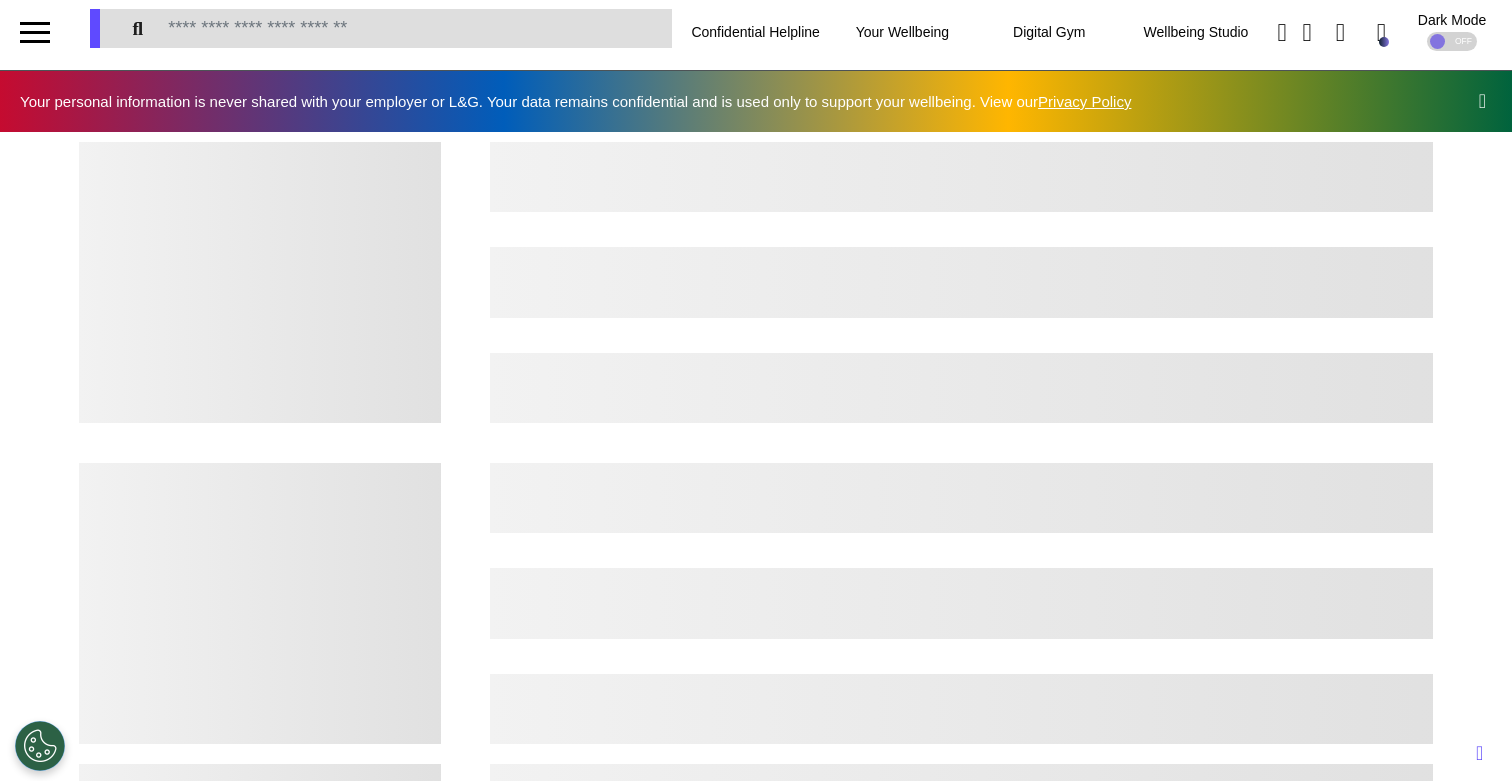 scroll, scrollTop: 0, scrollLeft: 0, axis: both 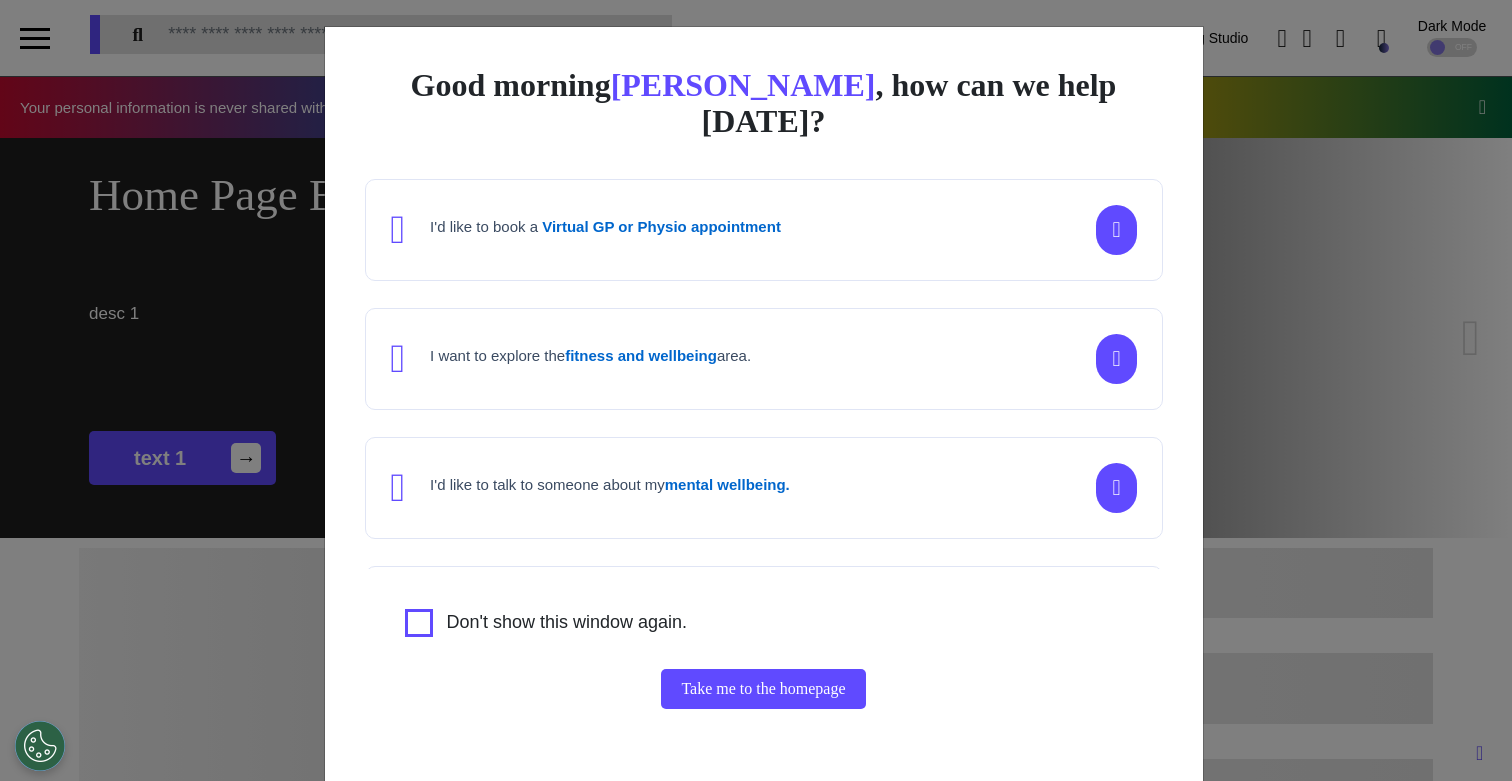click on "Good morning  [PERSON_NAME] , how can we help [DATE]? I'd like to book a   Virtual GP or Physio appointment I want to explore the  fitness and wellbeing  area. I'd like to talk to someone about my  mental wellbeing. I'd like to understand my  [MEDICAL_DATA] risk or speak to a [MEDICAL_DATA] nurse  about my symptoms or diagnosis. I am just  browsing.  Don't show this window again.   Take me to the homepage" at bounding box center (756, 390) 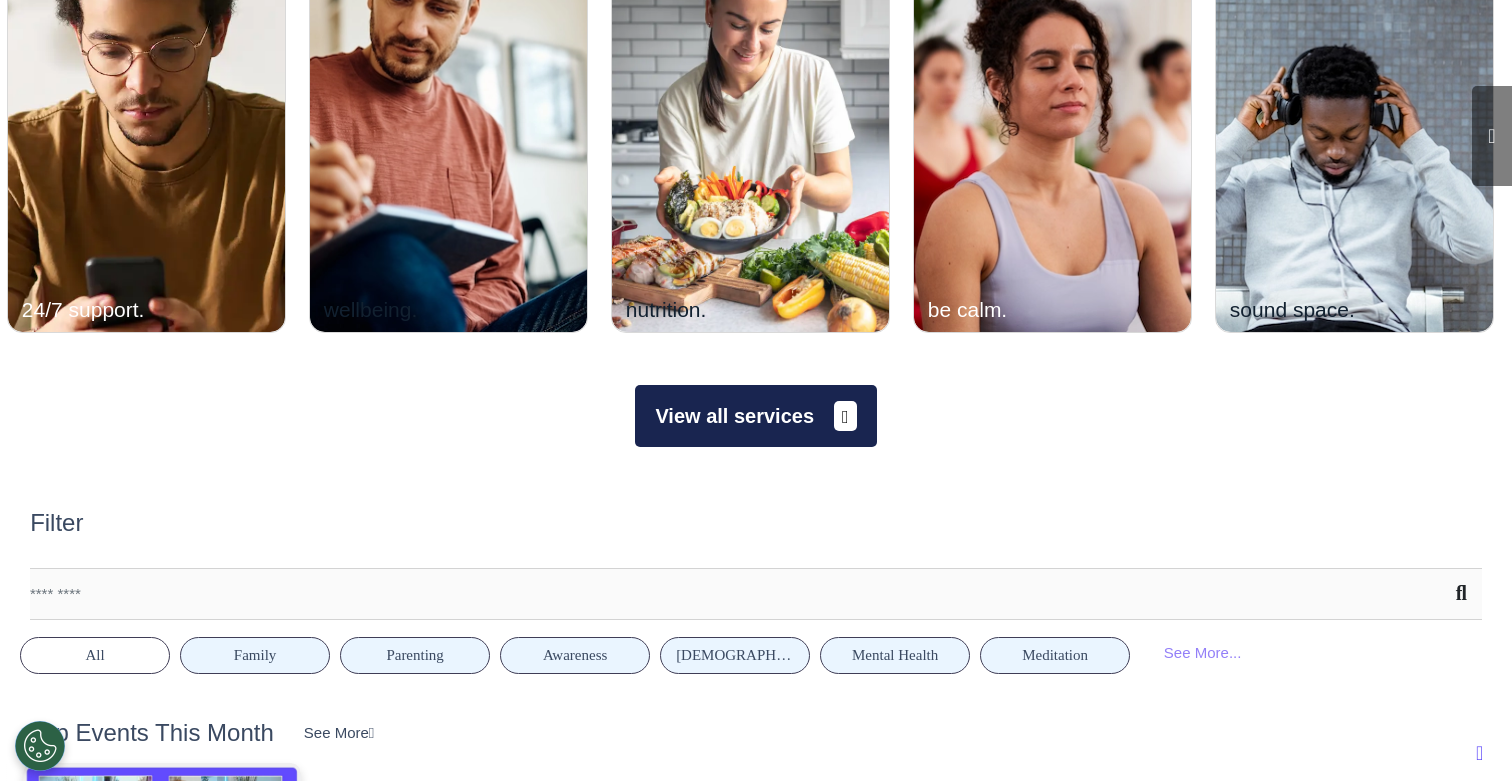 click on "View all services" at bounding box center [755, 416] 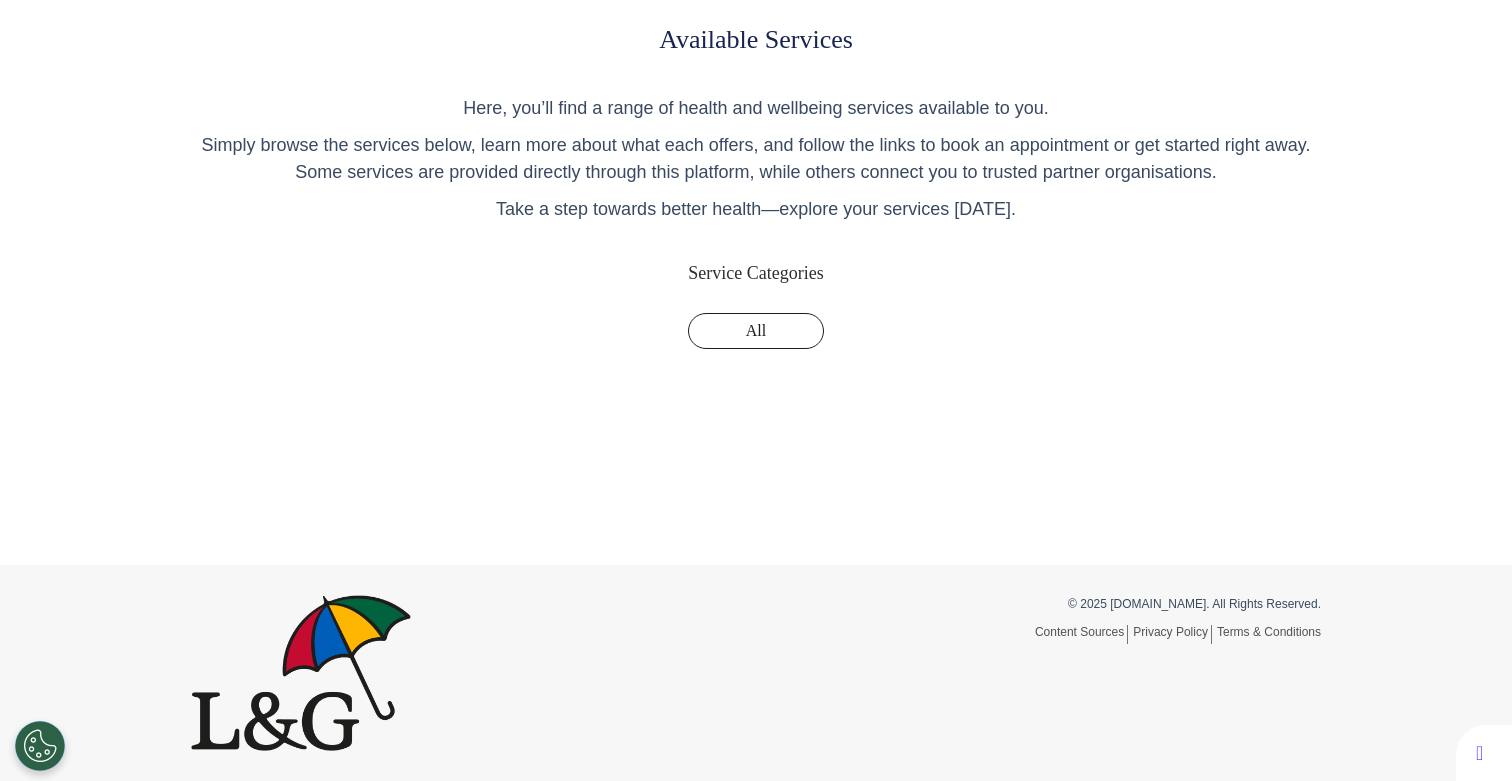scroll, scrollTop: 0, scrollLeft: 0, axis: both 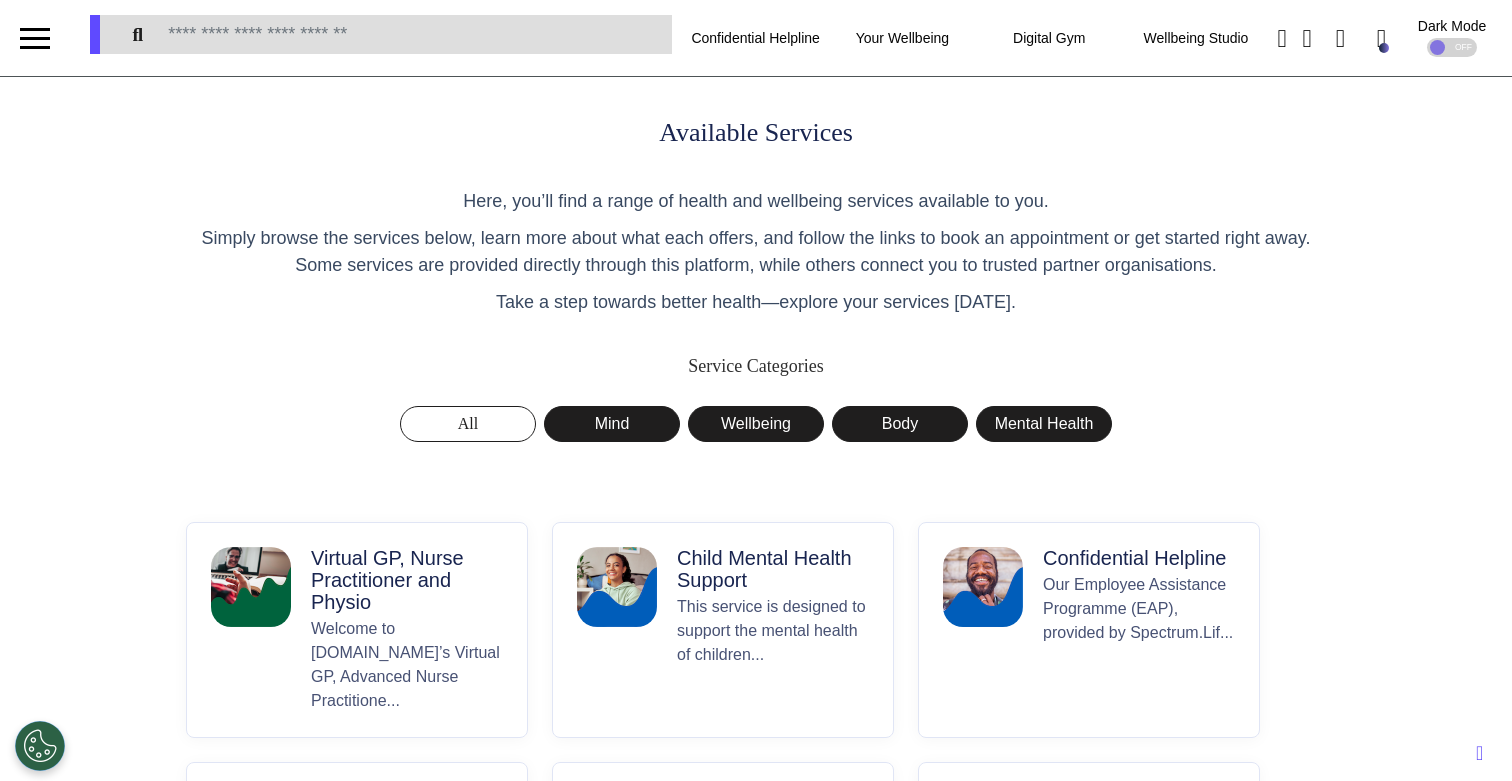 click on "Welcome to [DOMAIN_NAME]’s Virtual GP, Advanced Nurse Practitione..." at bounding box center [407, 665] 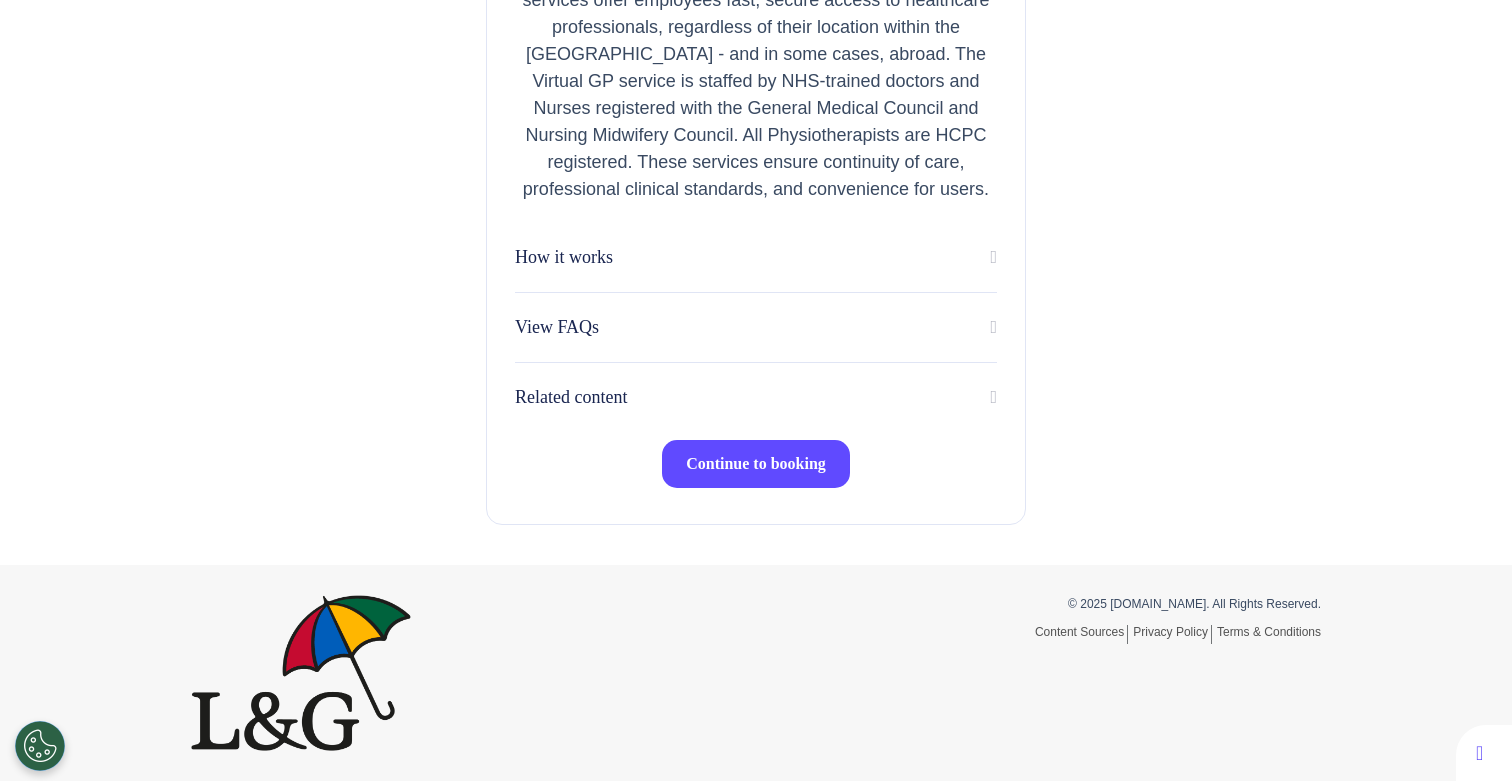 click on "Continue to booking" at bounding box center [756, 463] 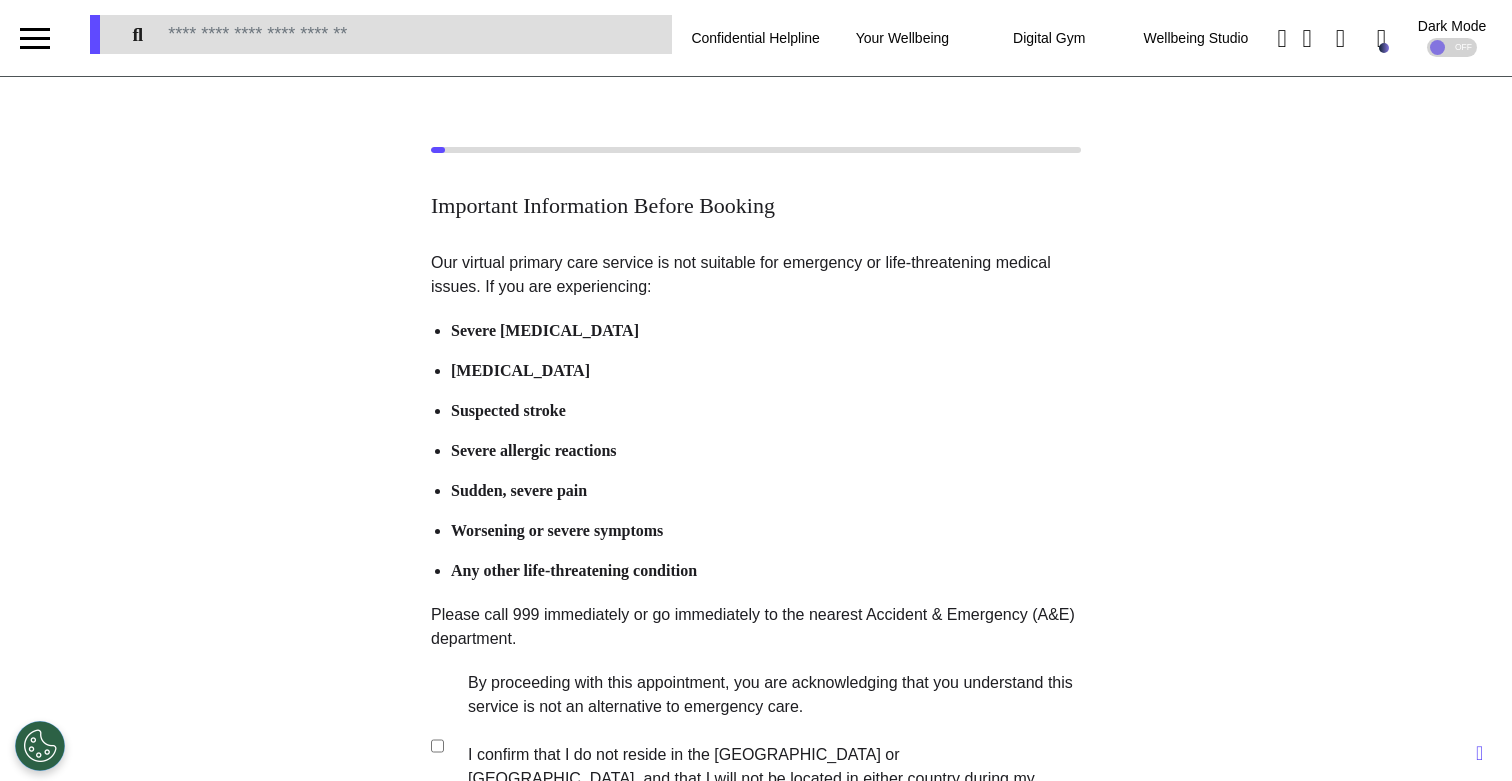 scroll, scrollTop: 257, scrollLeft: 0, axis: vertical 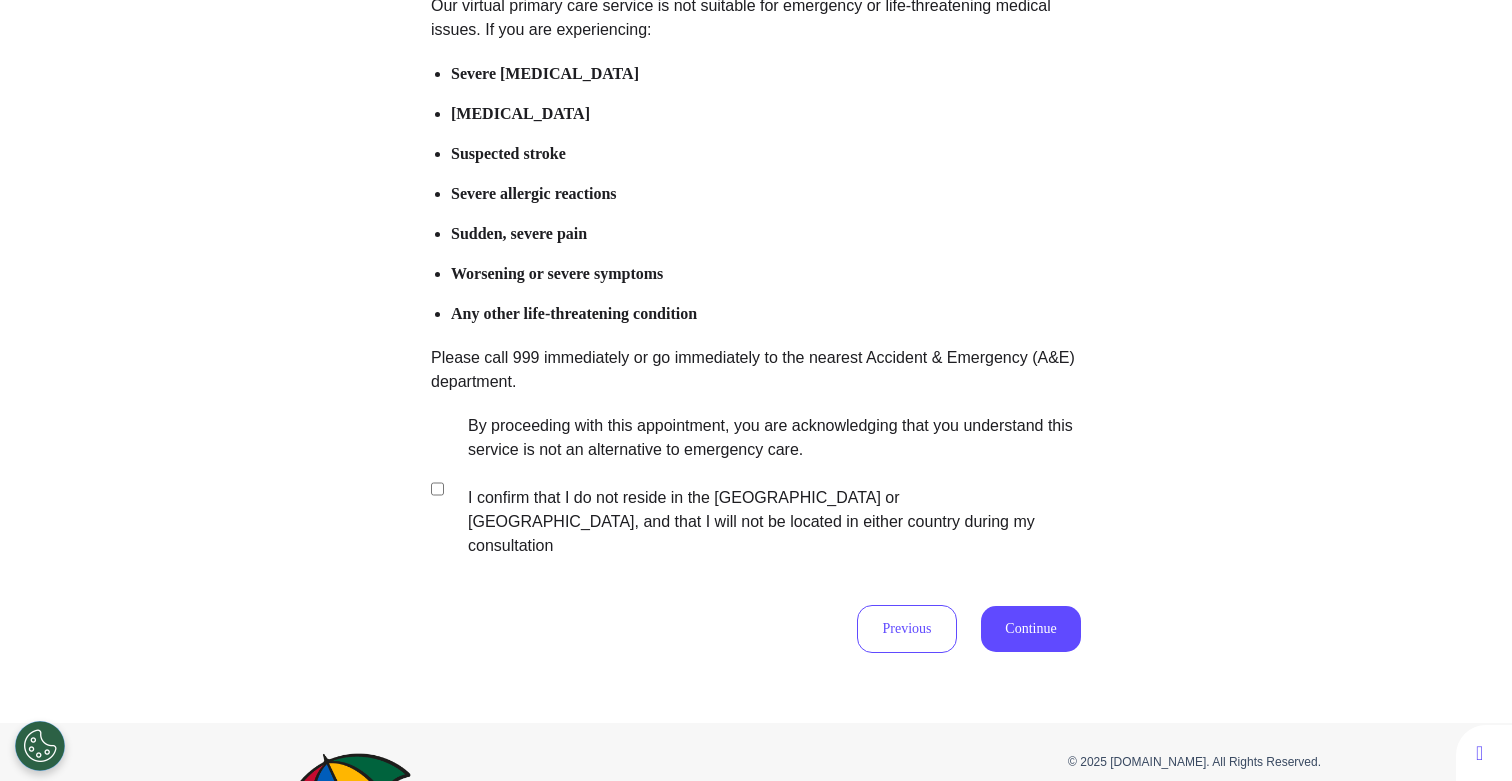 click on "By proceeding with this appointment, you are acknowledging that you understand this service is not an alternative to emergency care. I confirm that I do not reside in the [GEOGRAPHIC_DATA] or [GEOGRAPHIC_DATA], and that I will not be located in either country during my consultation" at bounding box center [761, 486] 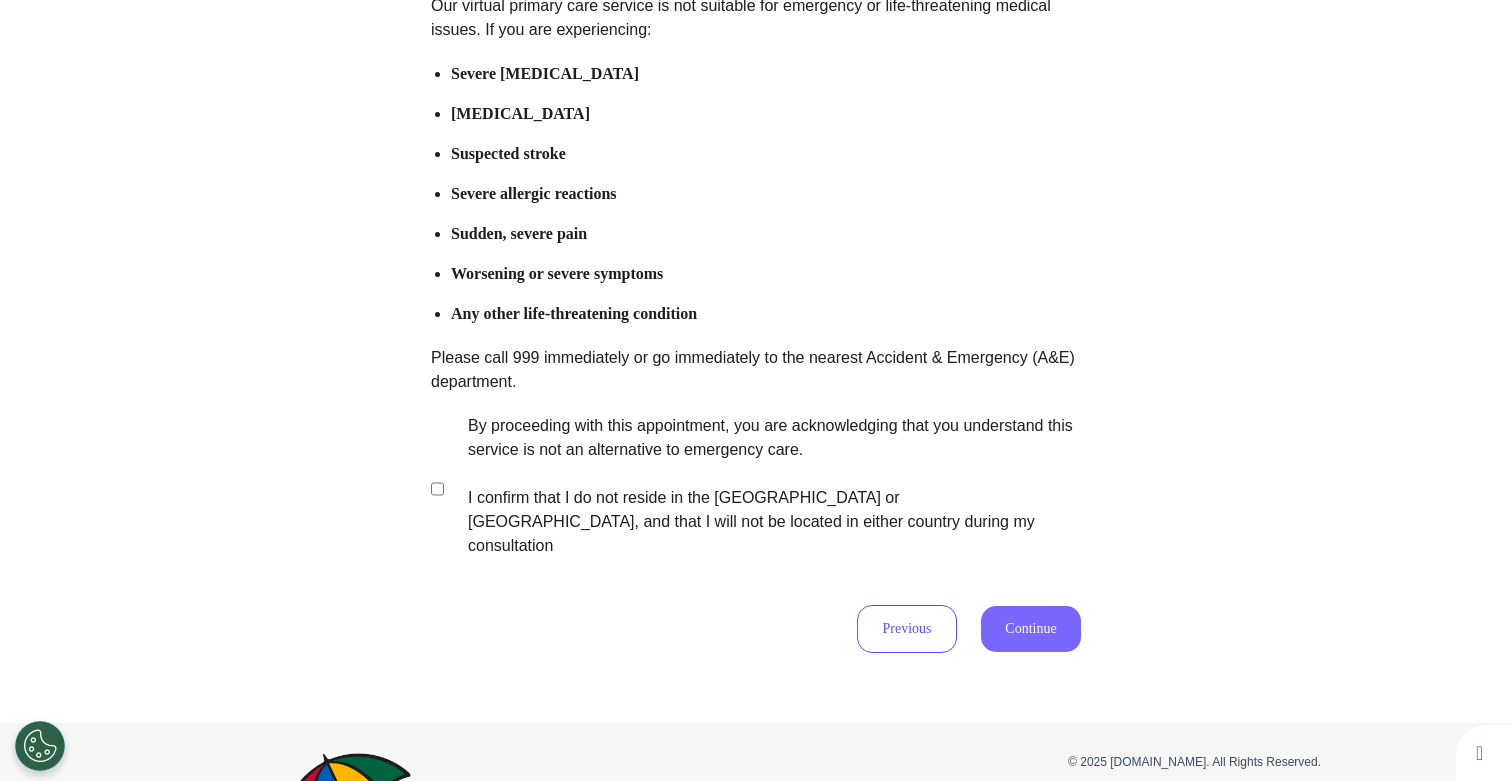 click on "Continue" at bounding box center [1031, 629] 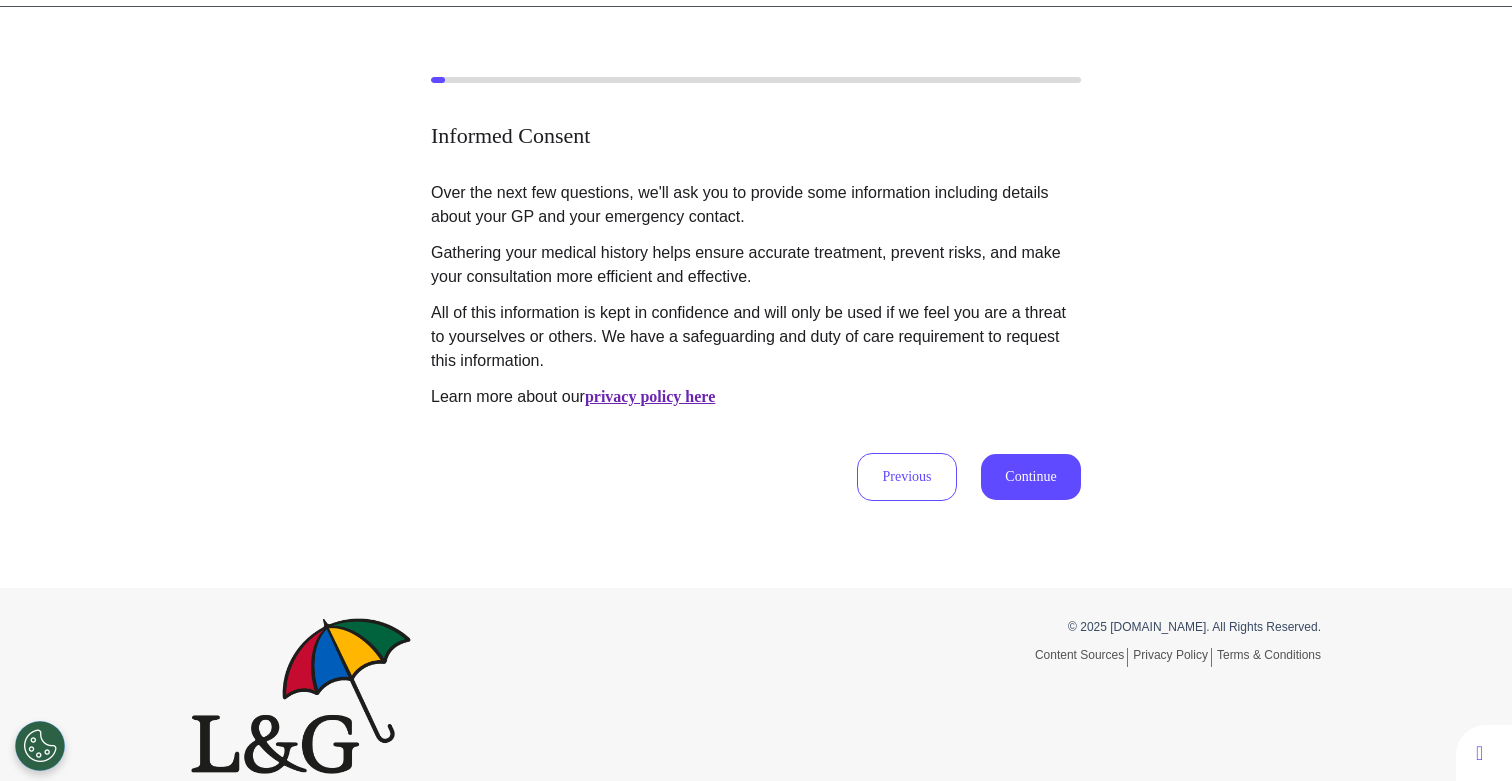 scroll, scrollTop: 0, scrollLeft: 0, axis: both 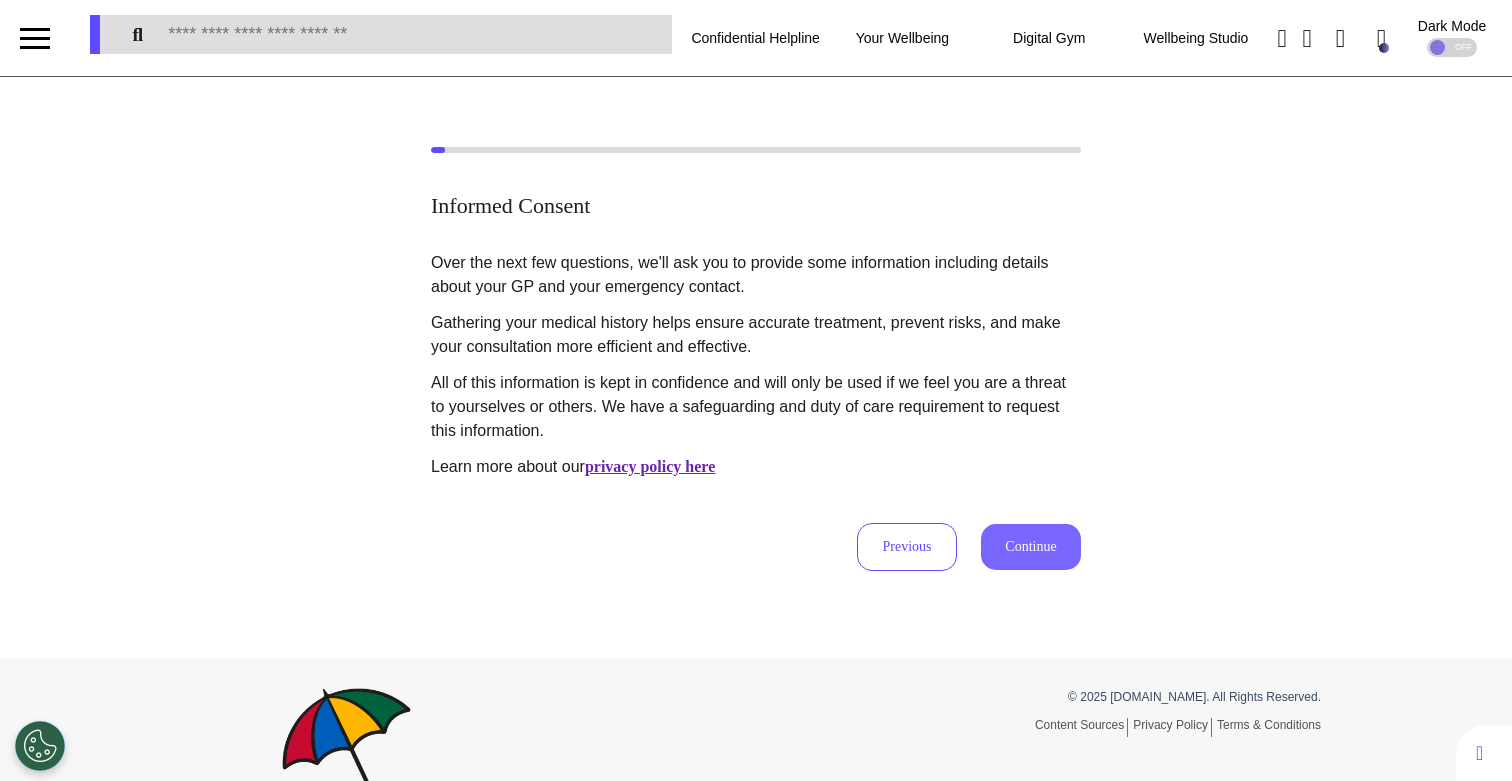 click on "Continue" at bounding box center (1031, 547) 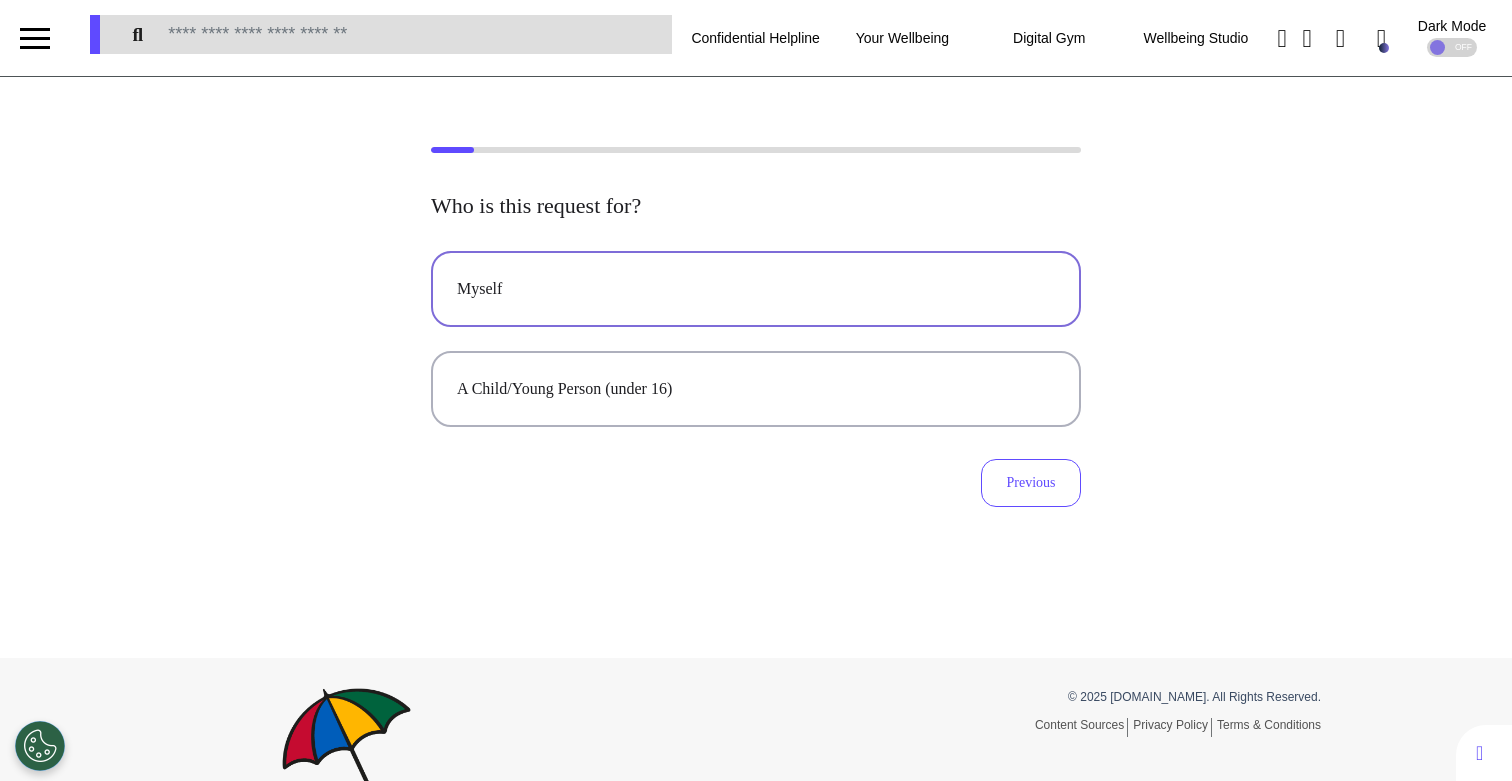 click on "Myself" at bounding box center [756, 289] 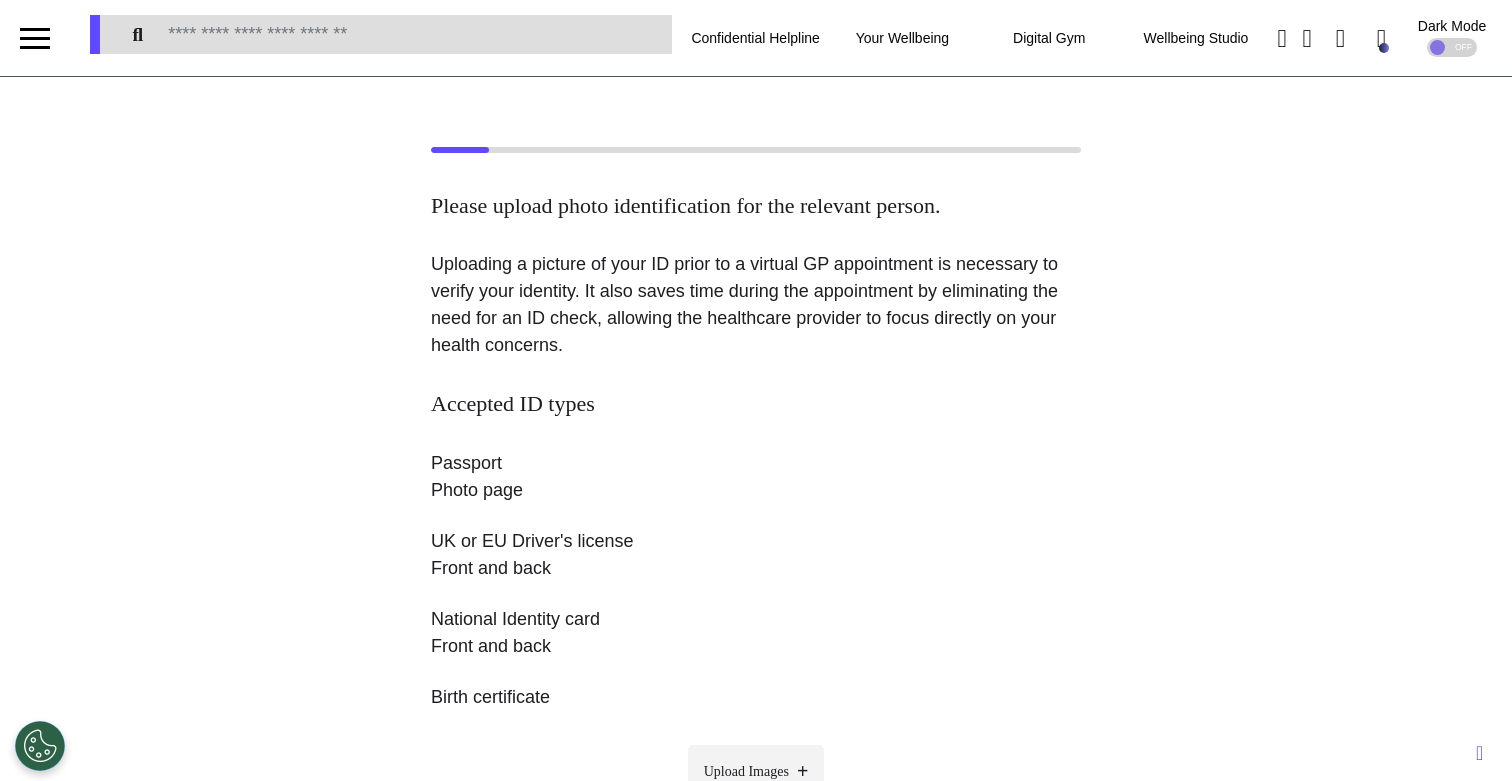 scroll, scrollTop: 409, scrollLeft: 0, axis: vertical 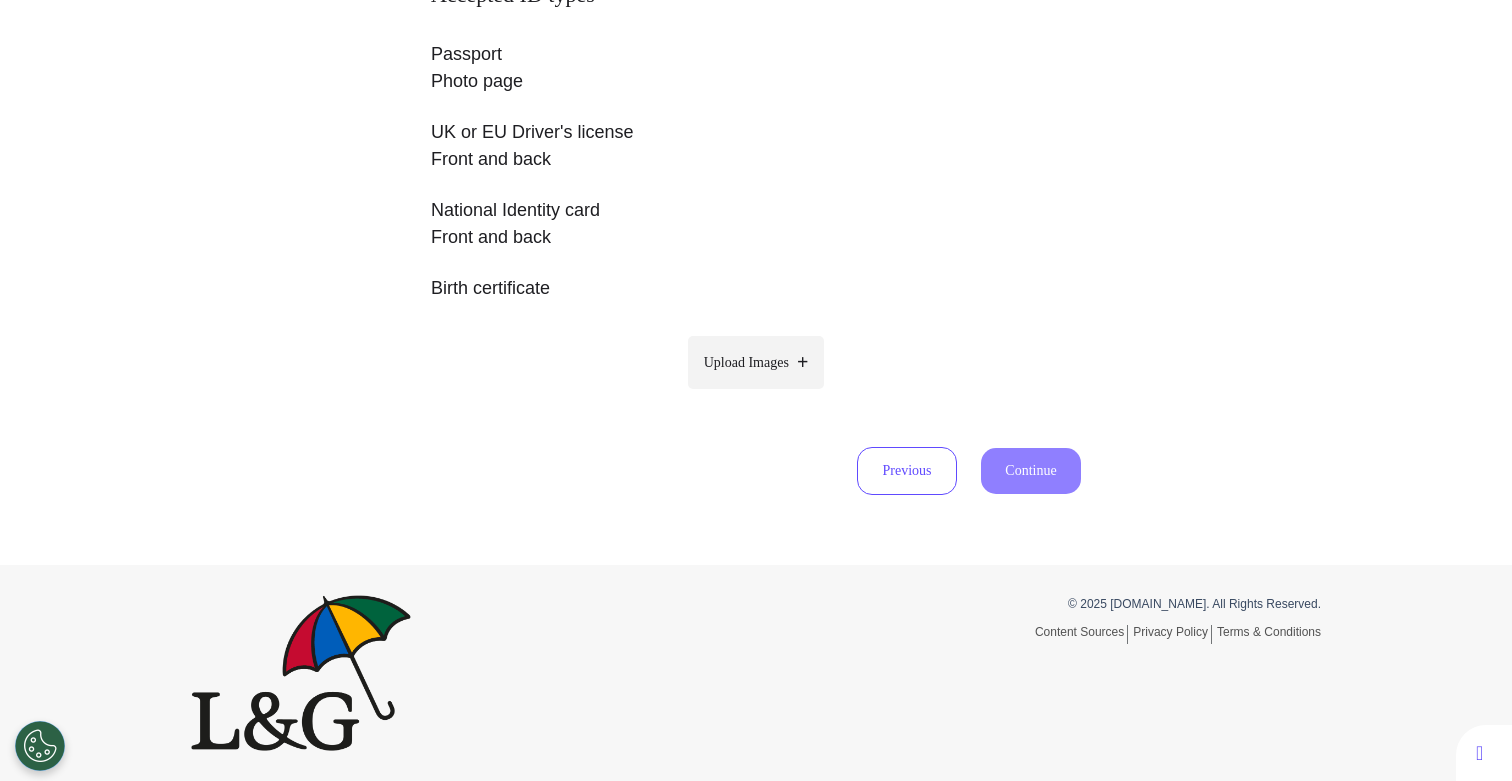click on "Upload Images" at bounding box center [746, 362] 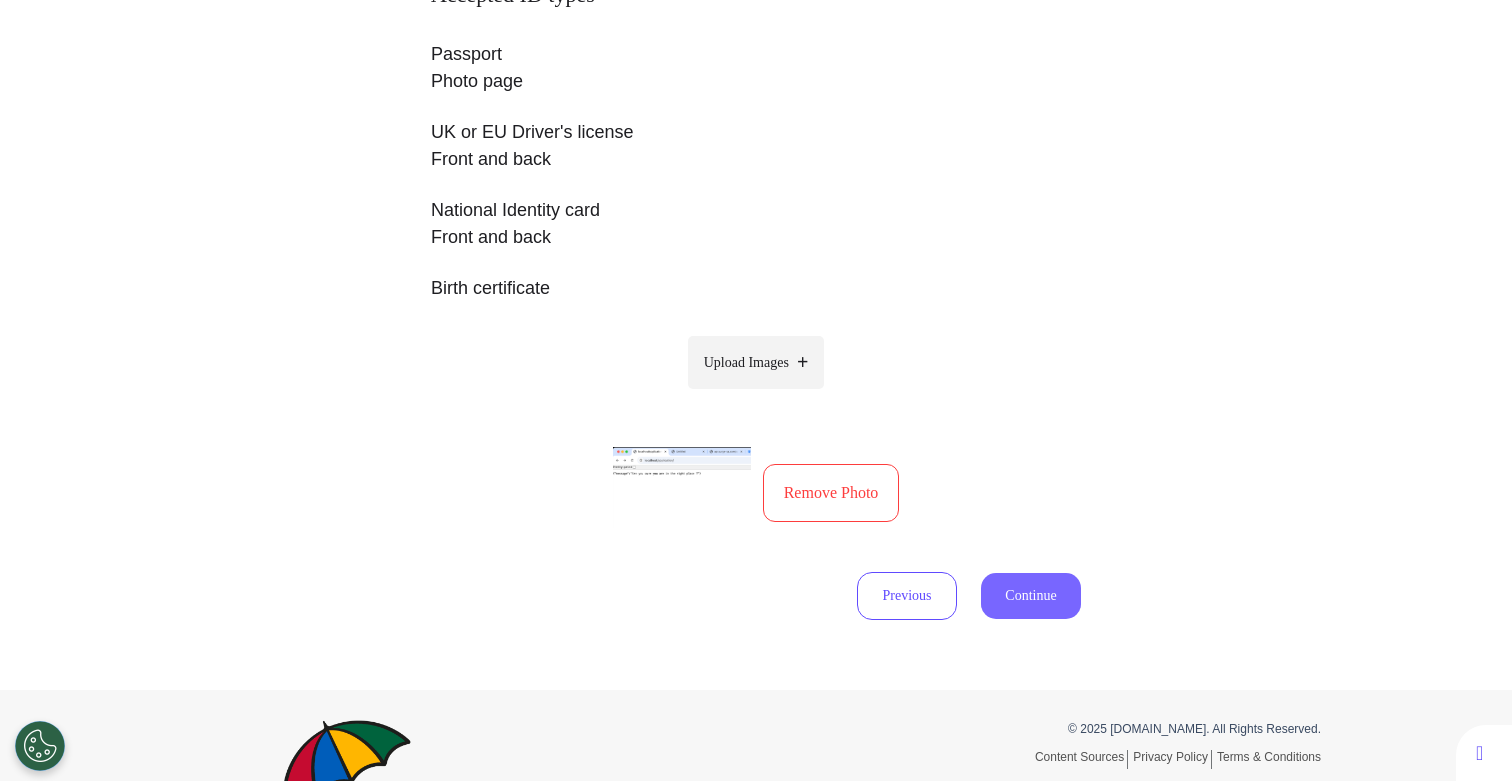 click on "Continue" at bounding box center [1031, 596] 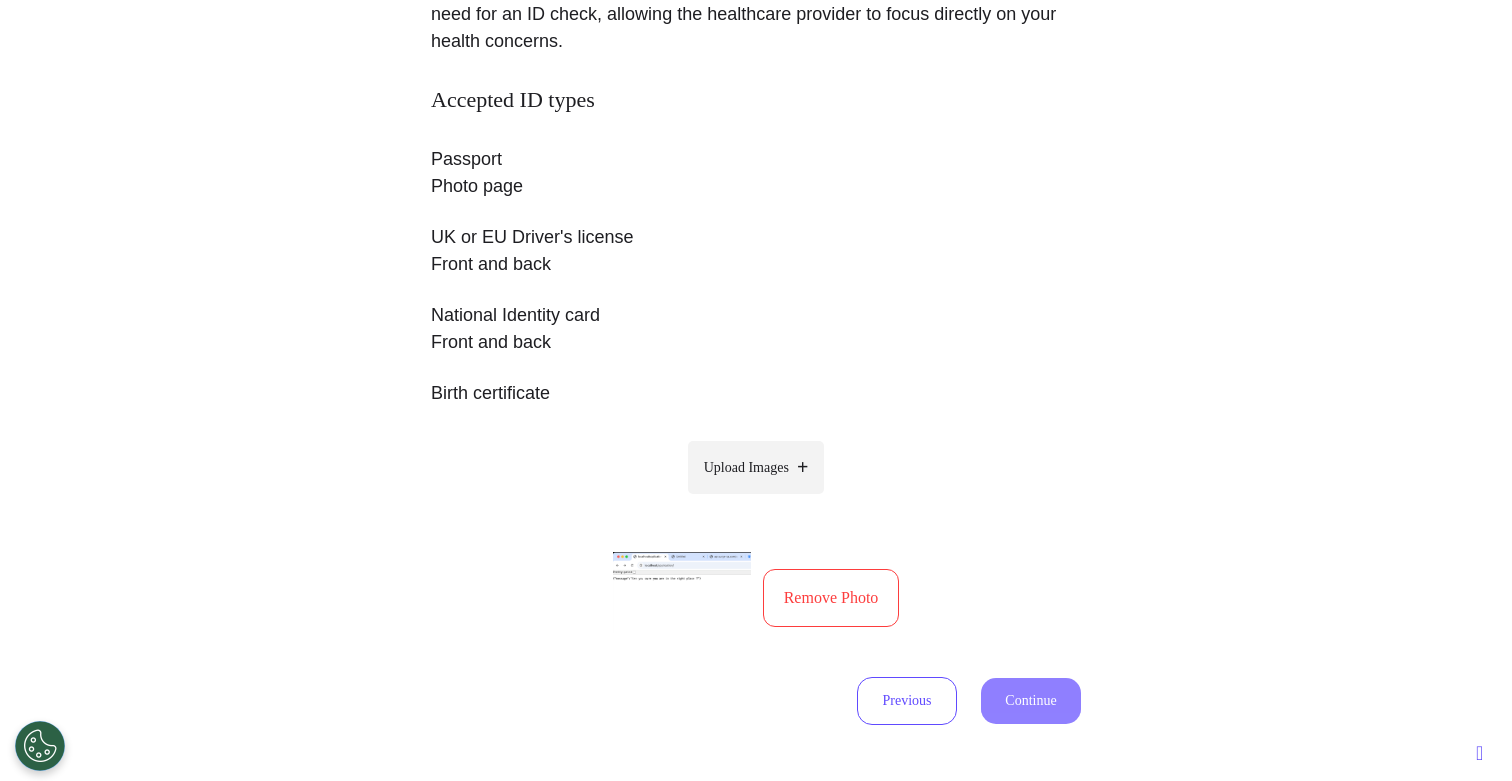 select on "******" 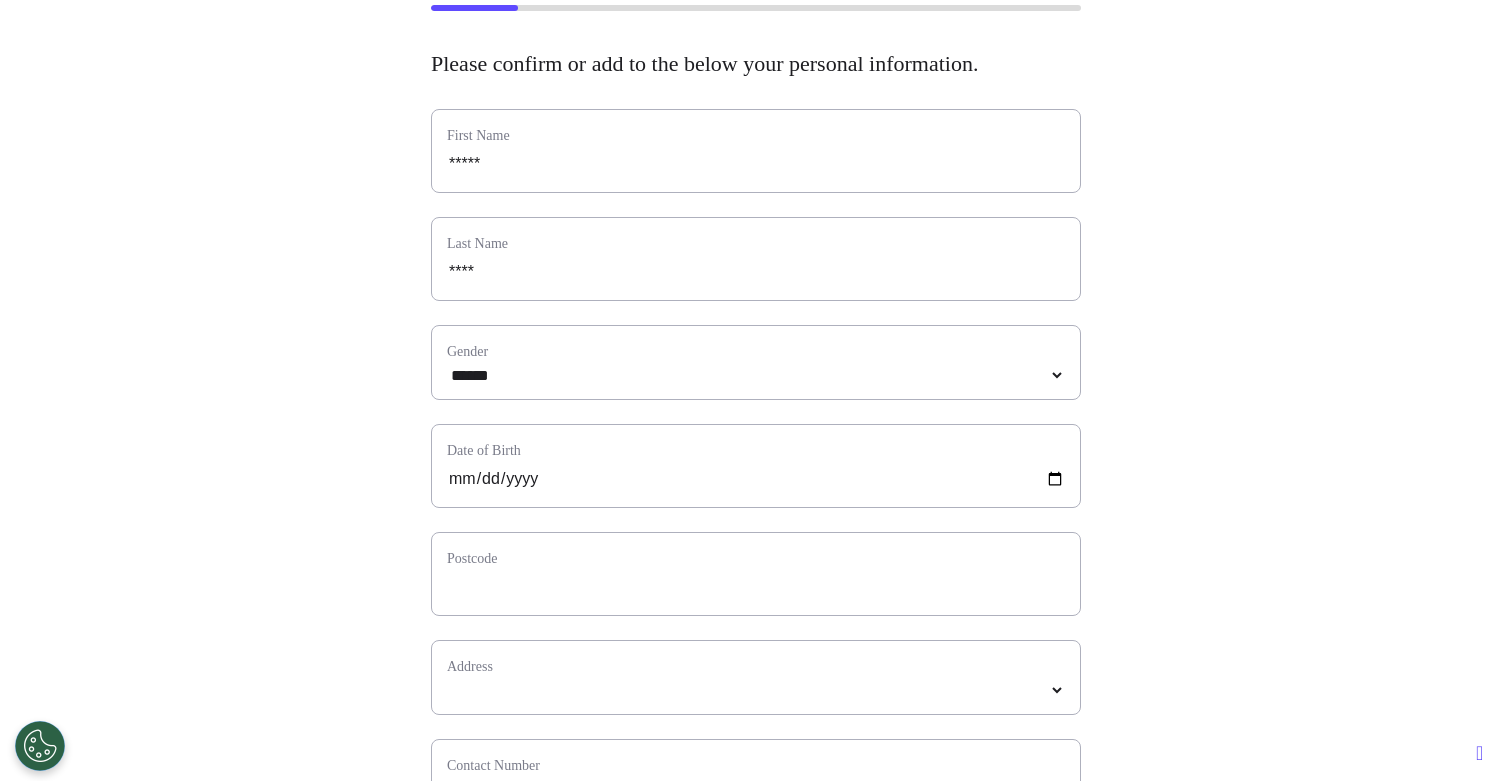scroll, scrollTop: 146, scrollLeft: 0, axis: vertical 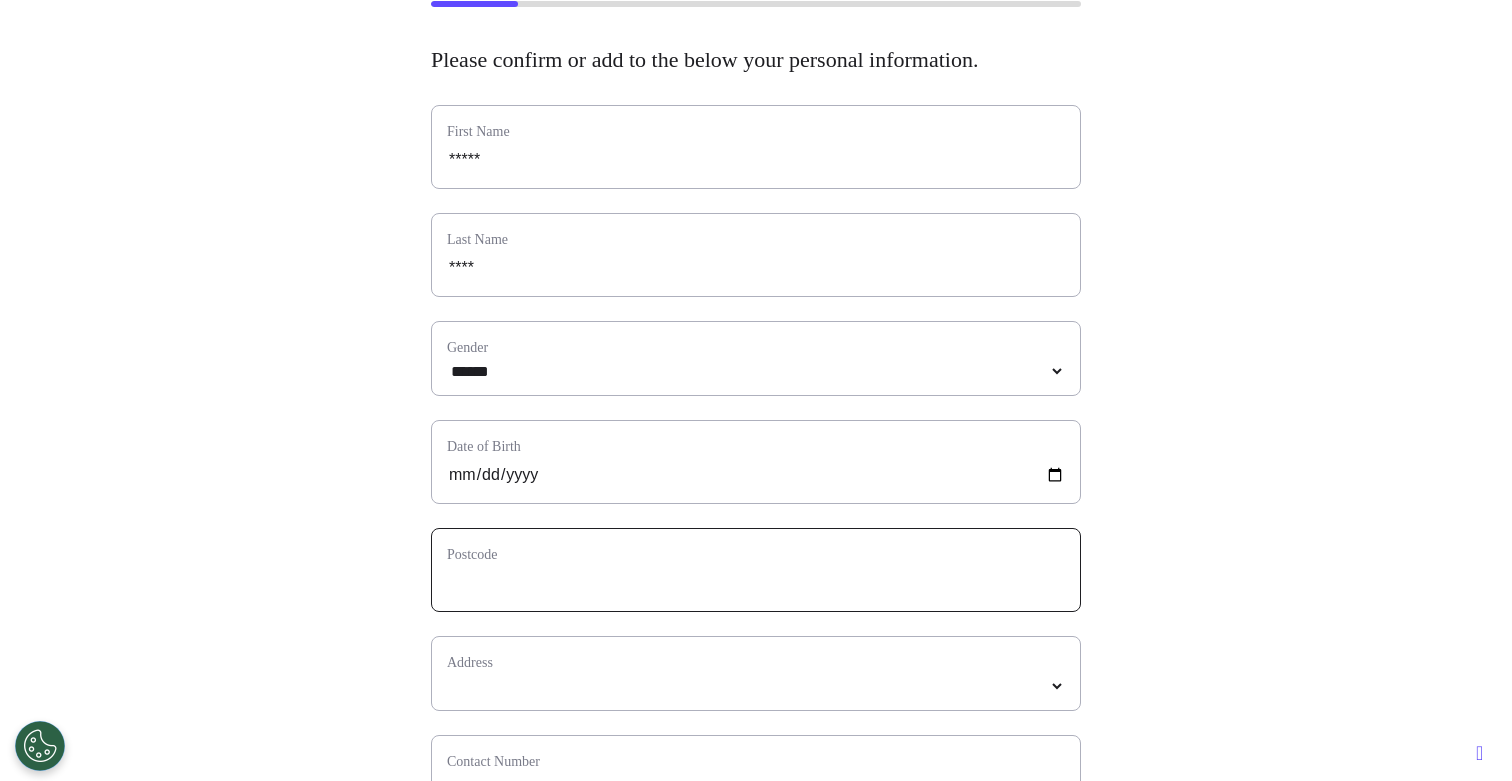 click at bounding box center (756, 583) 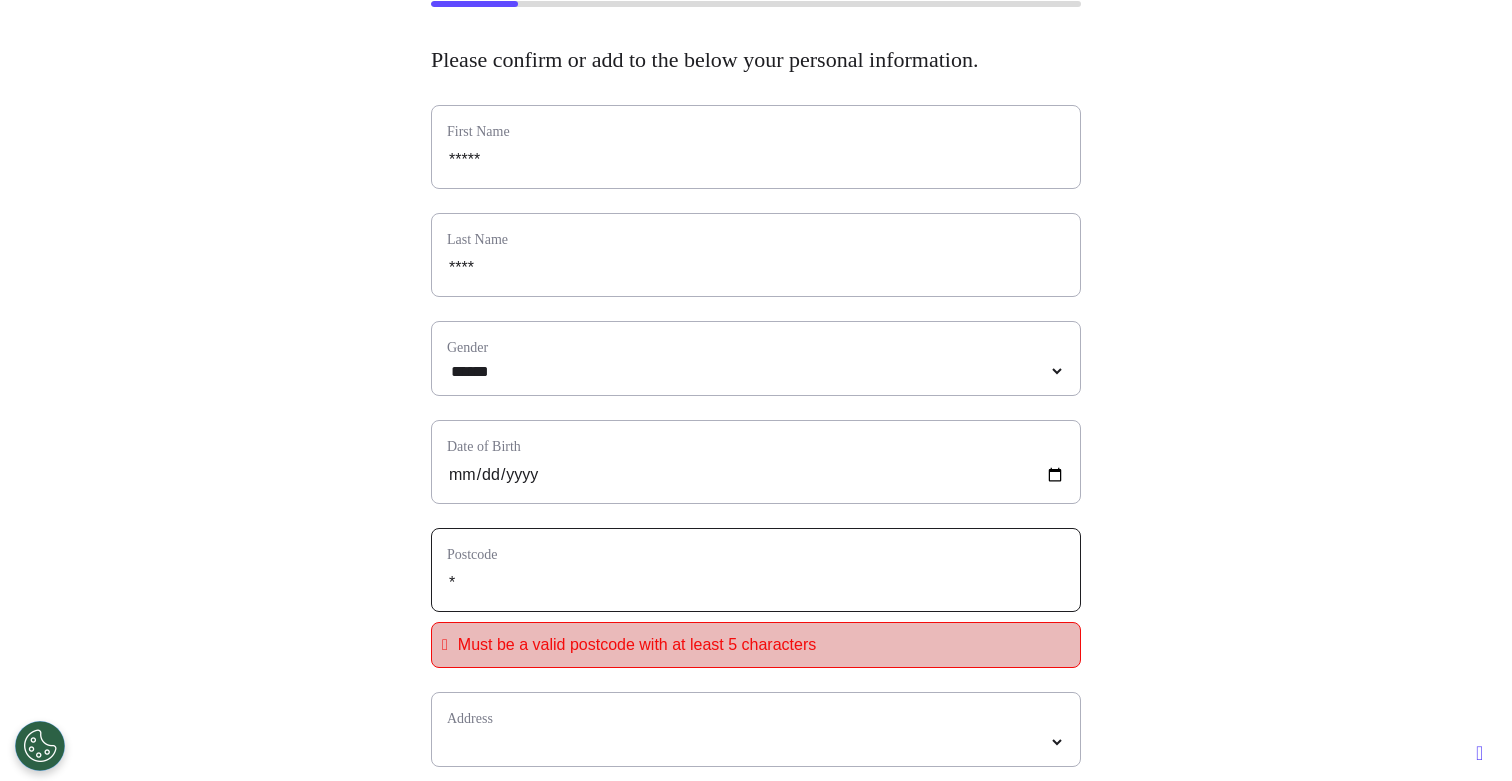 type on "**" 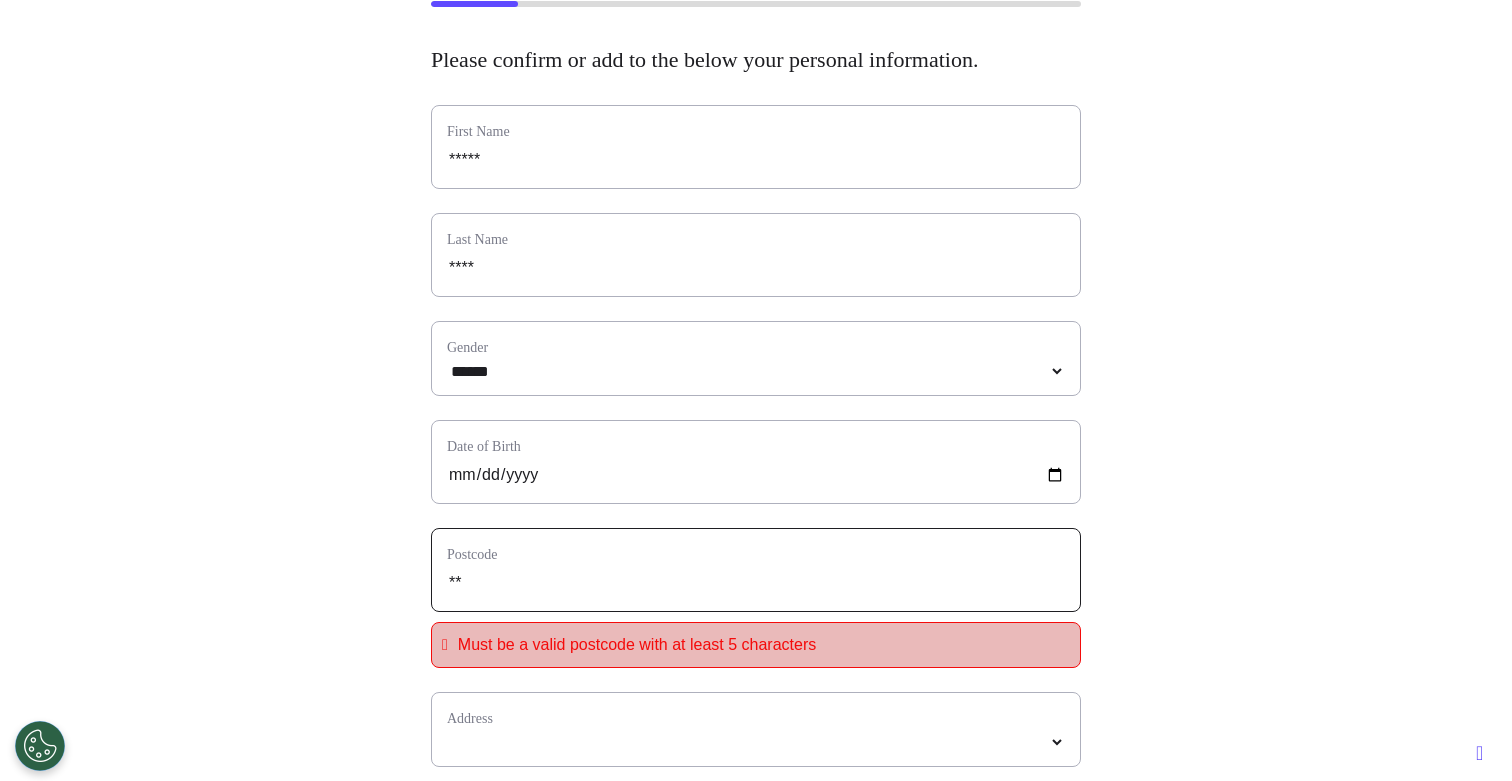 type on "***" 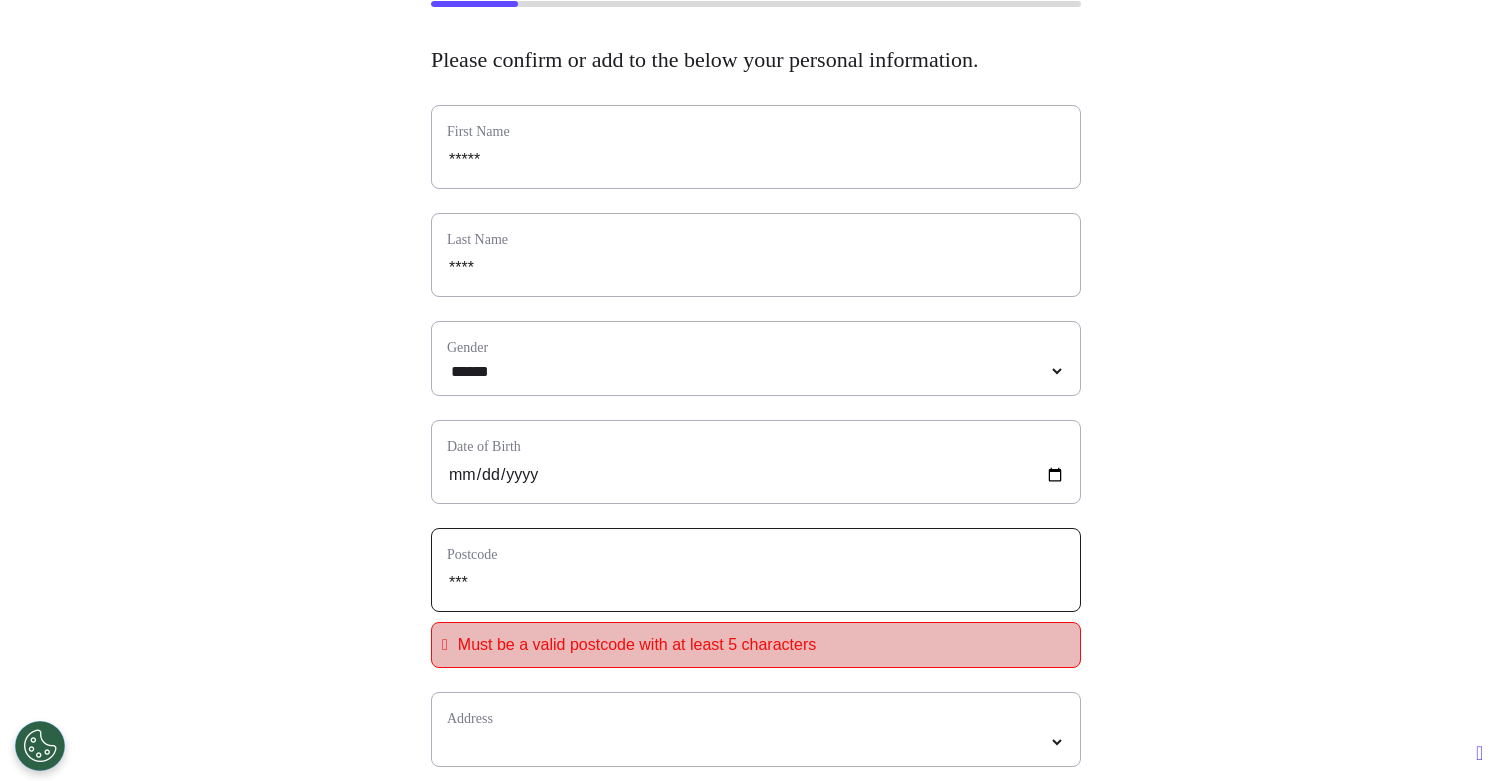 type on "****" 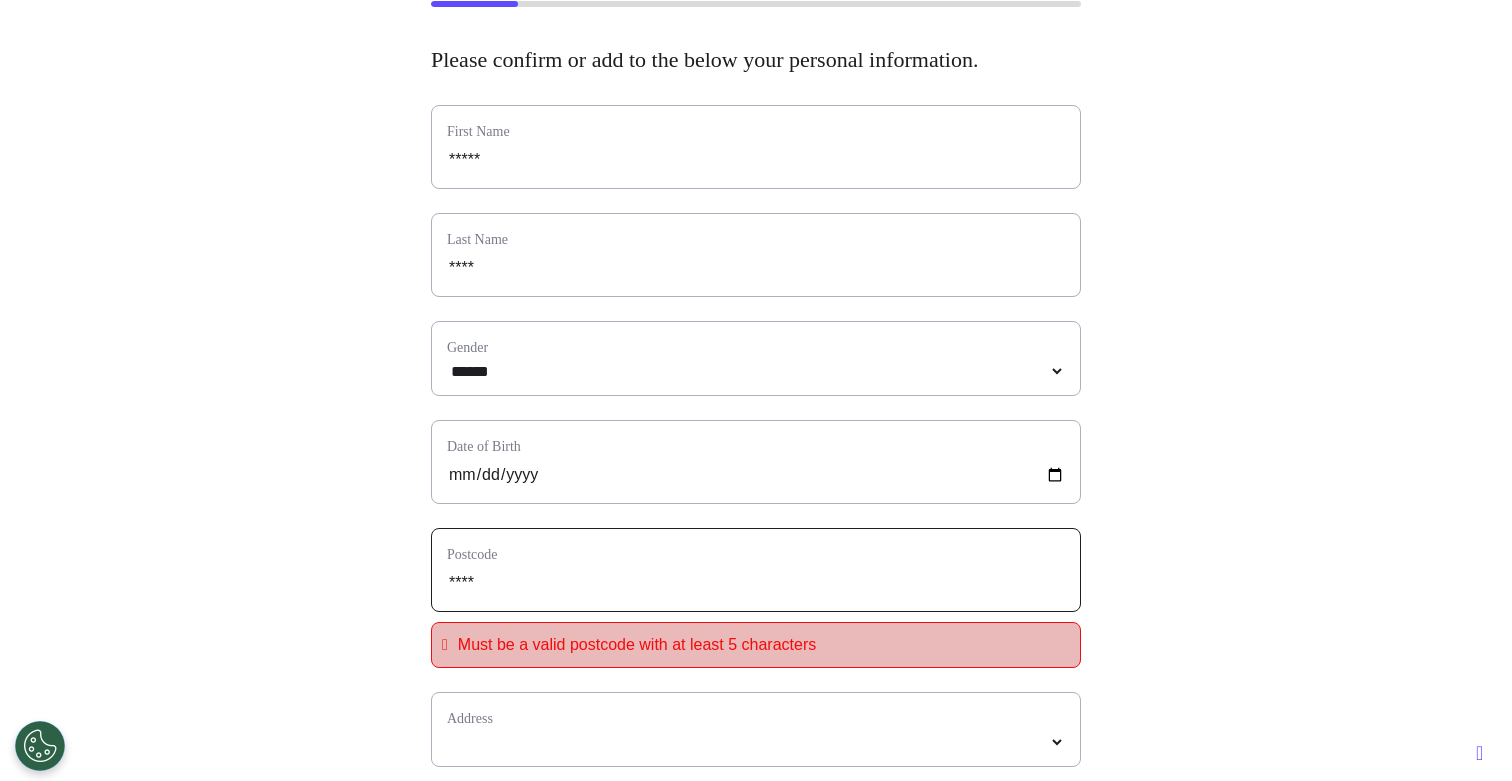 type on "*****" 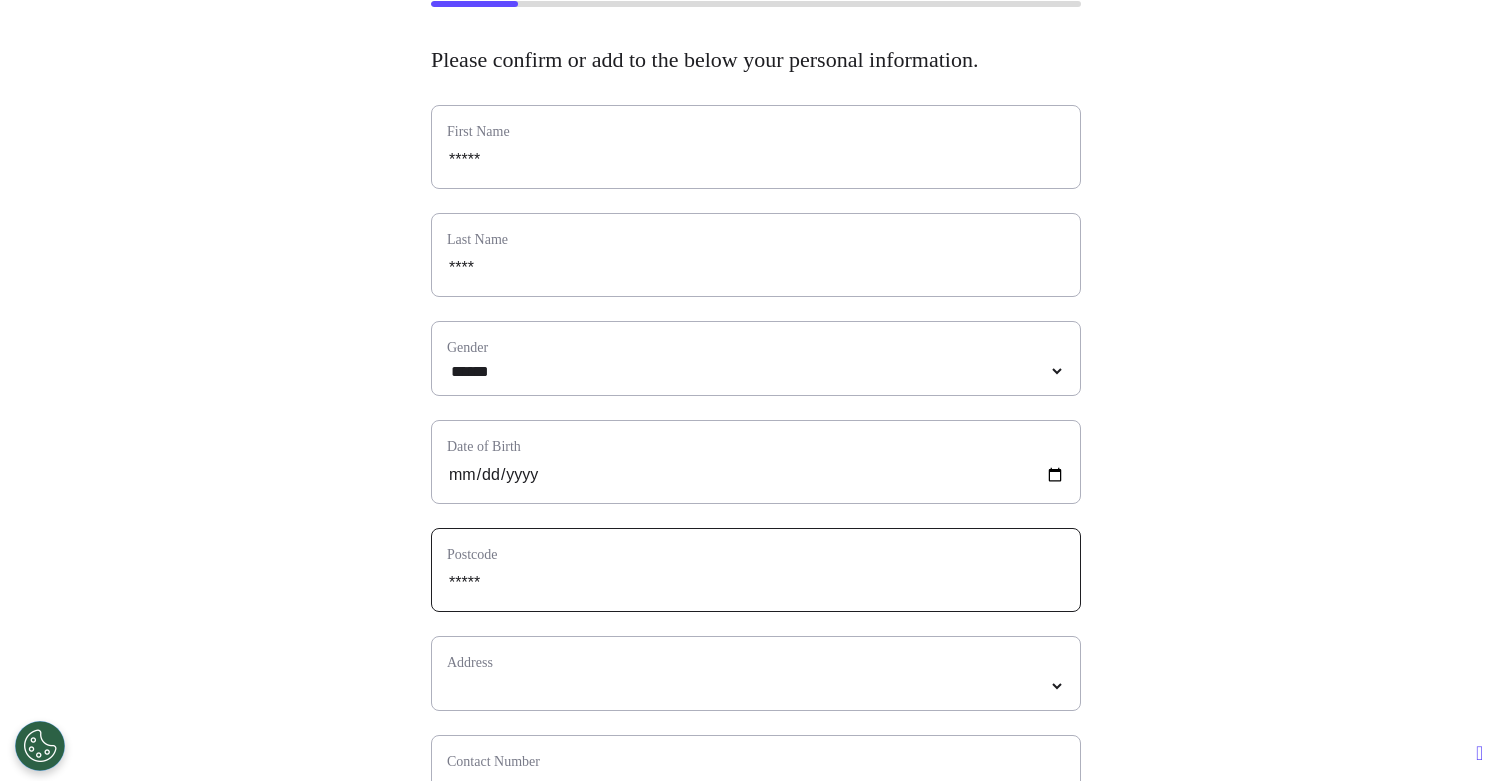 type on "*****" 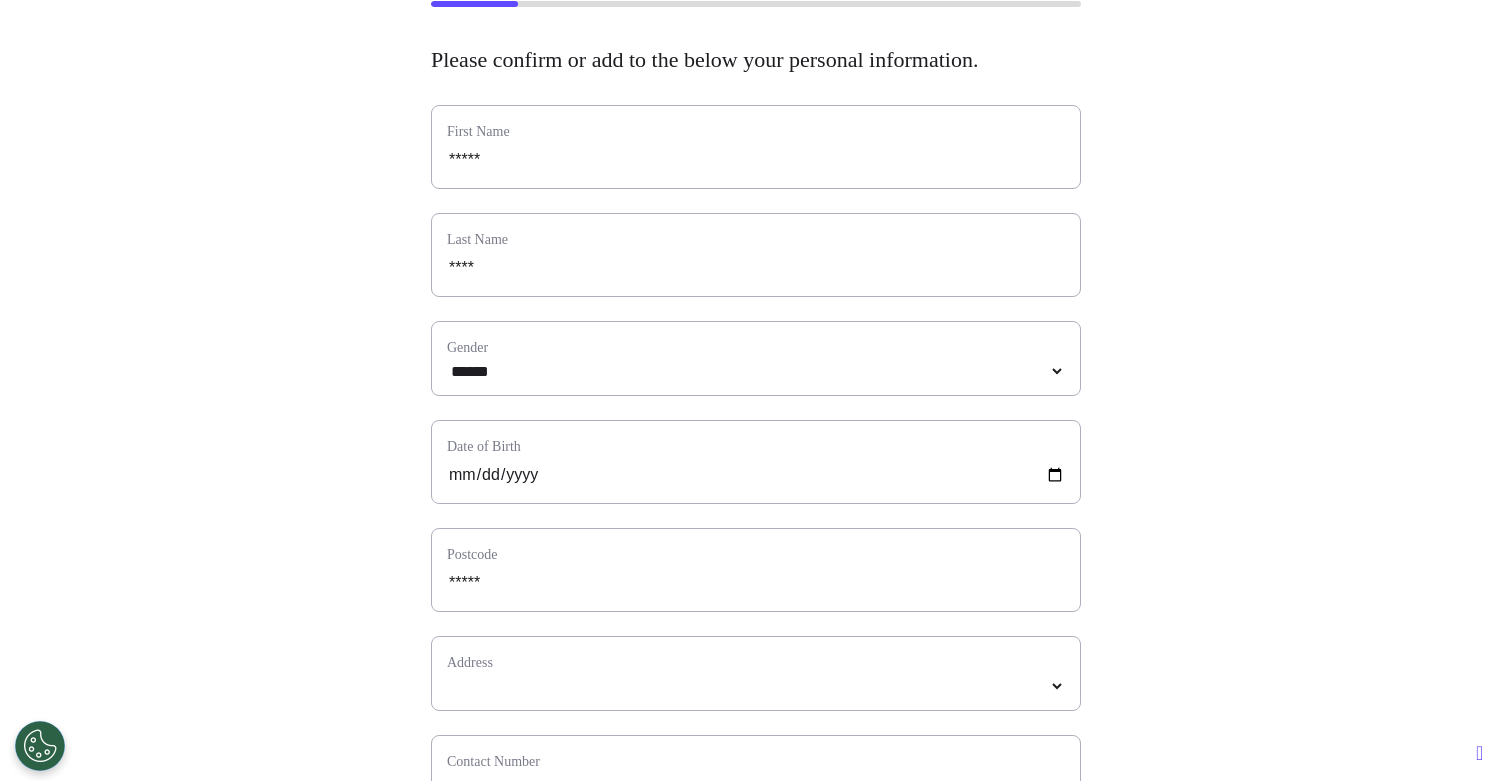 click on "Address" at bounding box center (756, 662) 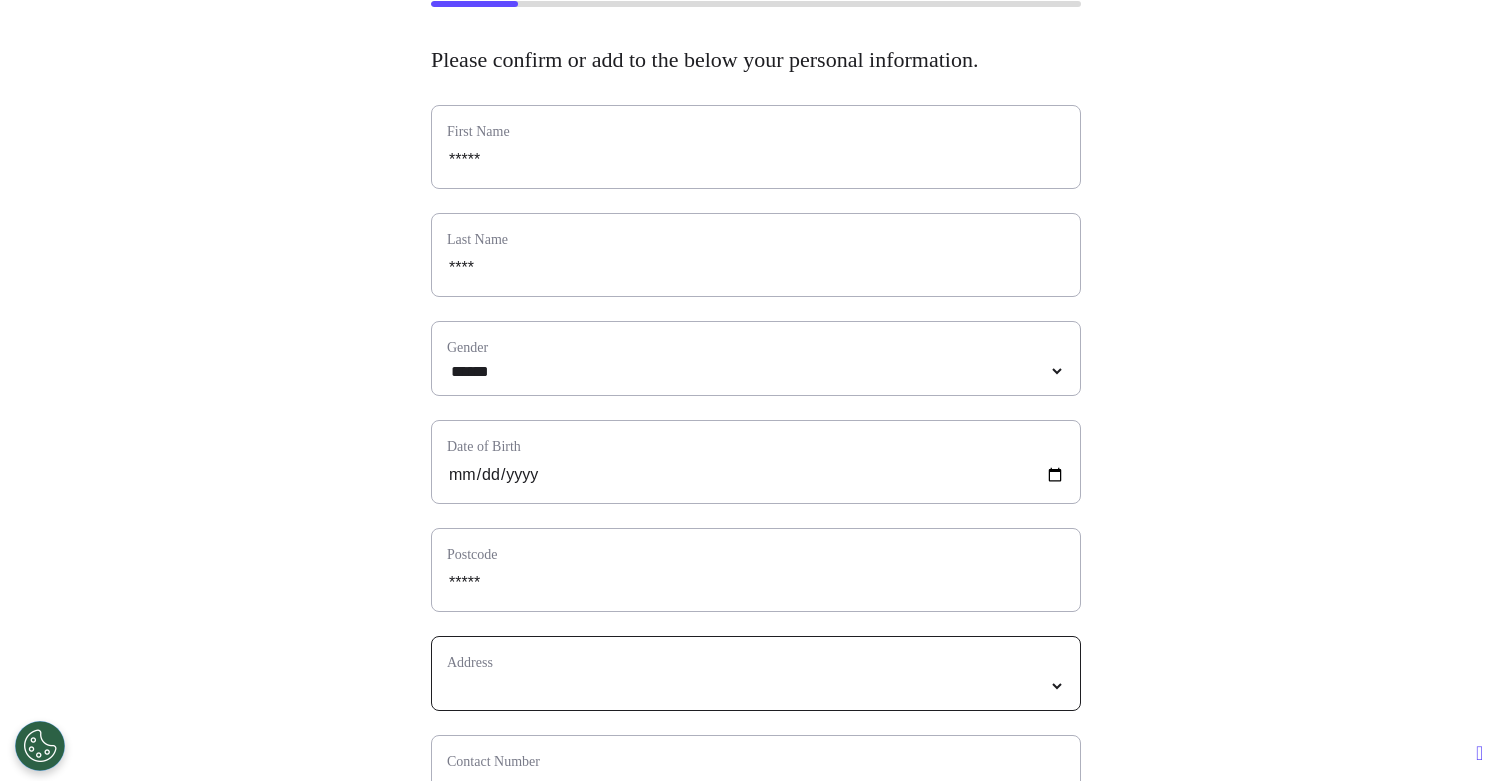click at bounding box center (756, 686) 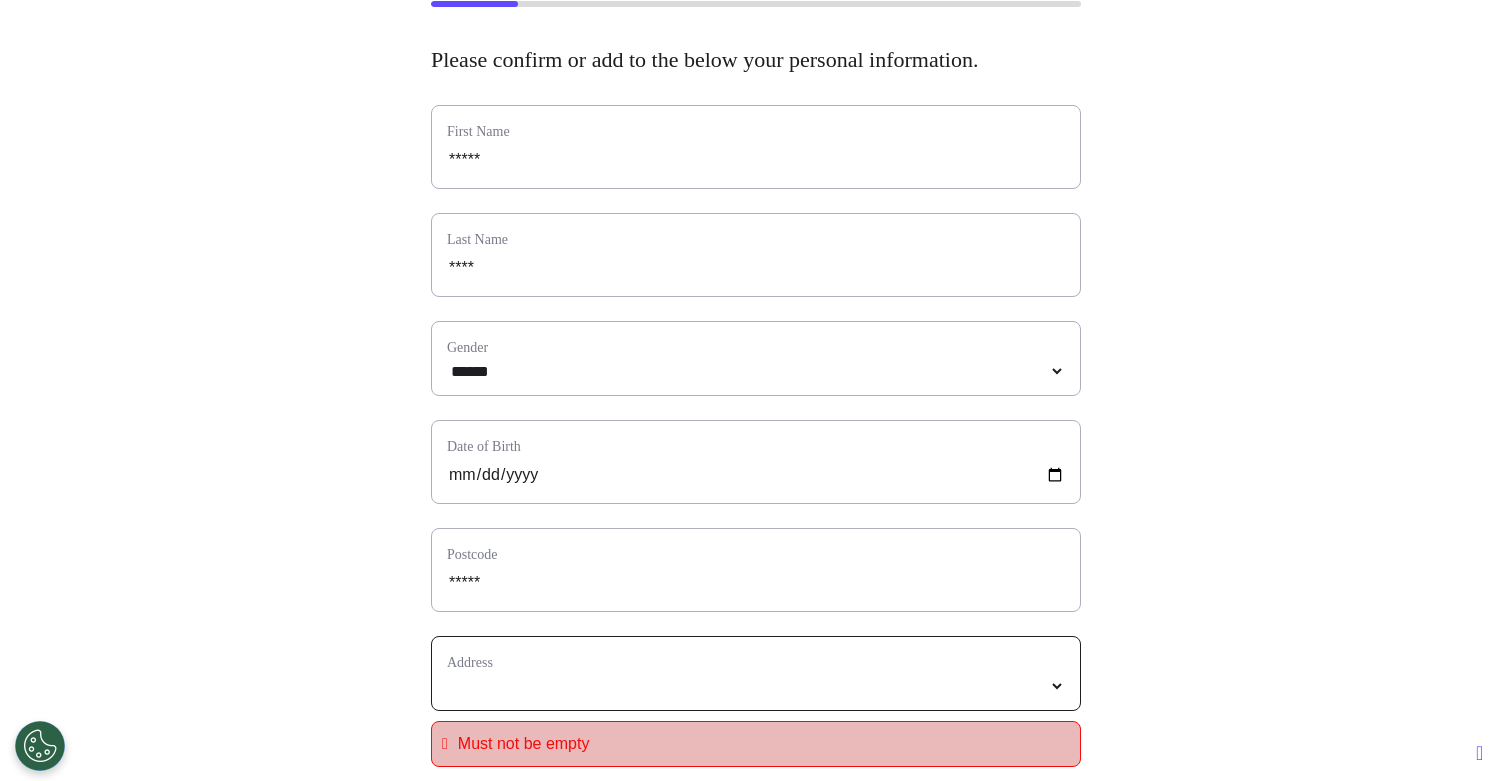 click at bounding box center [756, 686] 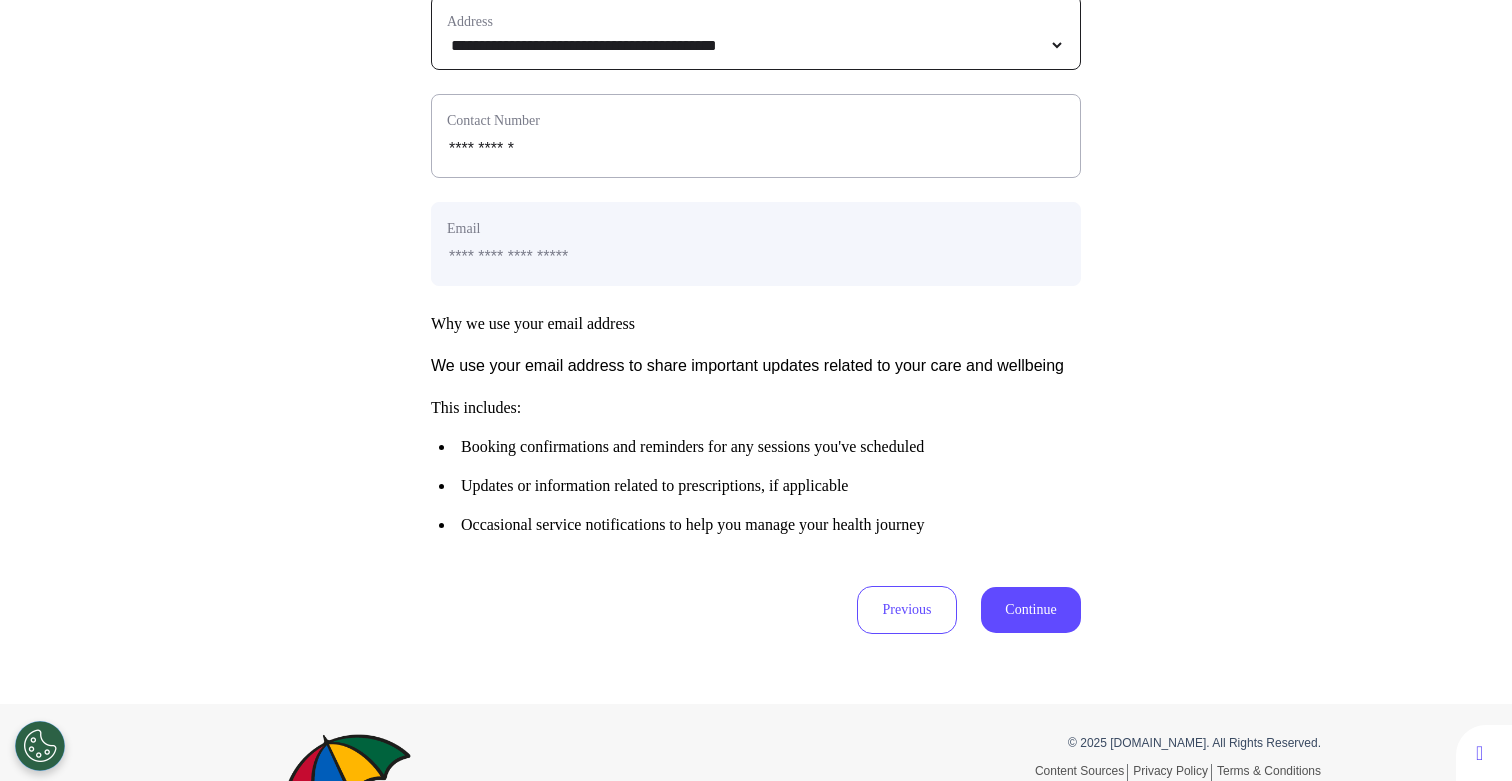 scroll, scrollTop: 989, scrollLeft: 0, axis: vertical 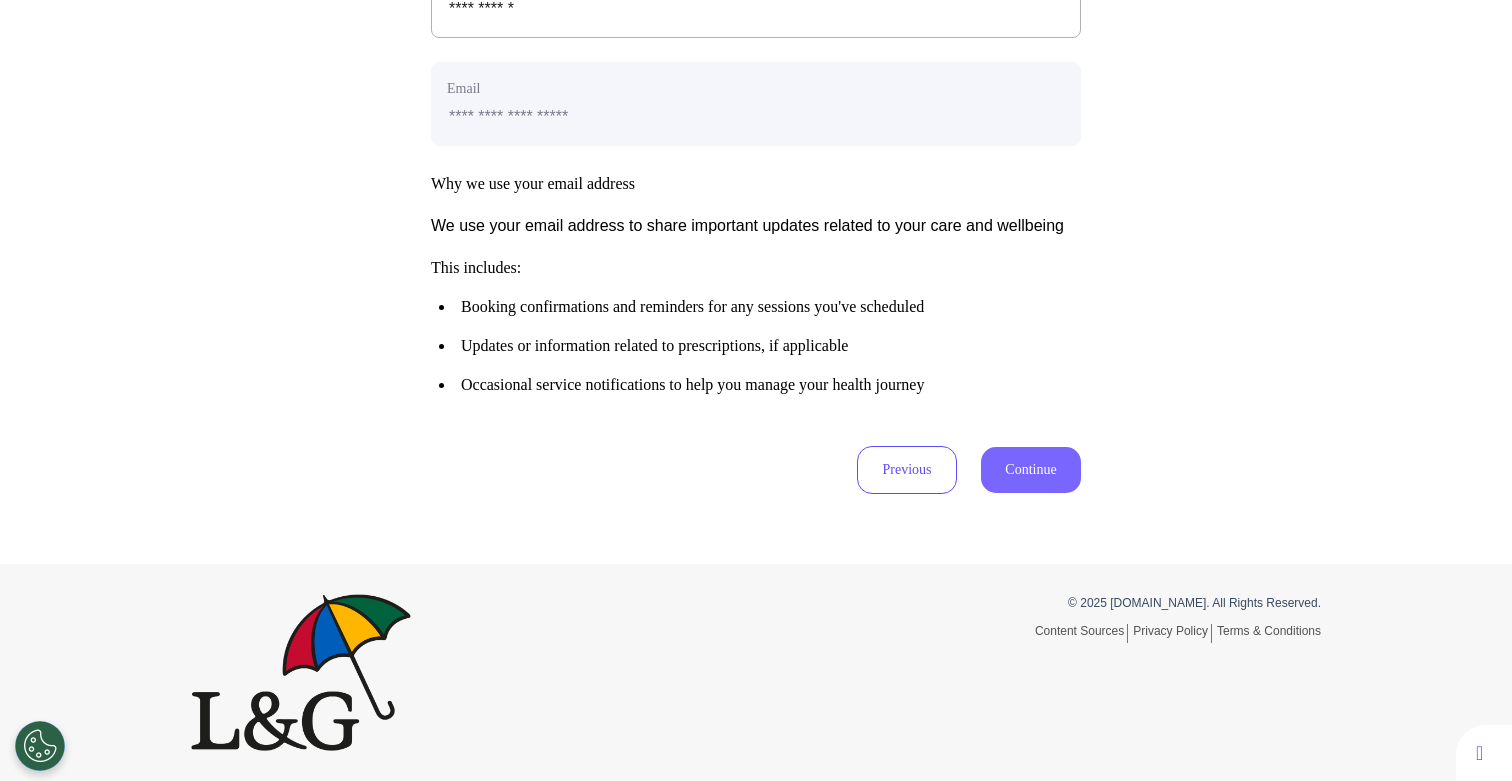 click on "Continue" at bounding box center [1031, 470] 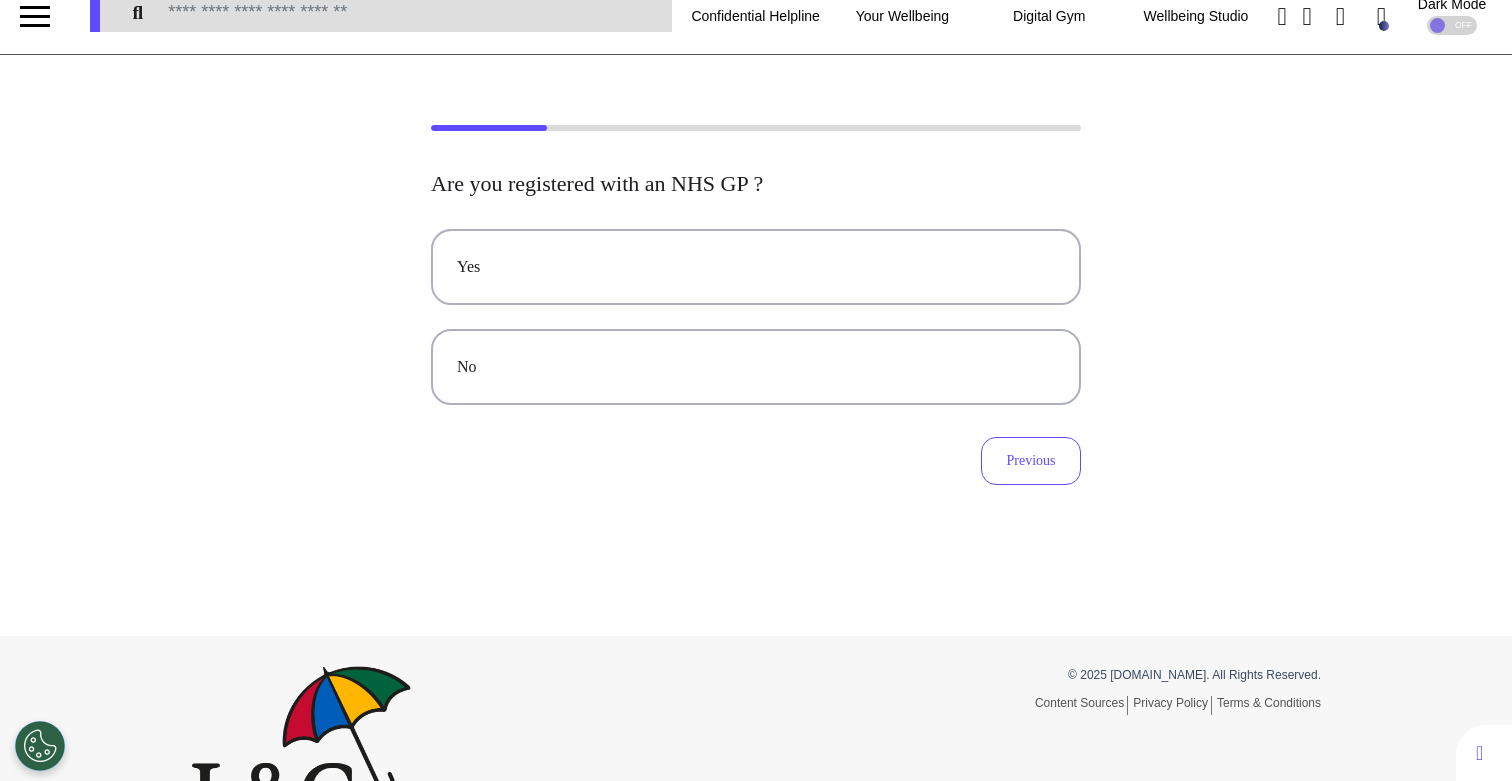 scroll, scrollTop: 0, scrollLeft: 0, axis: both 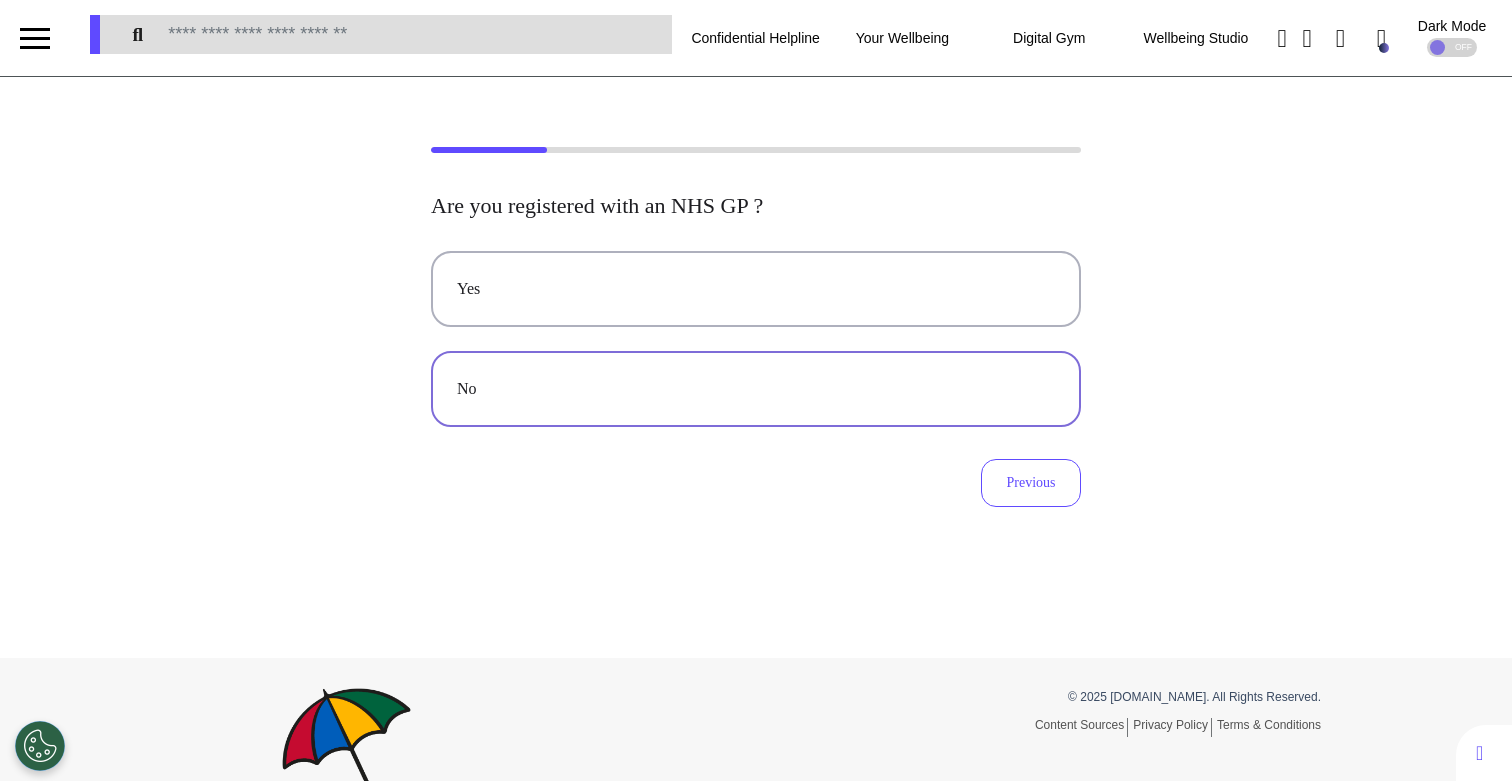 click on "No" at bounding box center [756, 389] 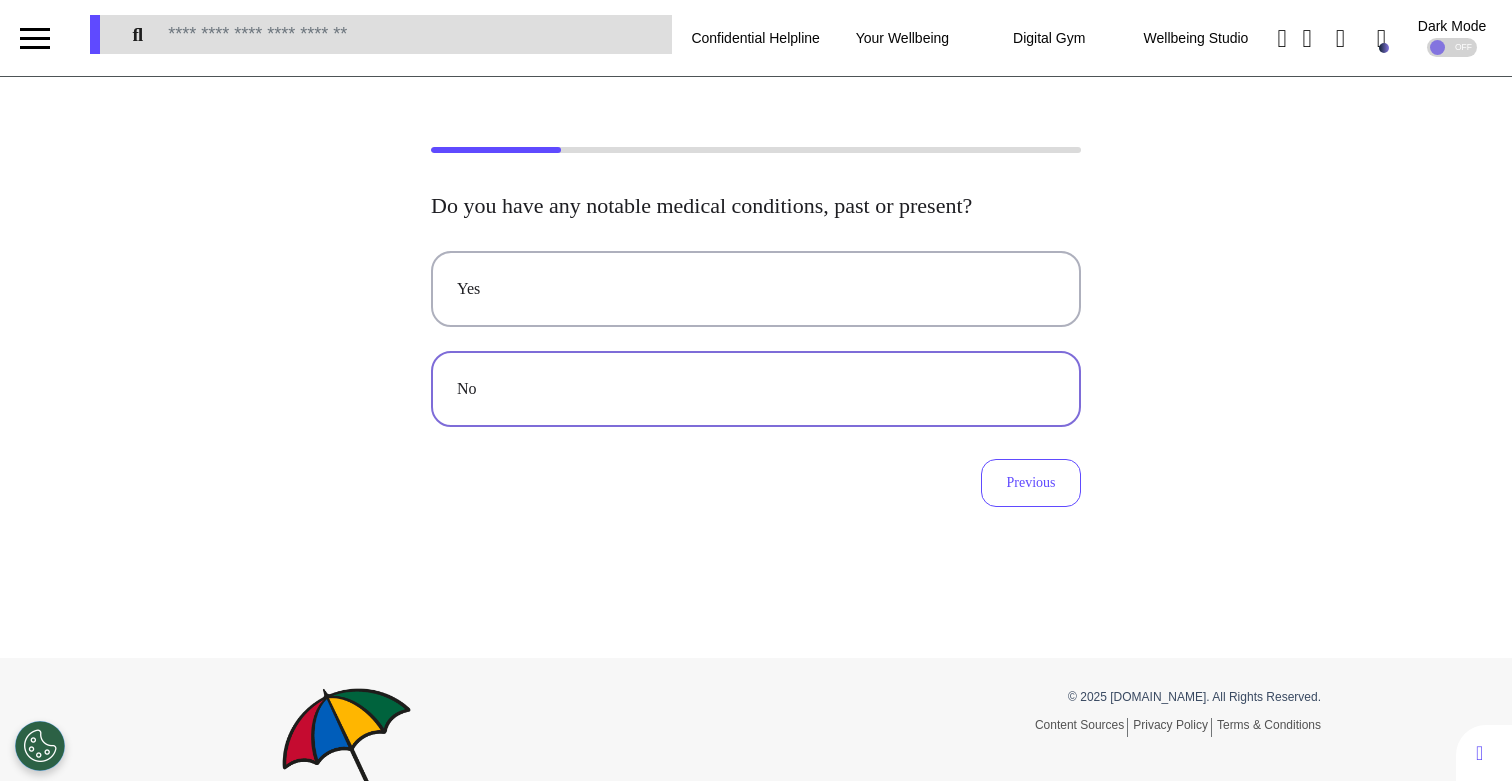 click on "No" at bounding box center [756, 389] 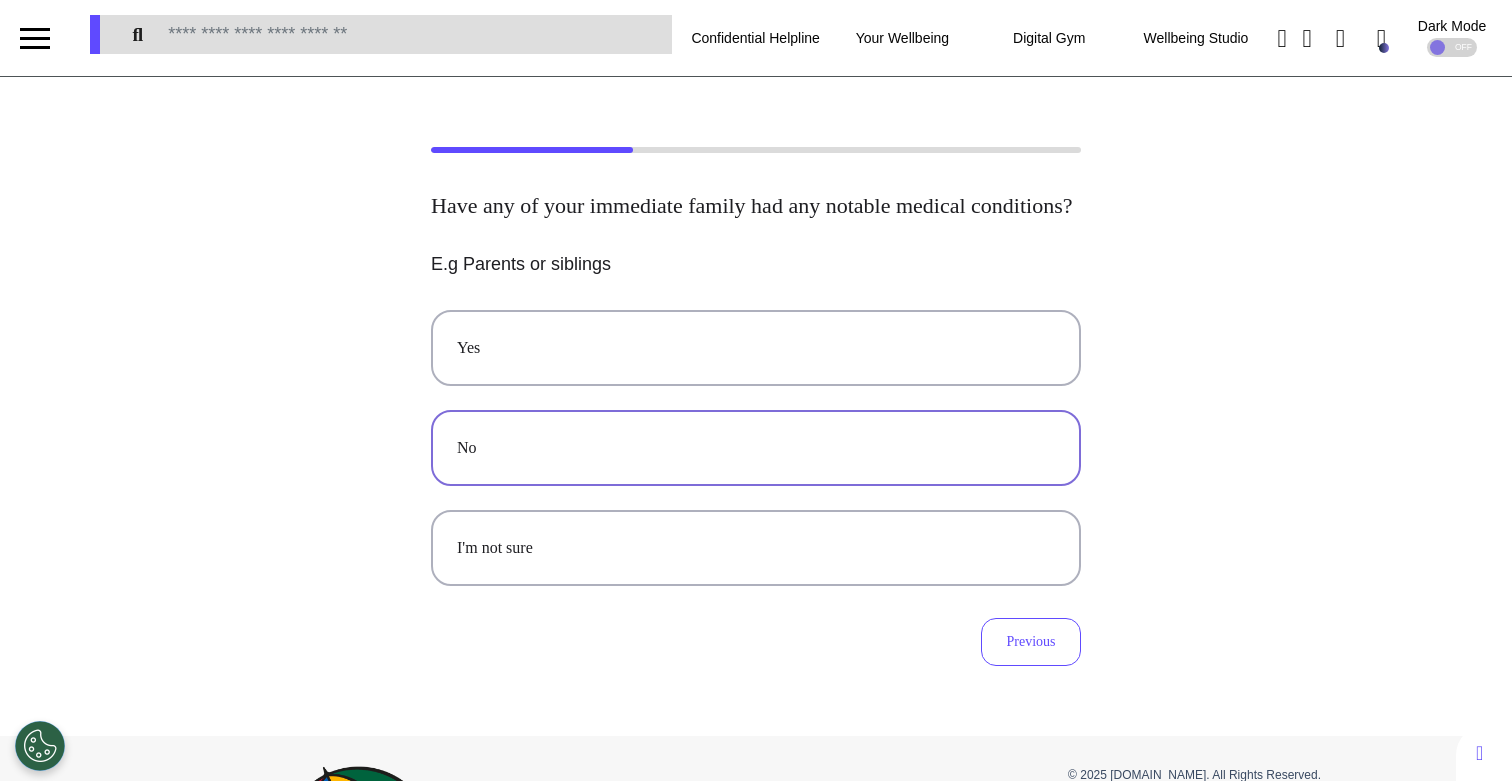 click on "No" at bounding box center [756, 448] 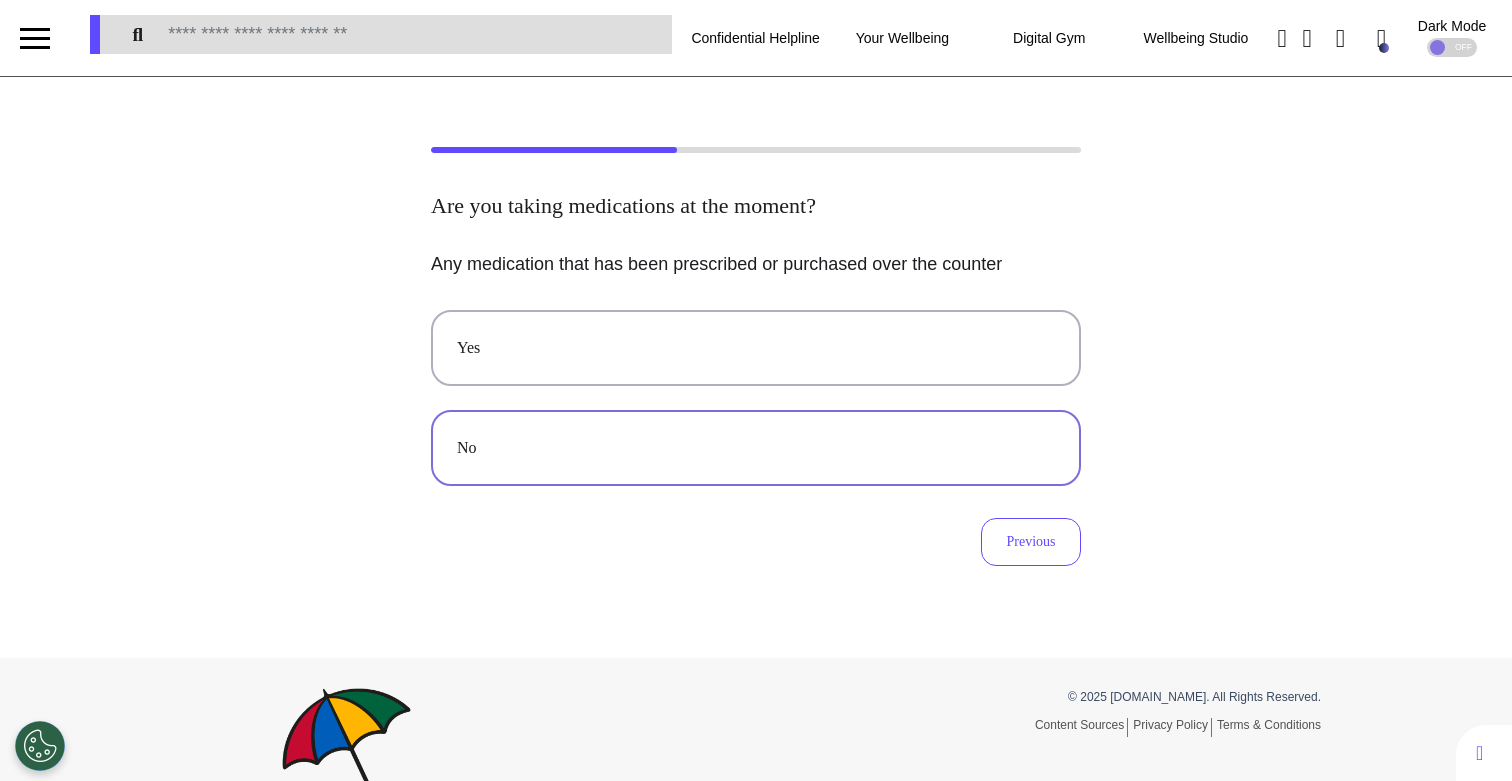click on "No" at bounding box center (756, 448) 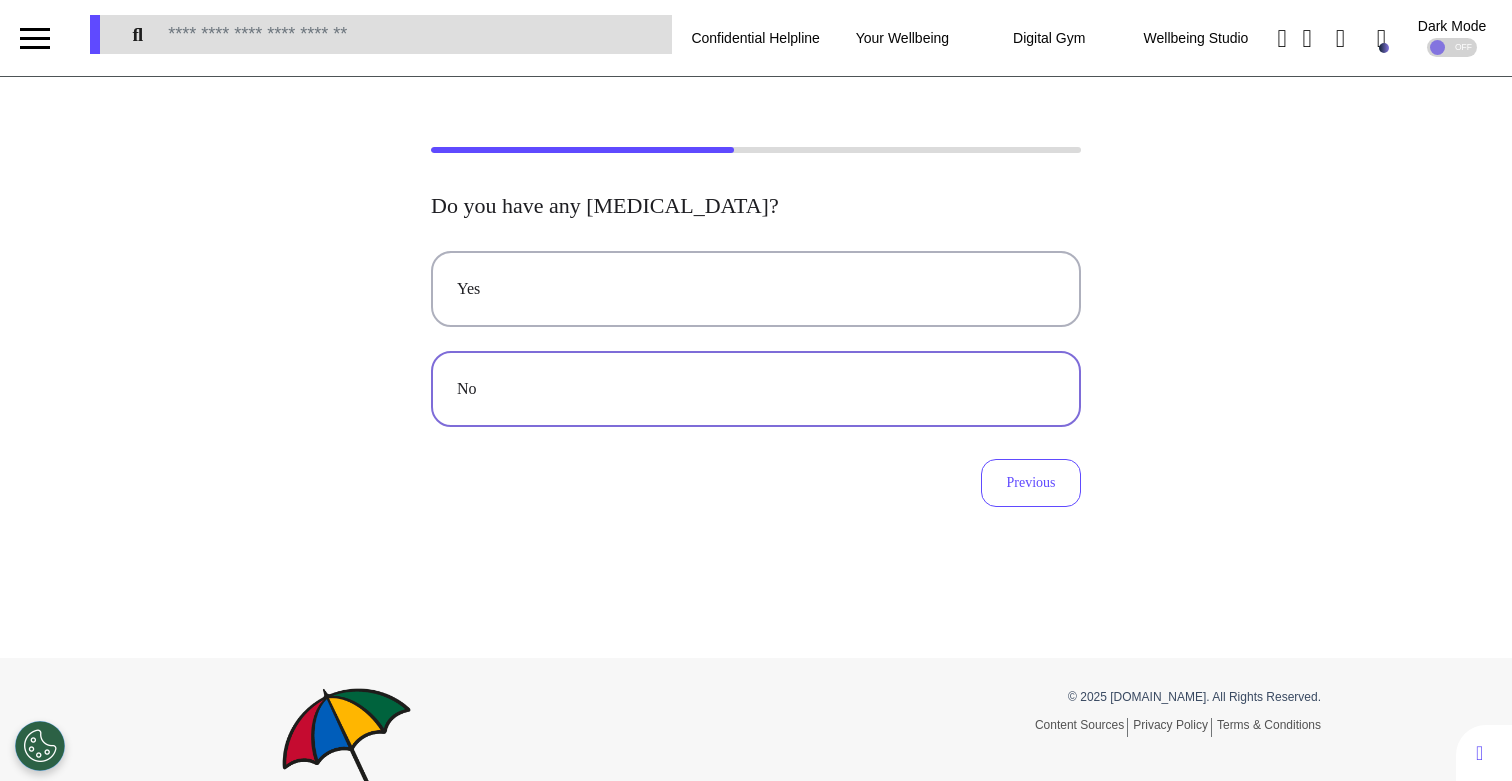 click on "No" at bounding box center [756, 389] 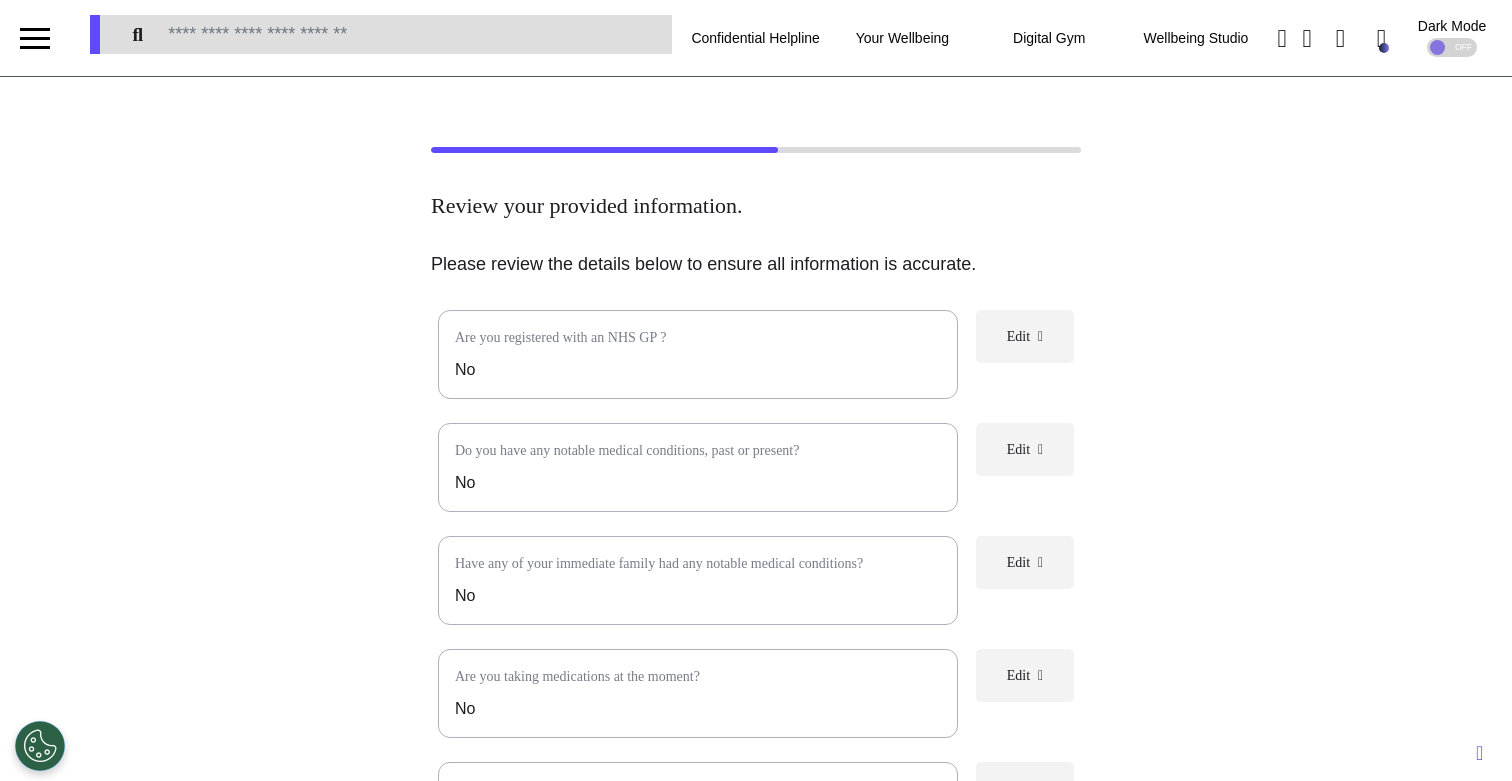 scroll, scrollTop: 458, scrollLeft: 0, axis: vertical 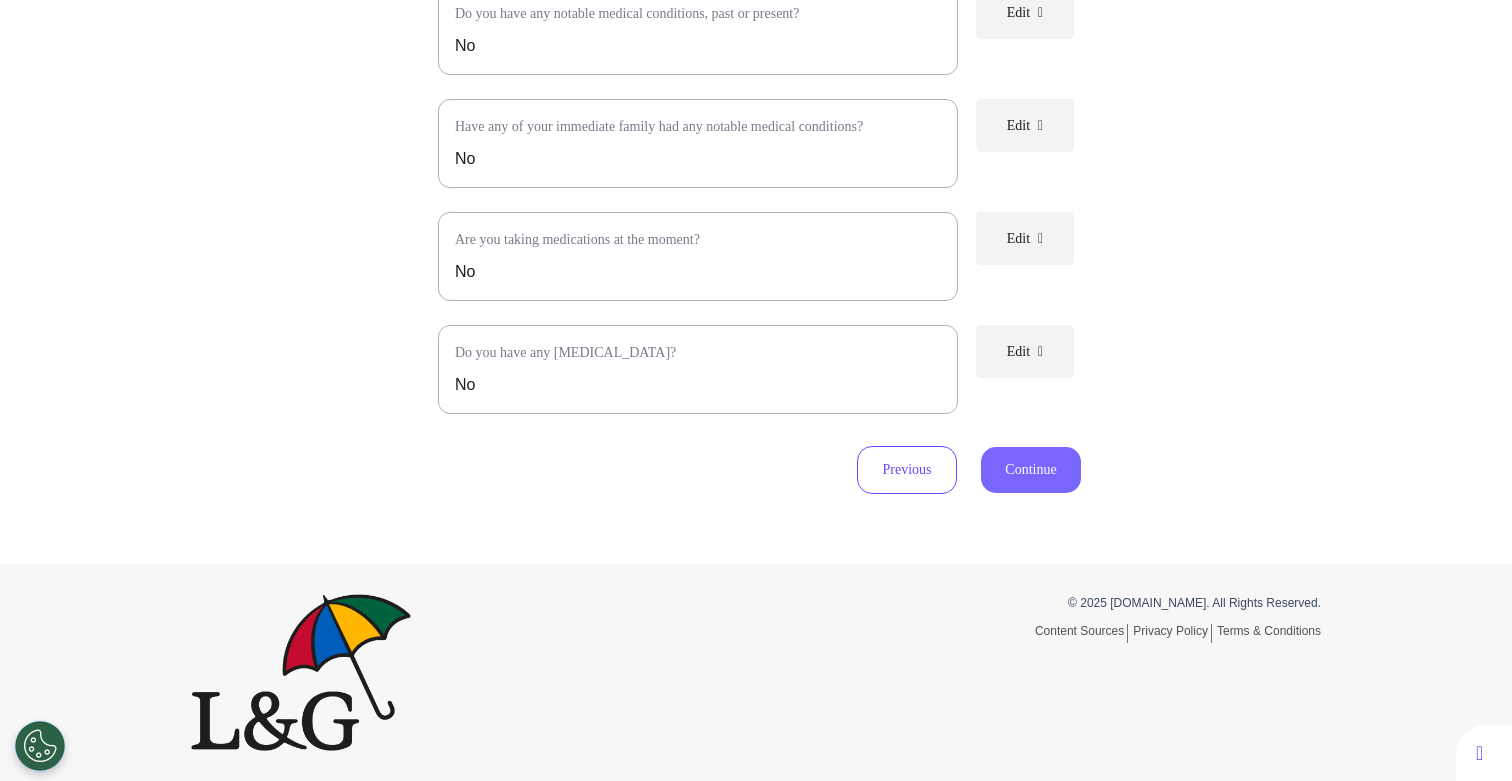 click on "Continue" at bounding box center [1031, 470] 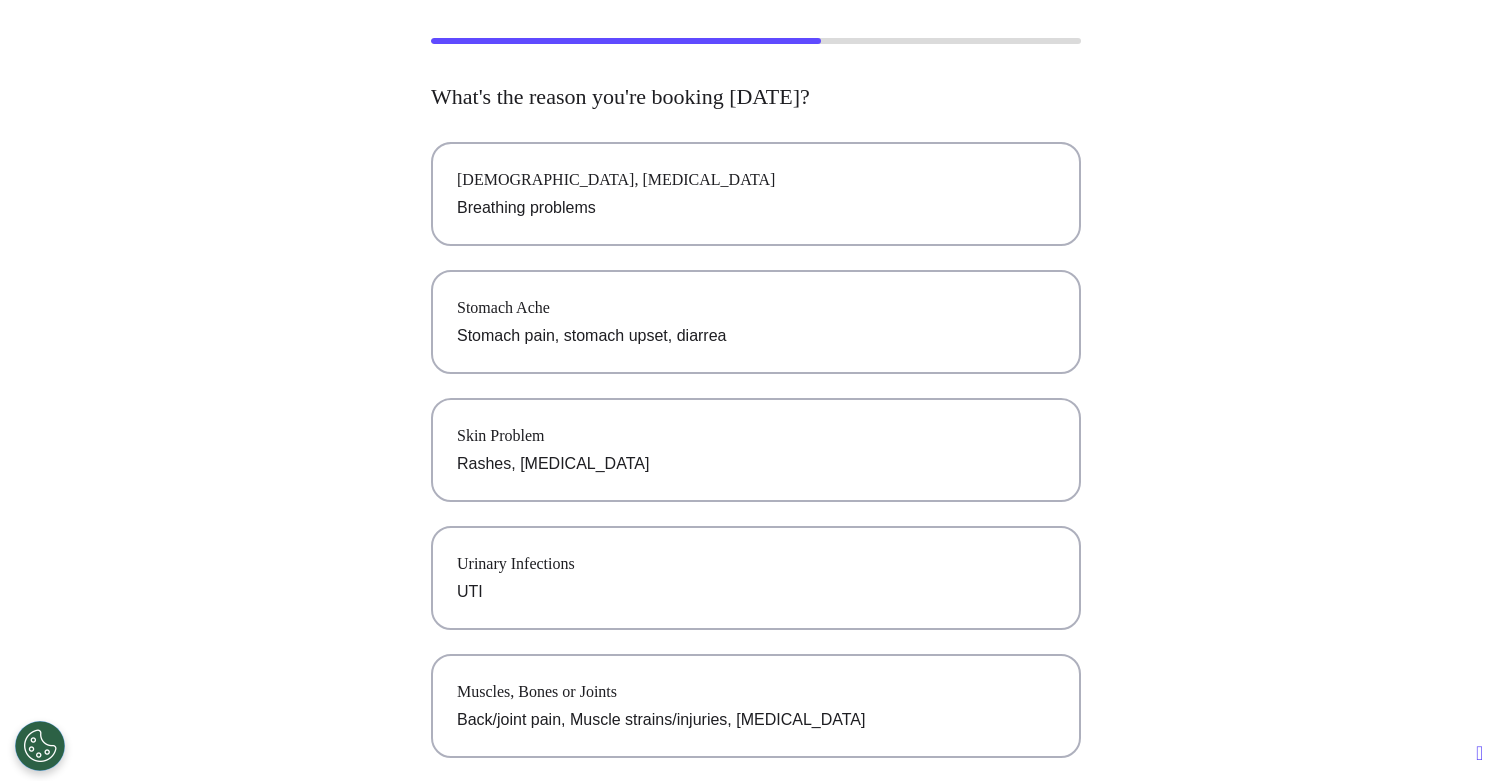 scroll, scrollTop: 0, scrollLeft: 0, axis: both 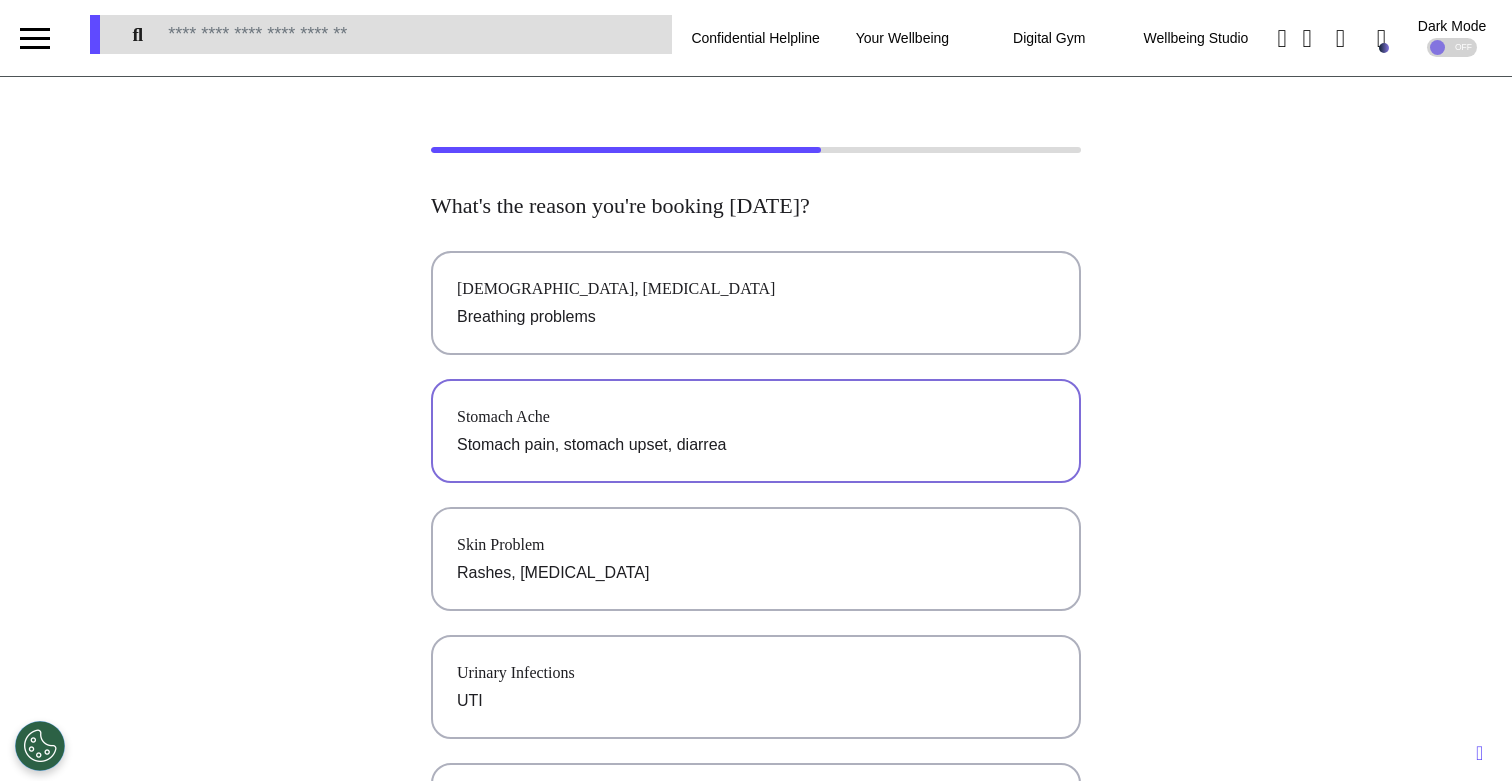 click on "Stomach pain, stomach upset, diarrea" at bounding box center (756, 445) 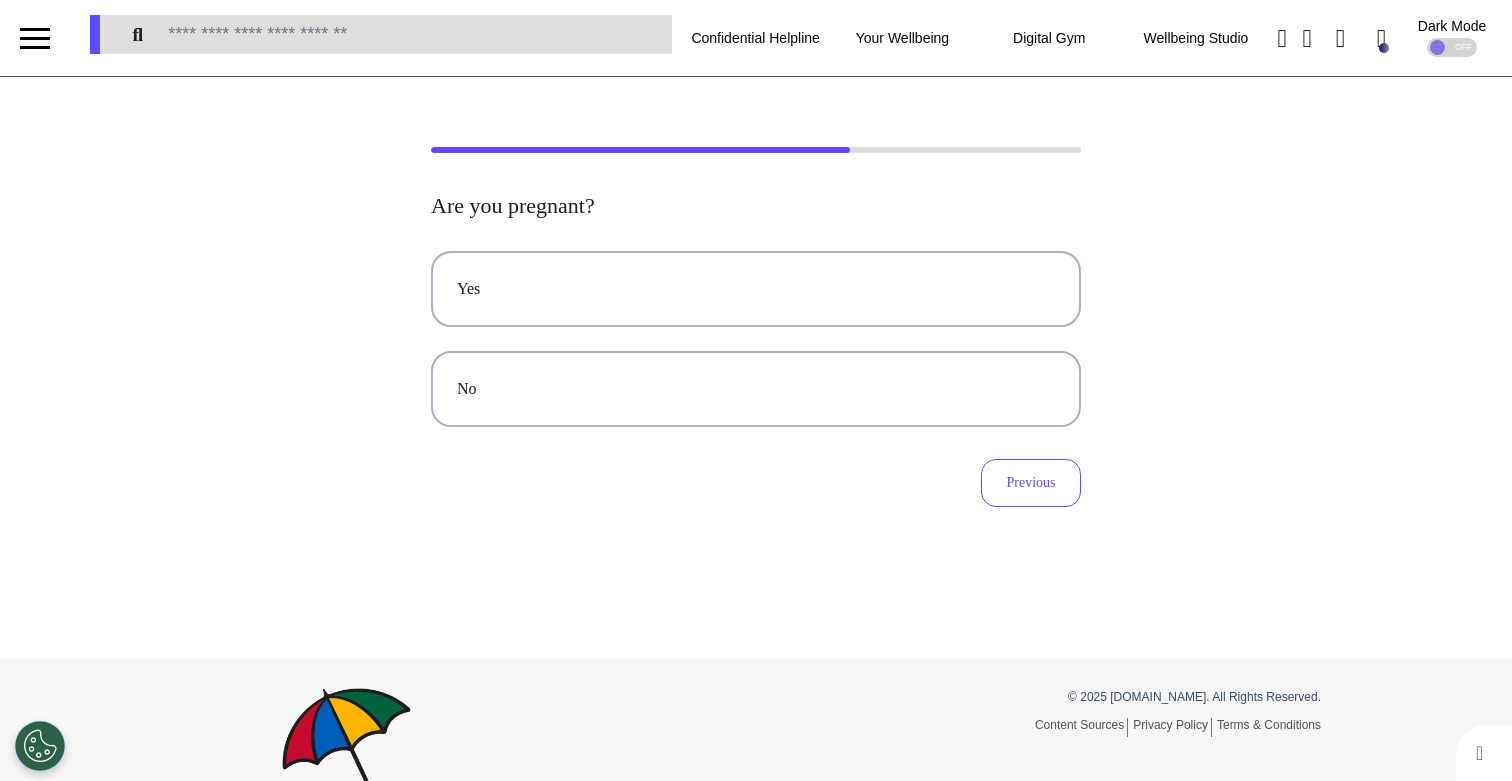 click on "Yes No Previous" at bounding box center [756, 379] 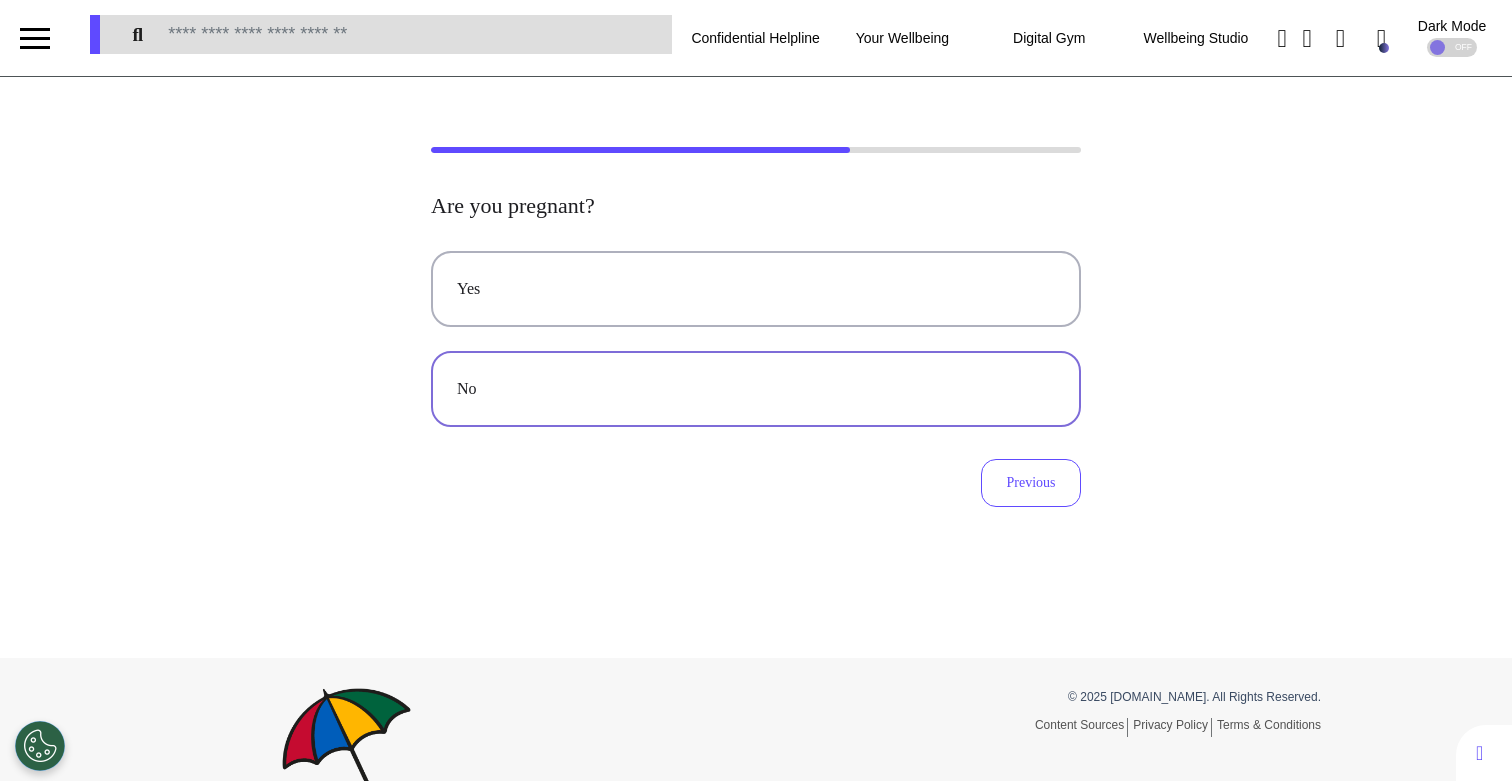 click on "No" at bounding box center [756, 389] 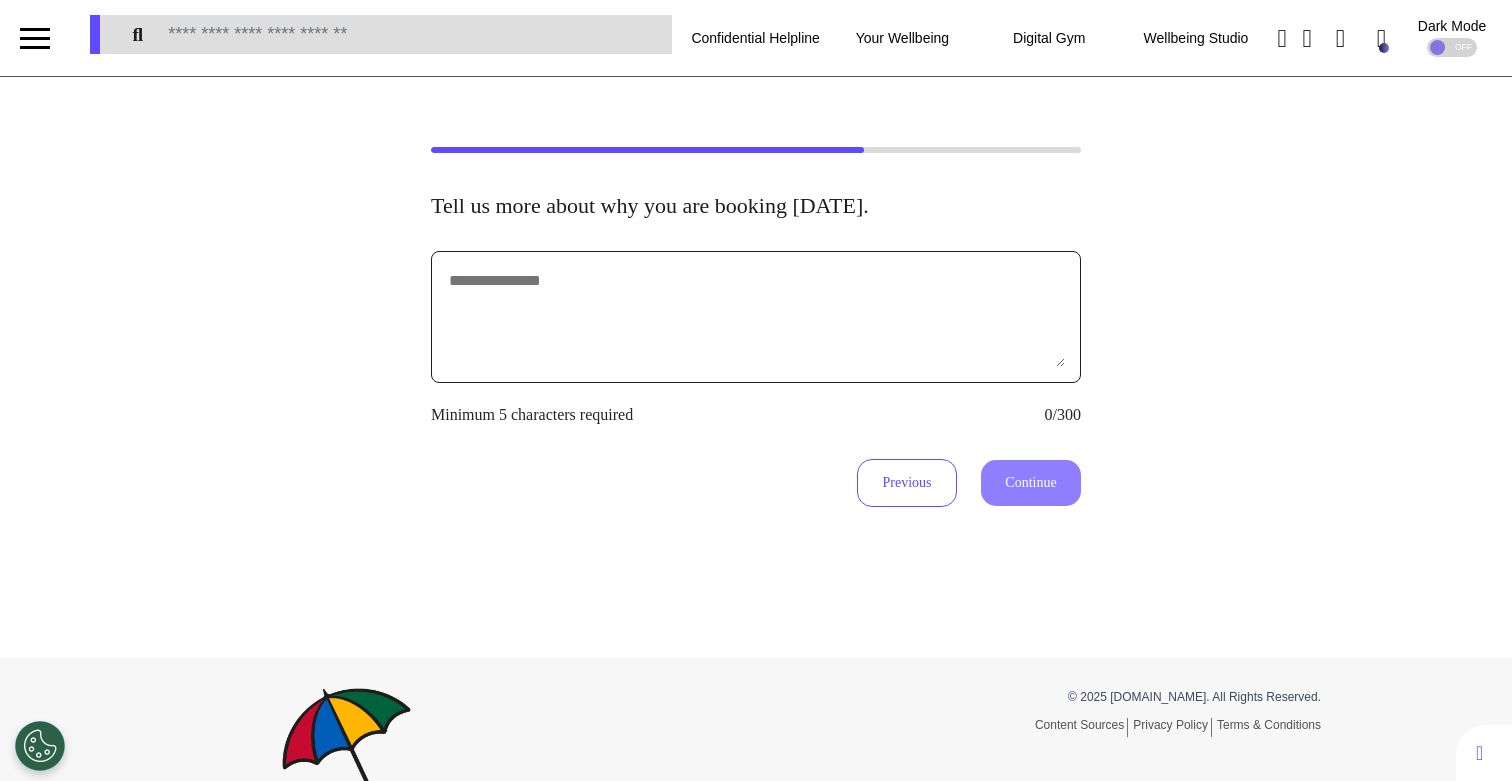 click at bounding box center [756, 317] 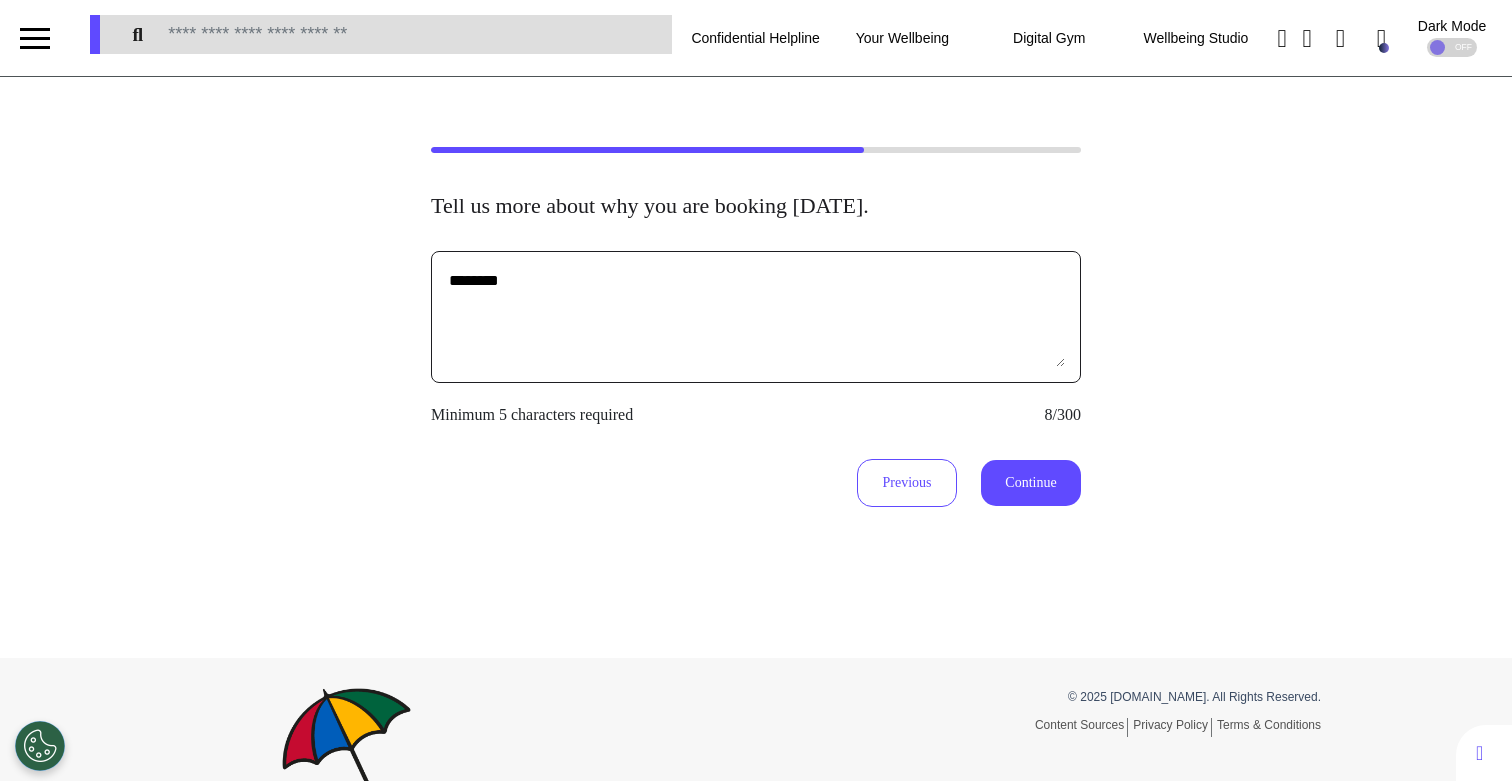type on "********" 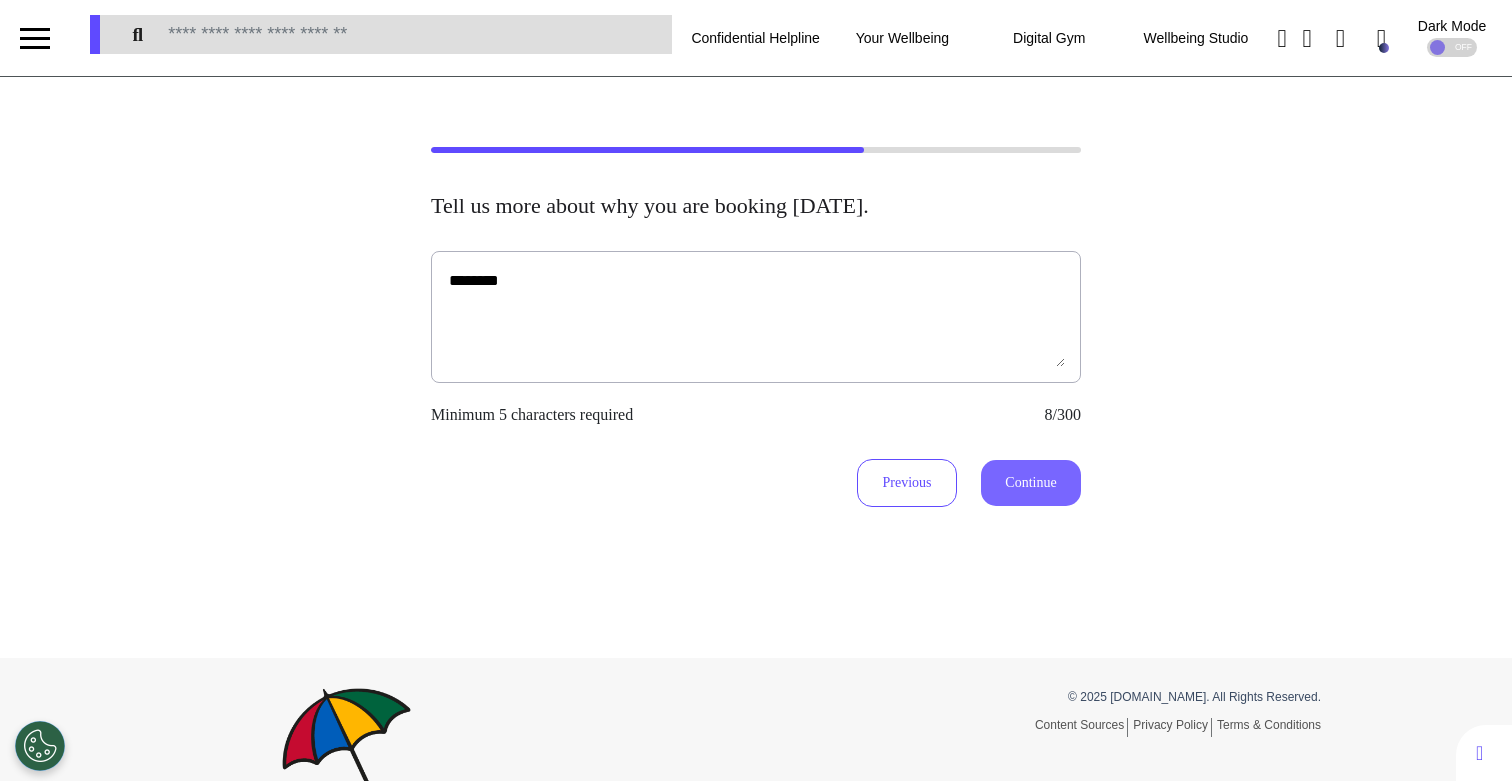 click on "Continue" at bounding box center (1031, 483) 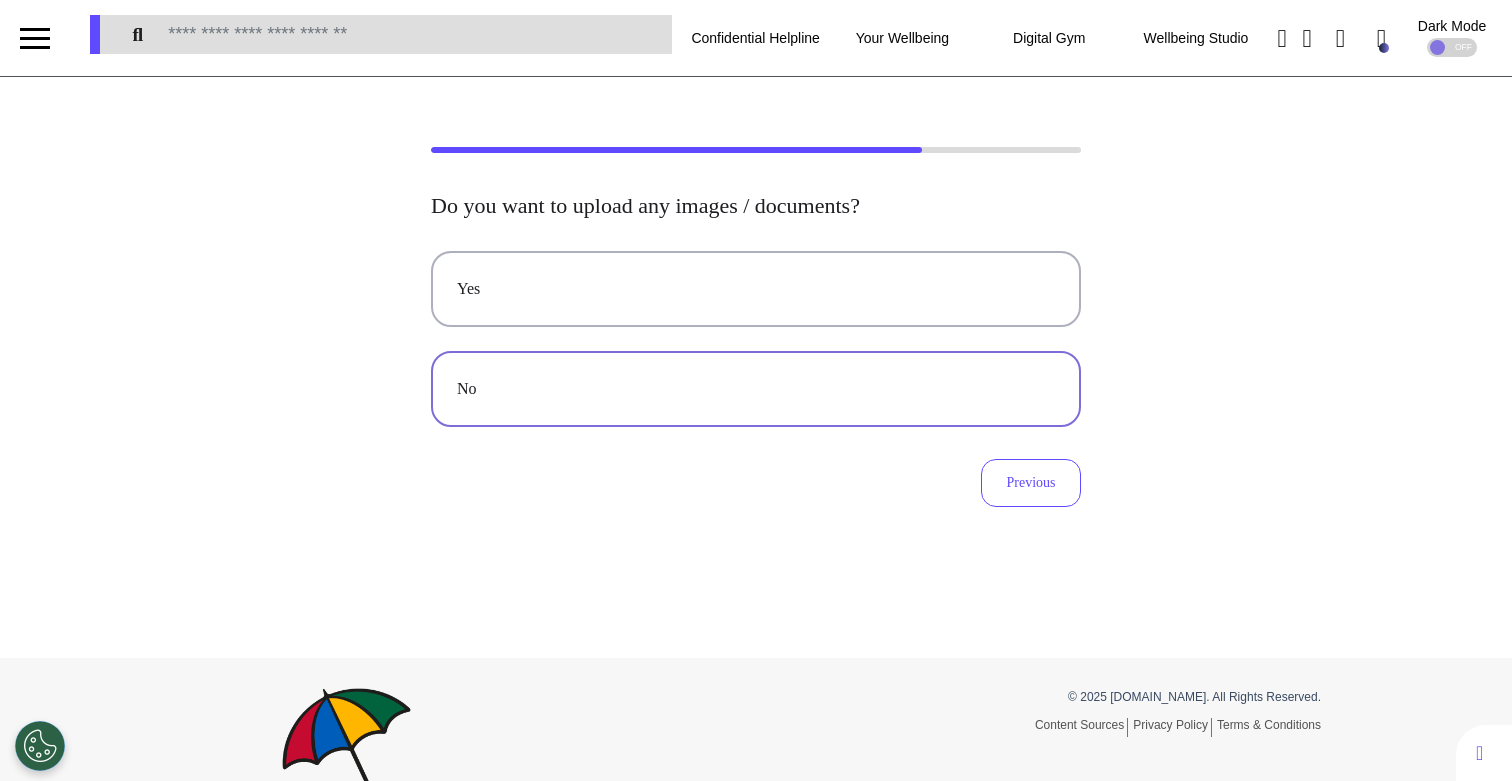 click on "No" at bounding box center (756, 389) 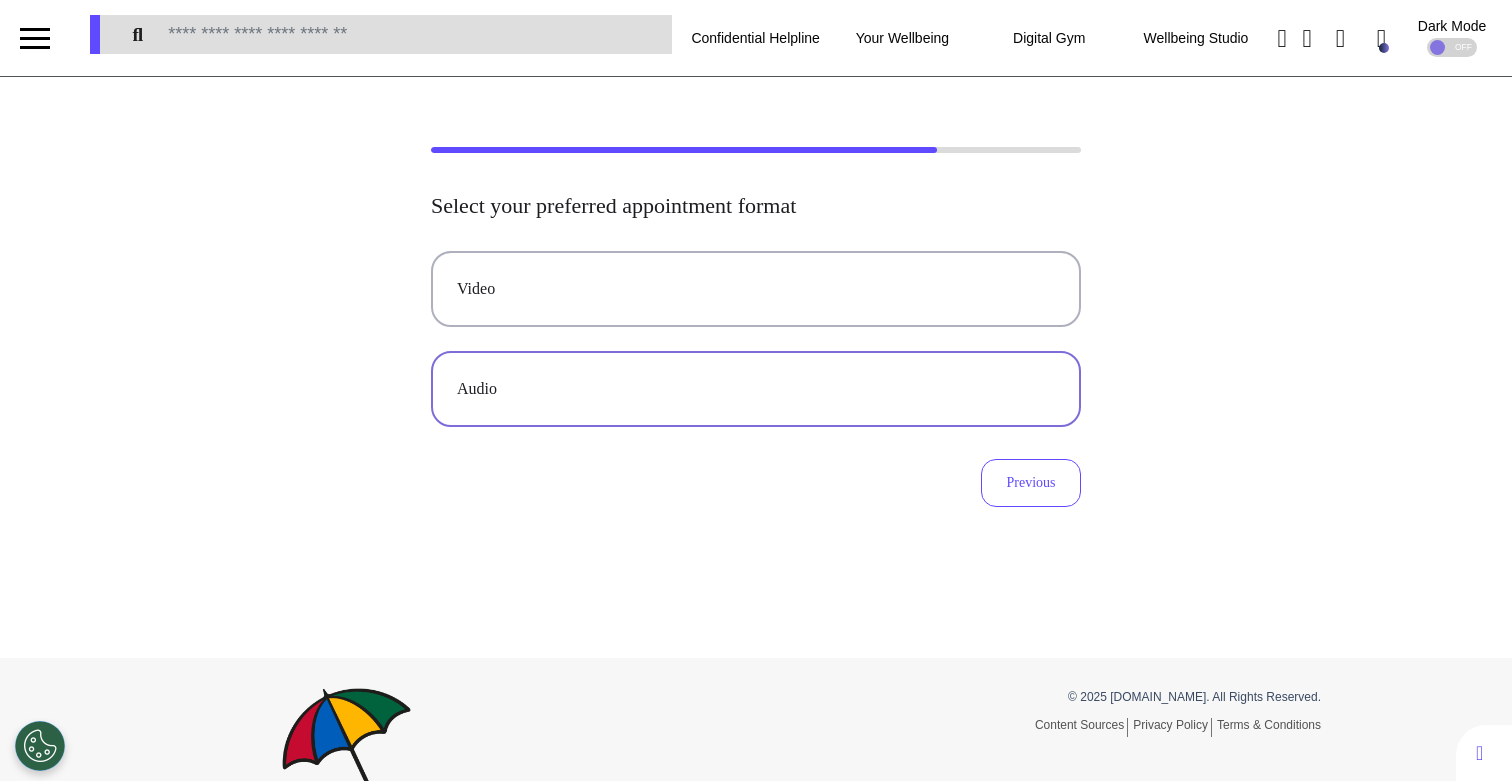 click on "Audio" at bounding box center [756, 389] 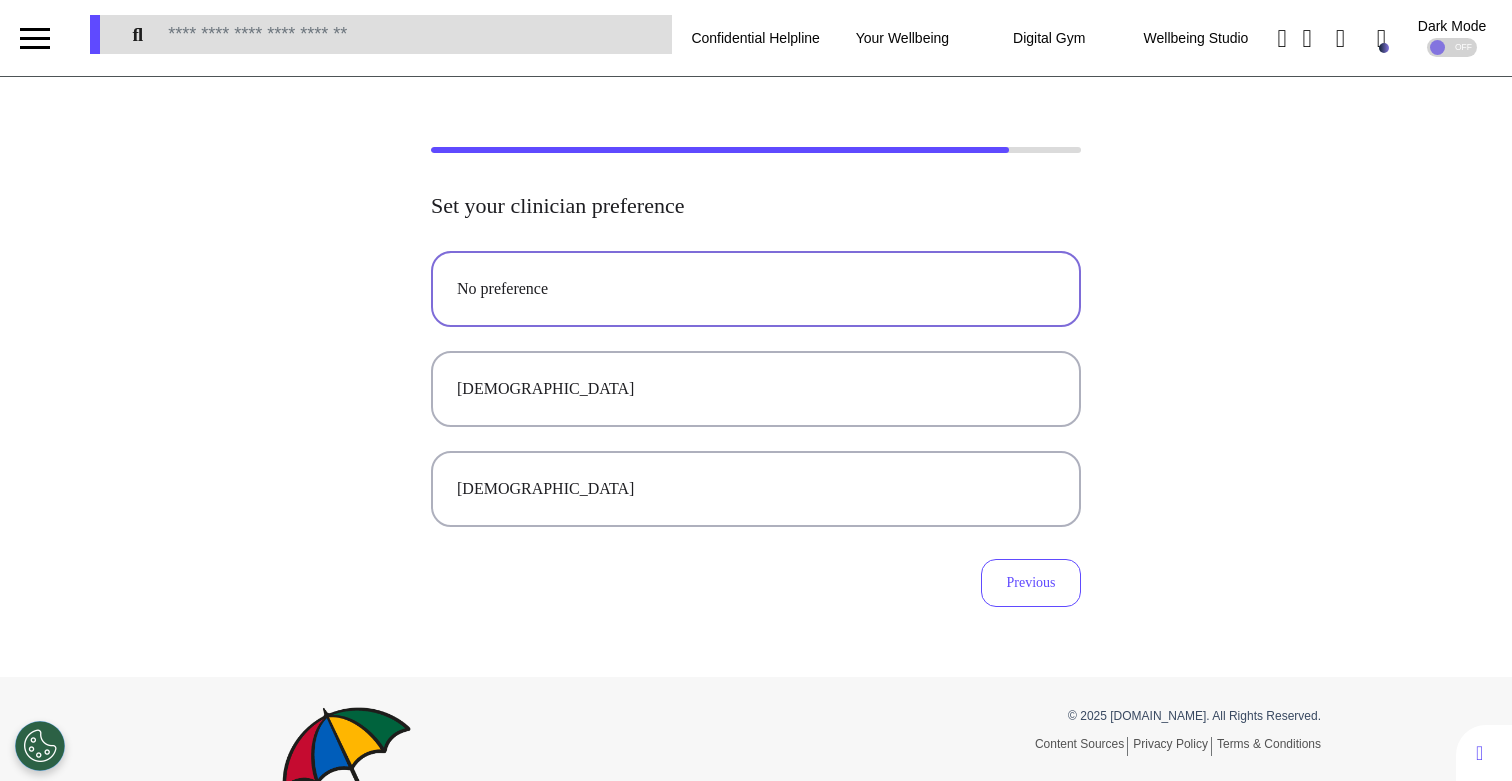 click on "No preference" at bounding box center (756, 289) 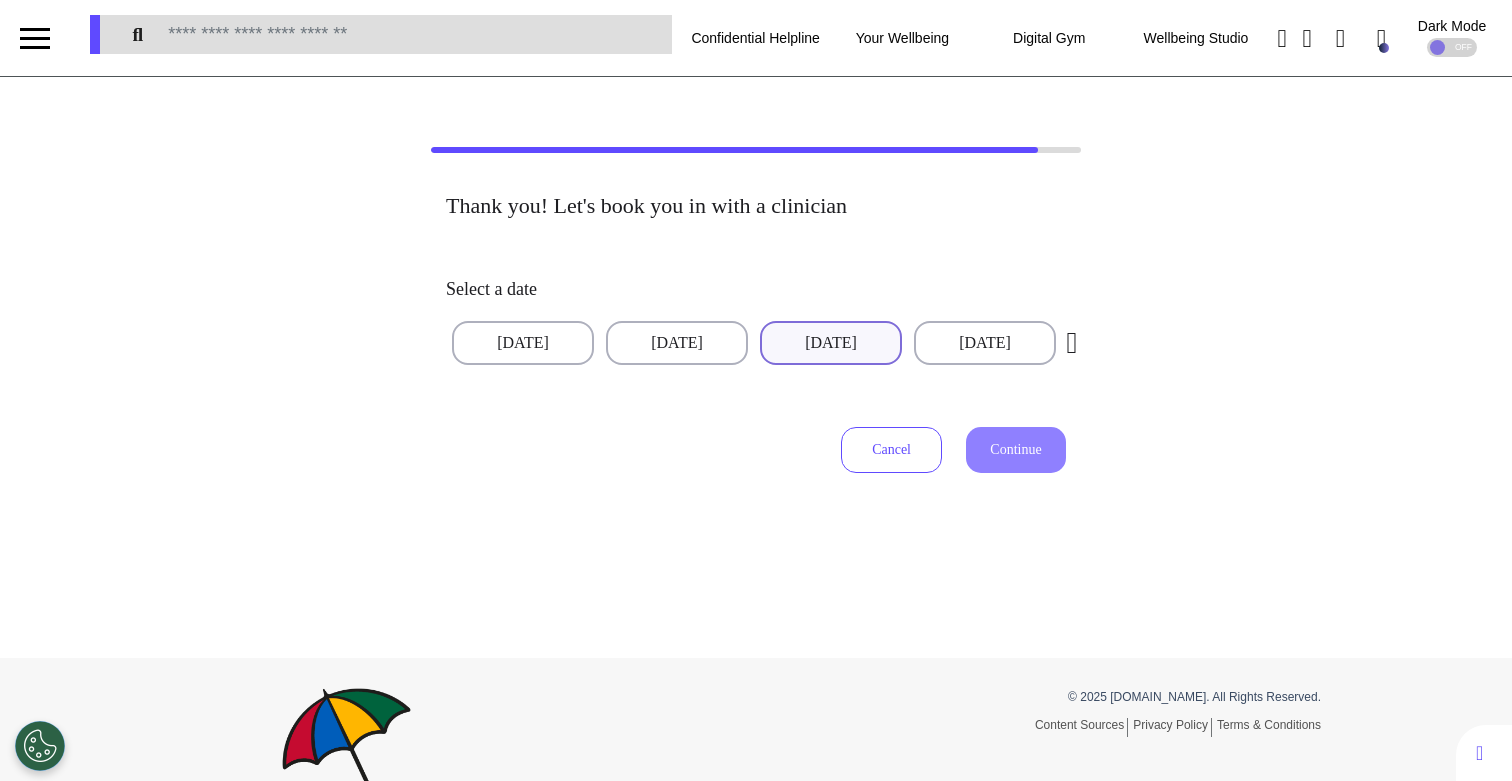 click on "[DATE]" at bounding box center (831, 343) 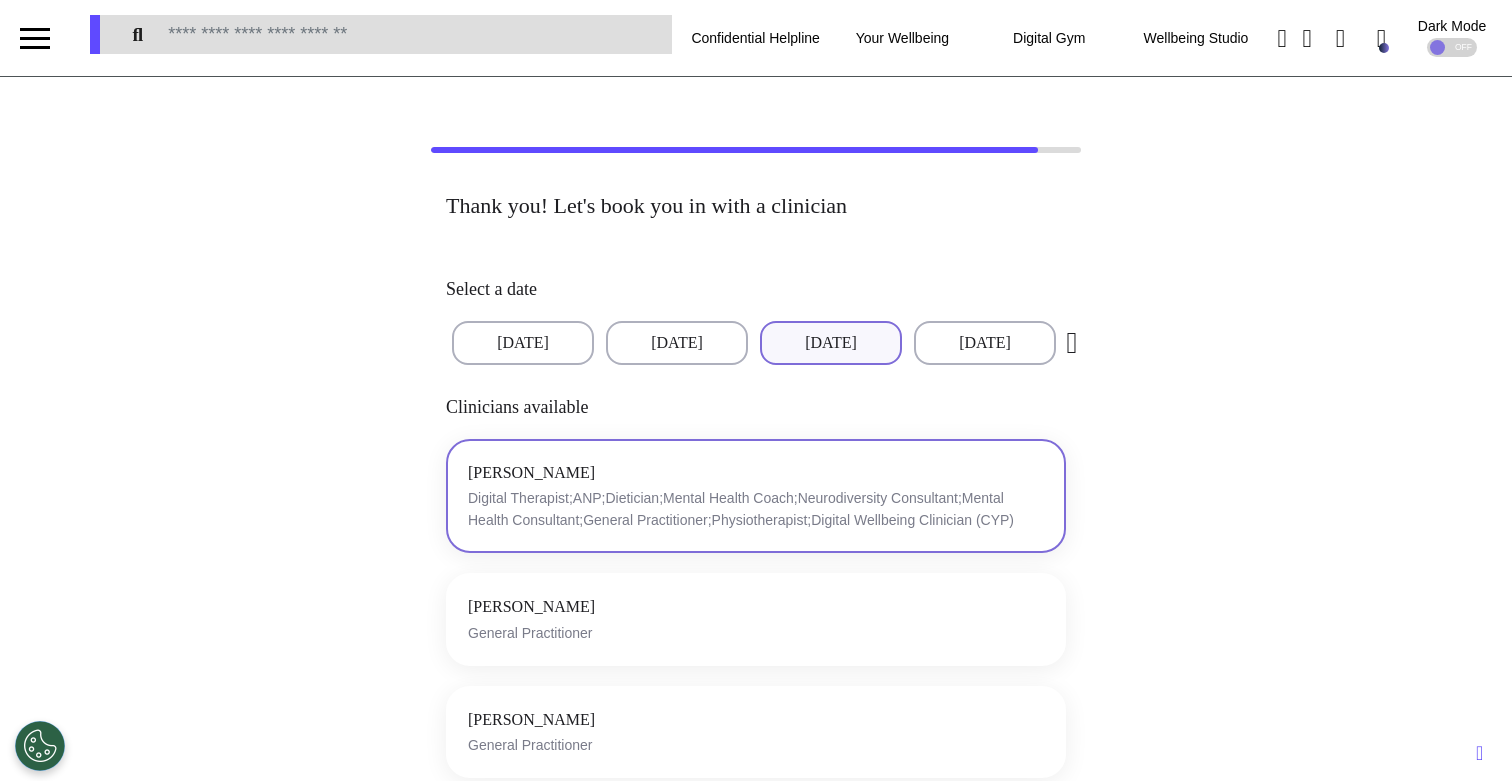click on "[PERSON_NAME] Digital Therapist;ANP;Dietician;Mental Health Coach;Neurodiversity Consultant;Mental Health Consultant;General Practitioner;Physiotherapist;Digital Wellbeing Clinician (CYP)" at bounding box center (756, 496) 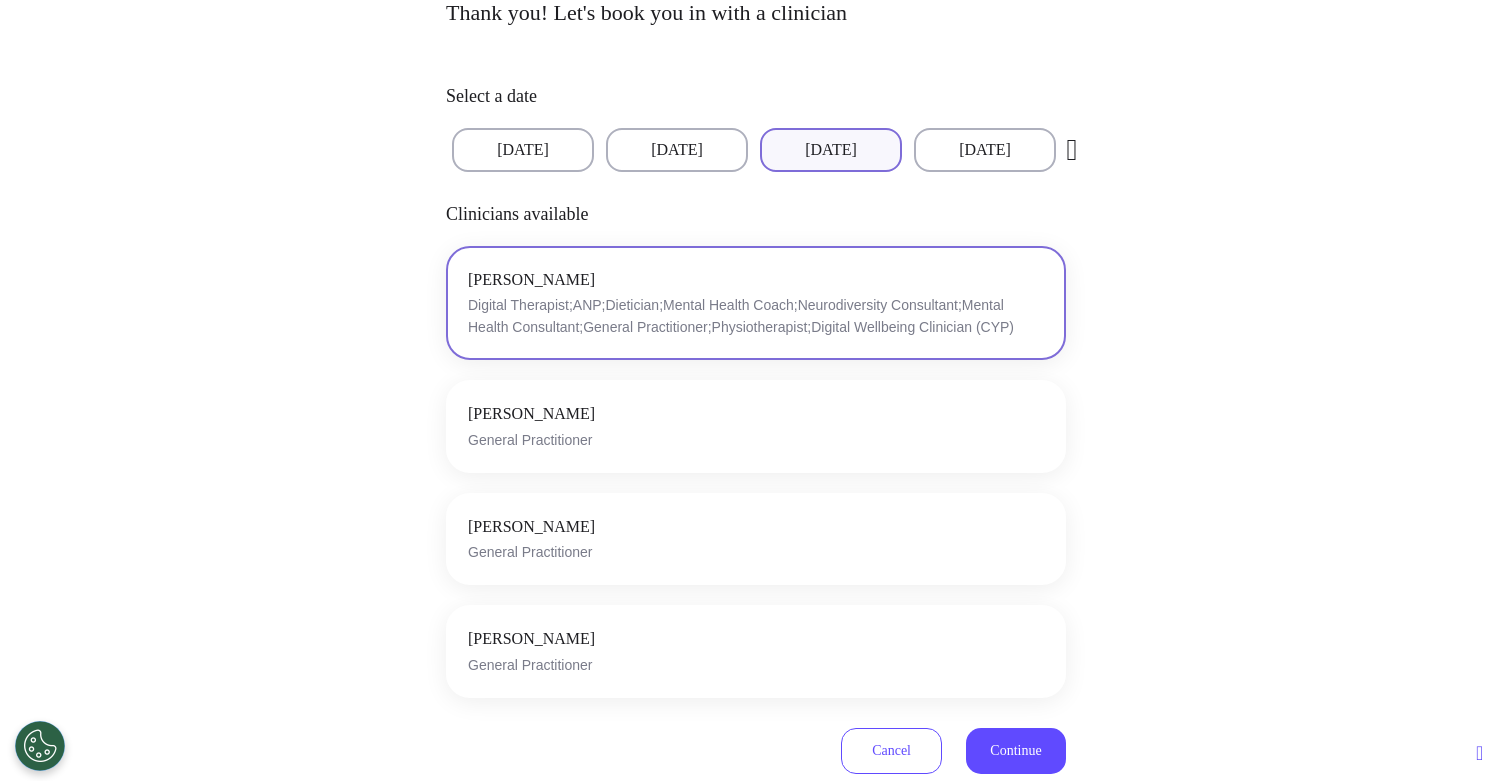 scroll, scrollTop: 204, scrollLeft: 0, axis: vertical 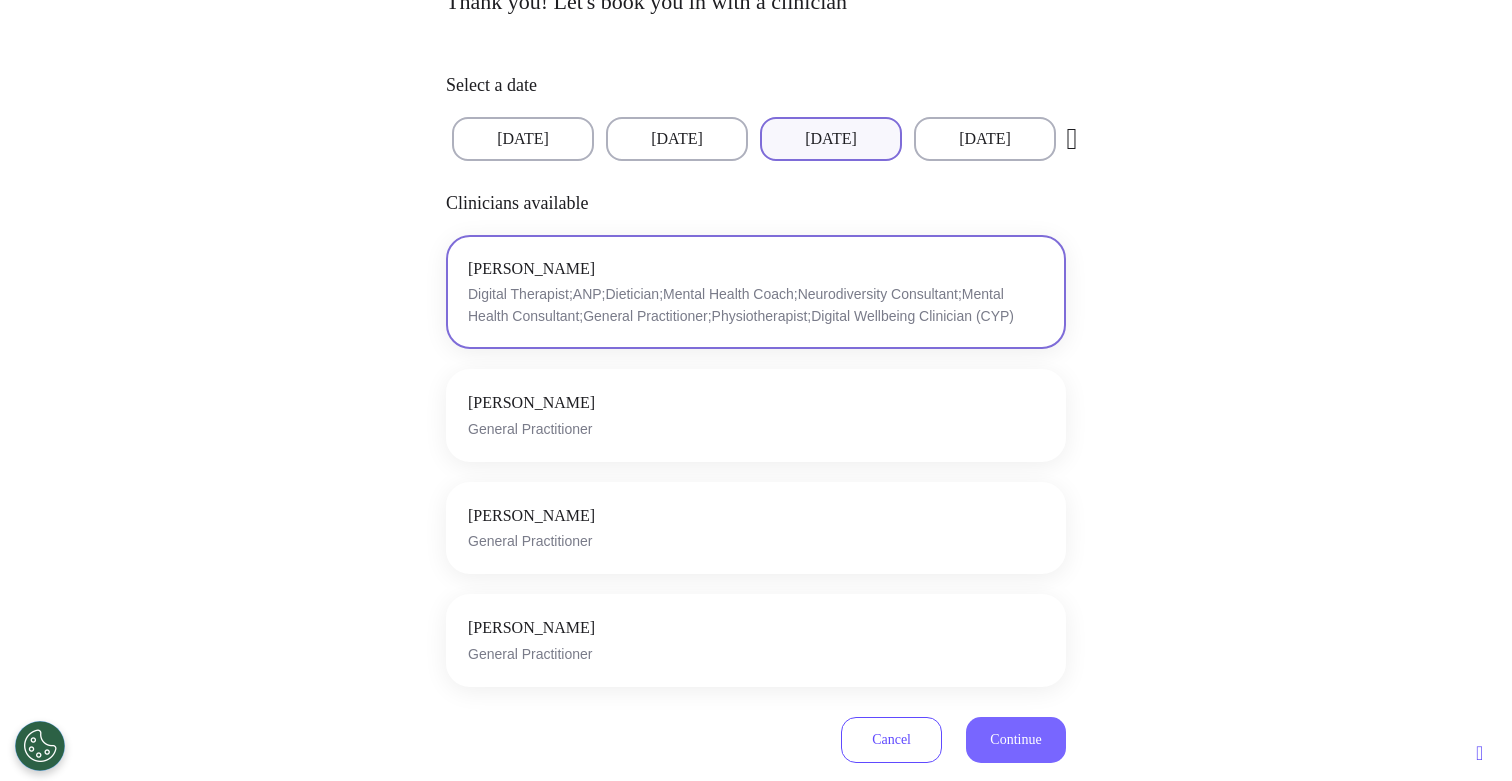 click on "Continue" at bounding box center (1015, 739) 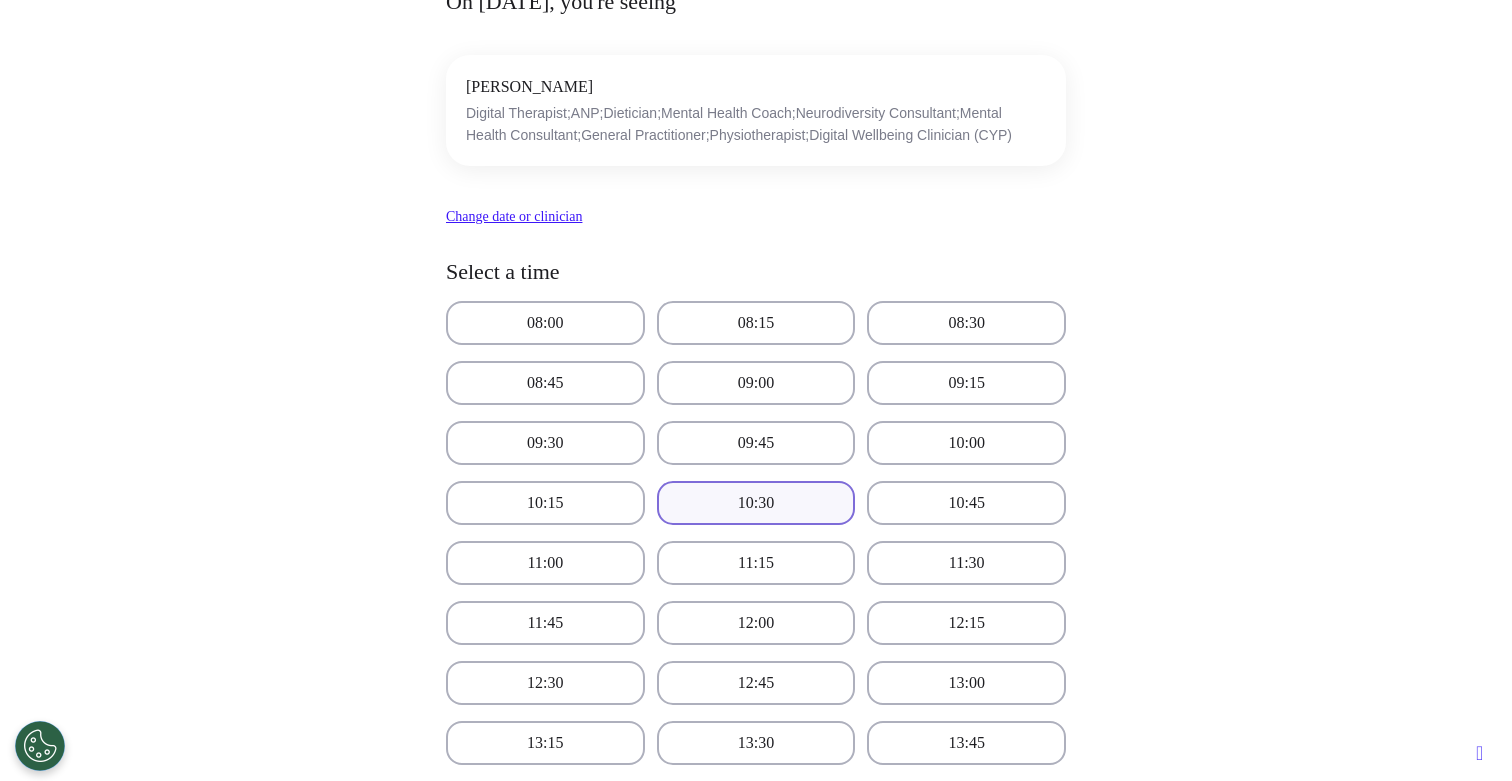 click on "10:30" at bounding box center [756, 503] 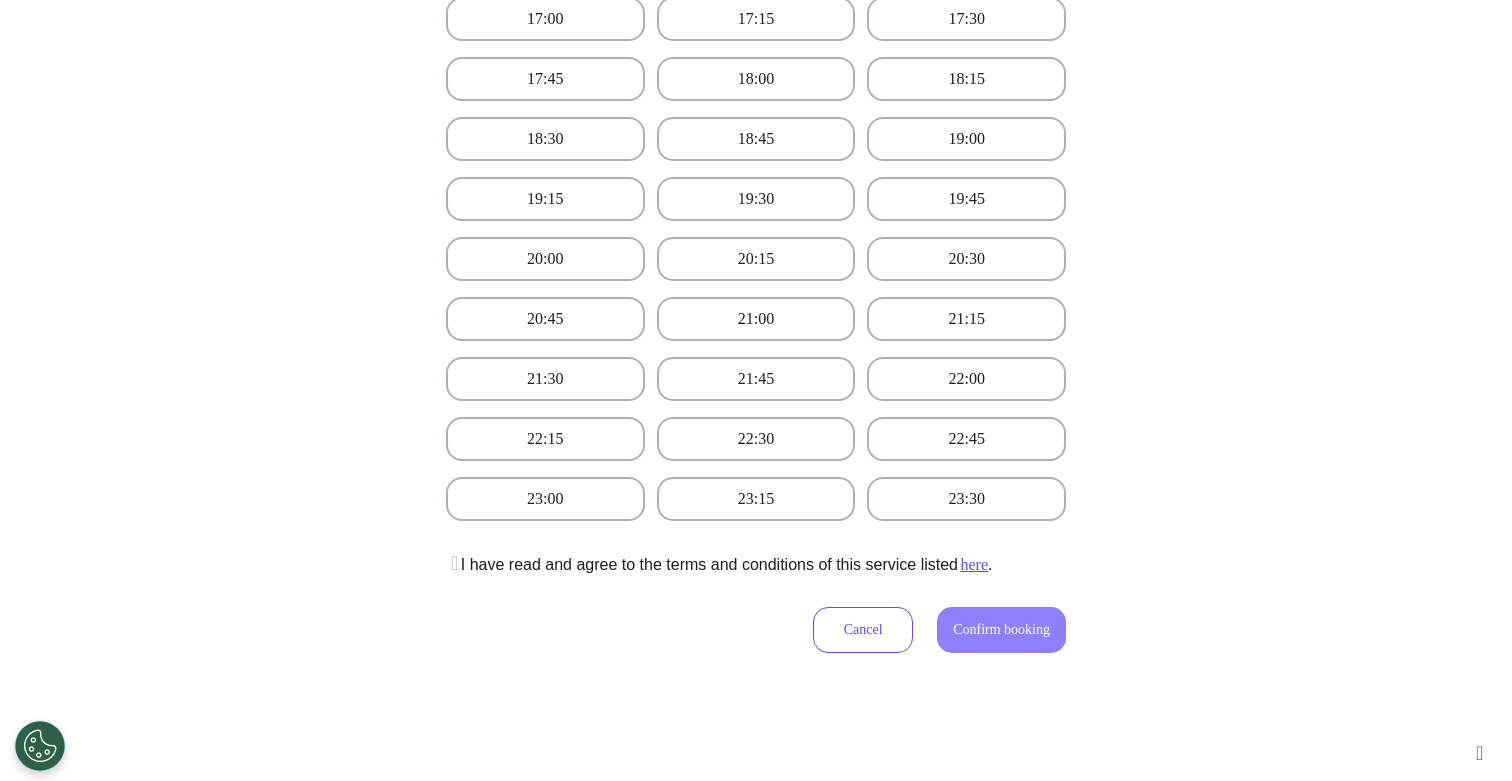 scroll, scrollTop: 1190, scrollLeft: 0, axis: vertical 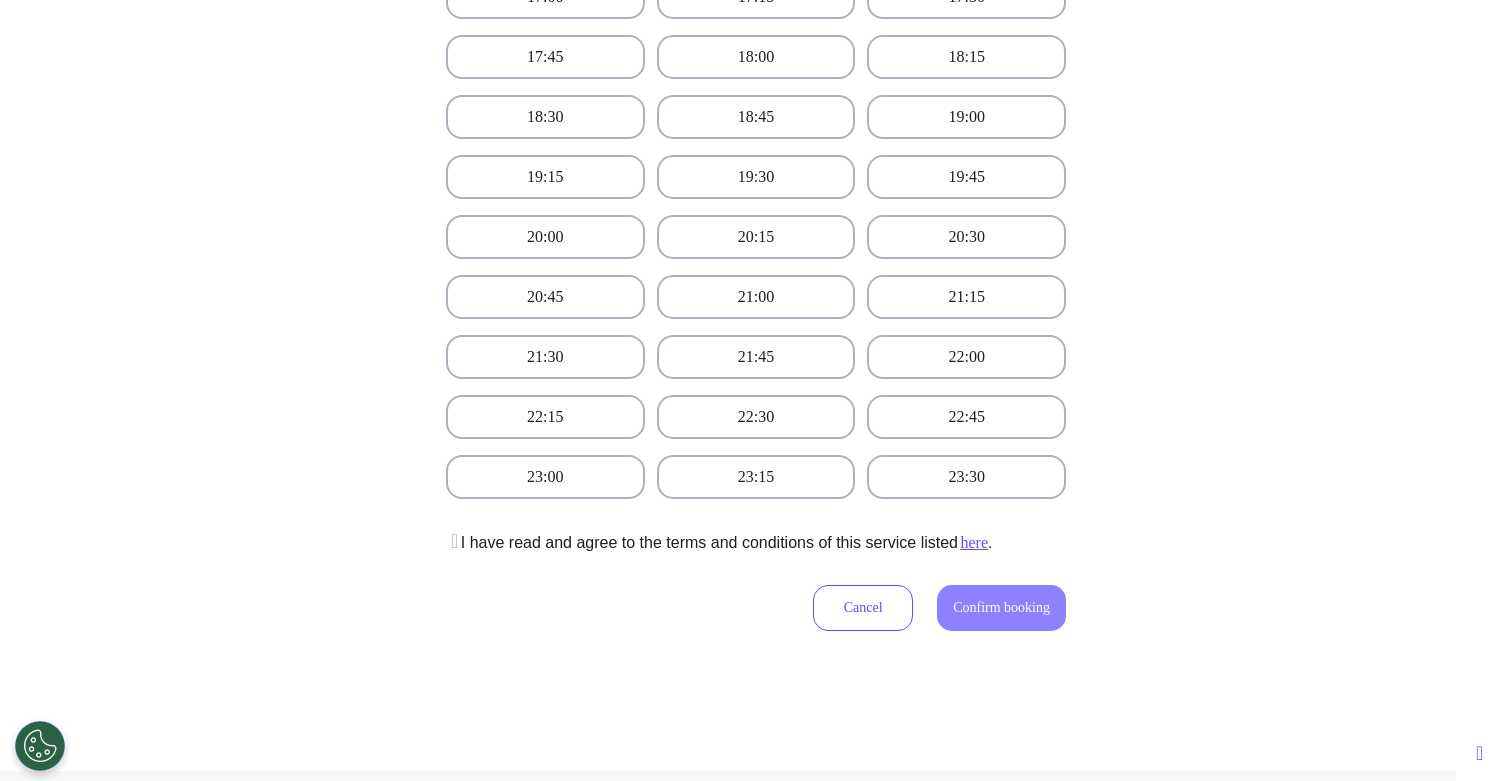 click on "[PERSON_NAME]  Digital Therapist;ANP;Dietician;Mental Health Coach;Neurodiversity Consultant;Mental Health Consultant;General Practitioner;Physiotherapist;Digital Wellbeing Clinician (CYP)   Change date or clinician  Select a time  08:00   08:15   08:30   08:45   09:00   09:15   09:30   09:45   10:00   10:15   10:30   10:45   11:00   11:15   11:30   11:45   12:00   12:15   12:30   12:45   13:00   13:15   13:30   13:45   14:00   14:15   14:30   14:45   15:00   15:15   15:30   16:30   16:45   17:00   17:15   17:30   17:45   18:00   18:15   18:30   18:45   19:00   19:15   19:30   19:45   20:00   20:15   20:30   20:45   21:00   21:15   21:30   21:45   22:00   22:15   22:30   22:45   23:00   23:15   23:30   I have read and agree to the terms and conditions of this service listed  here .  Cancel Confirm booking" at bounding box center [756, -145] 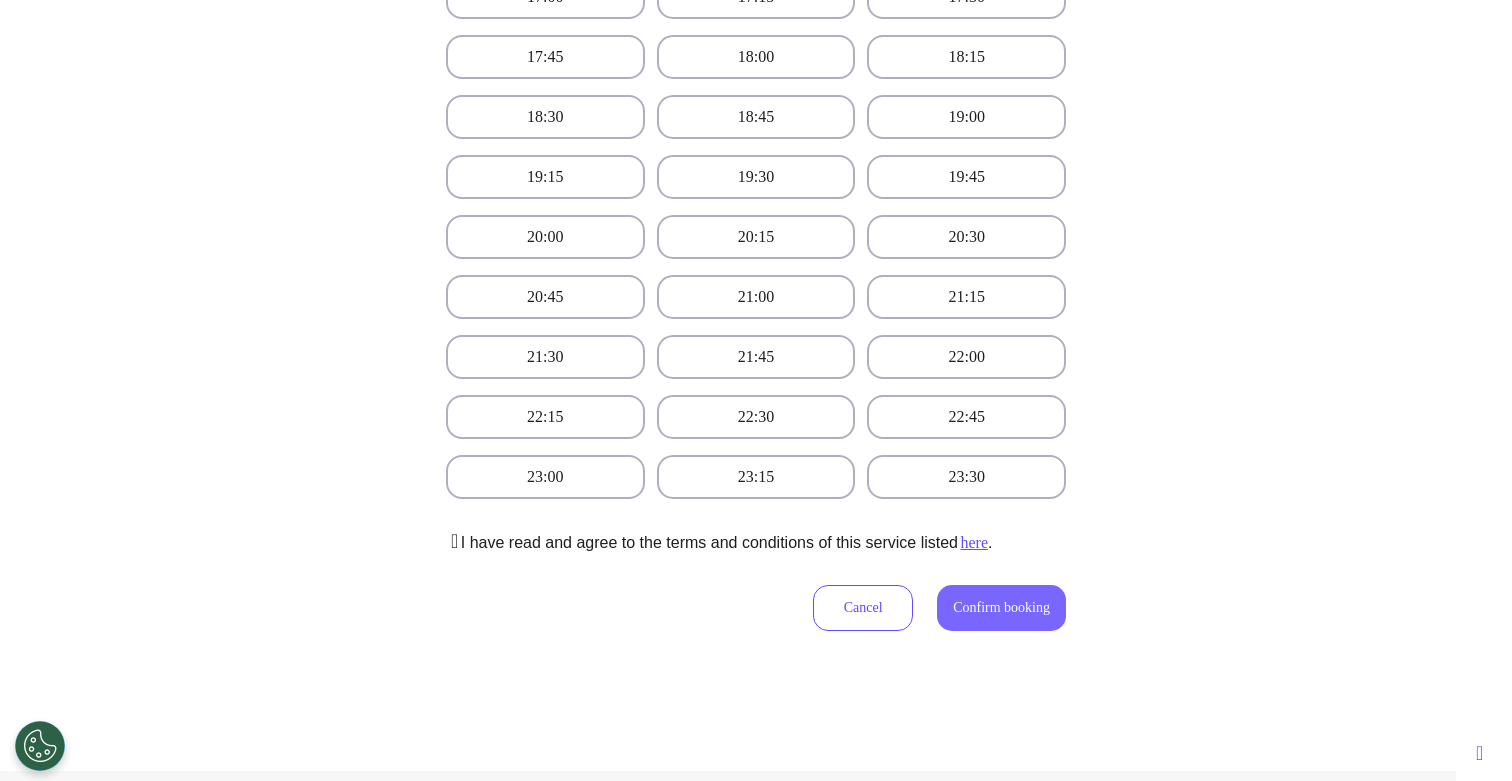 click on "Confirm booking" at bounding box center (1001, 608) 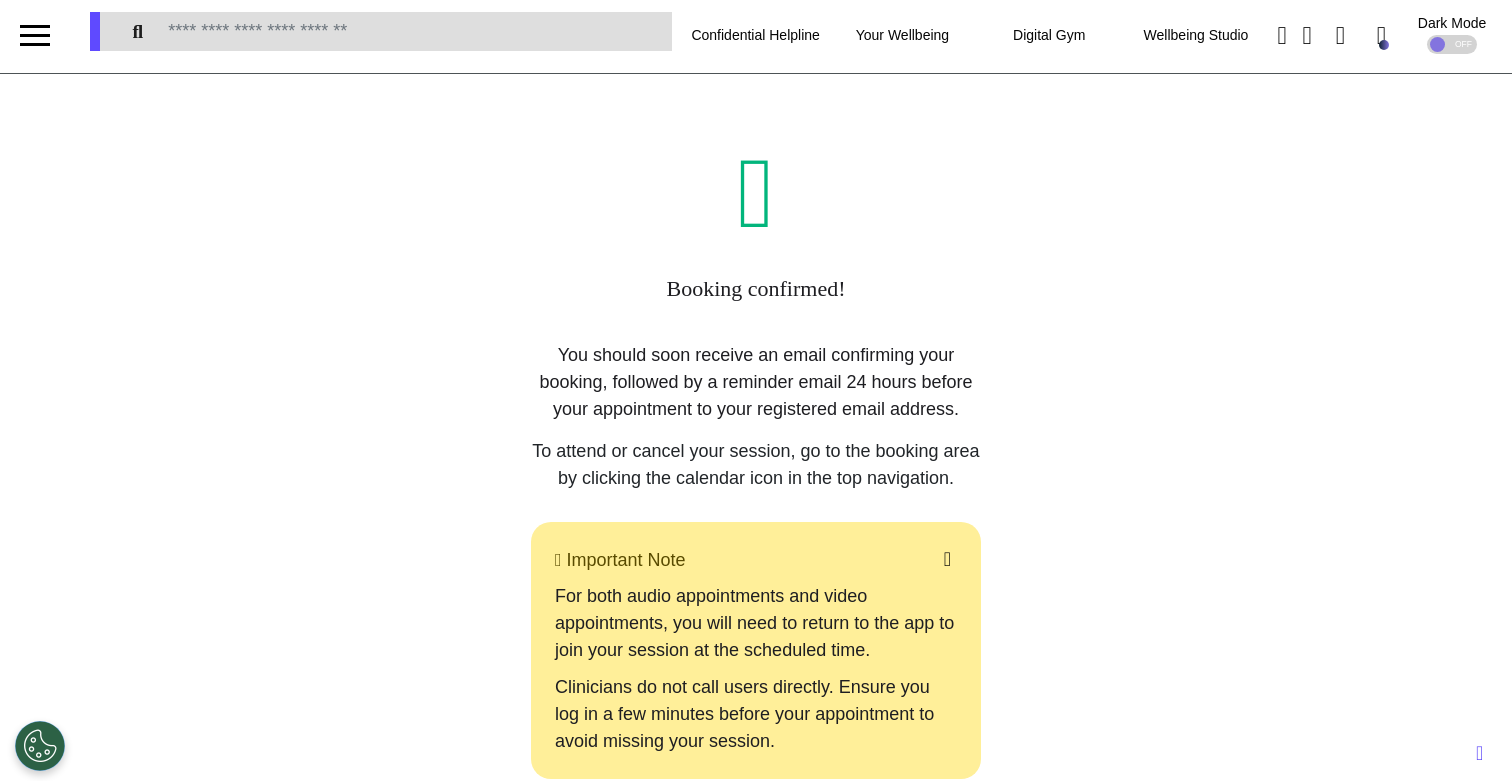 scroll, scrollTop: 0, scrollLeft: 0, axis: both 